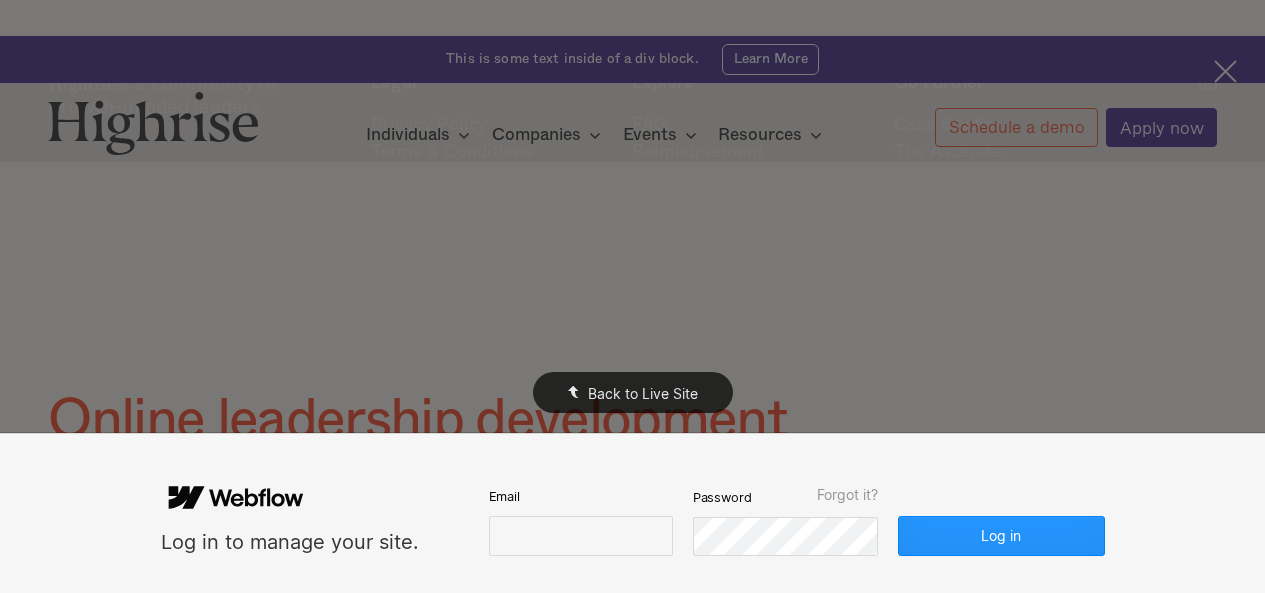 scroll, scrollTop: 0, scrollLeft: 0, axis: both 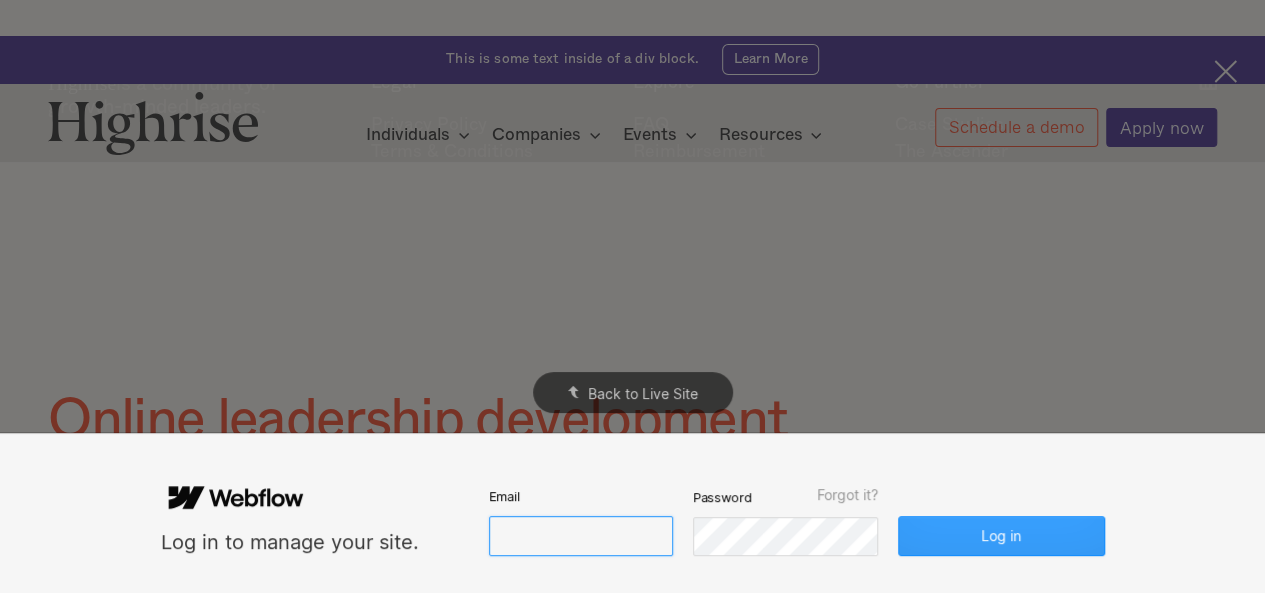 type on "[EMAIL_ADDRESS][DOMAIN_NAME]" 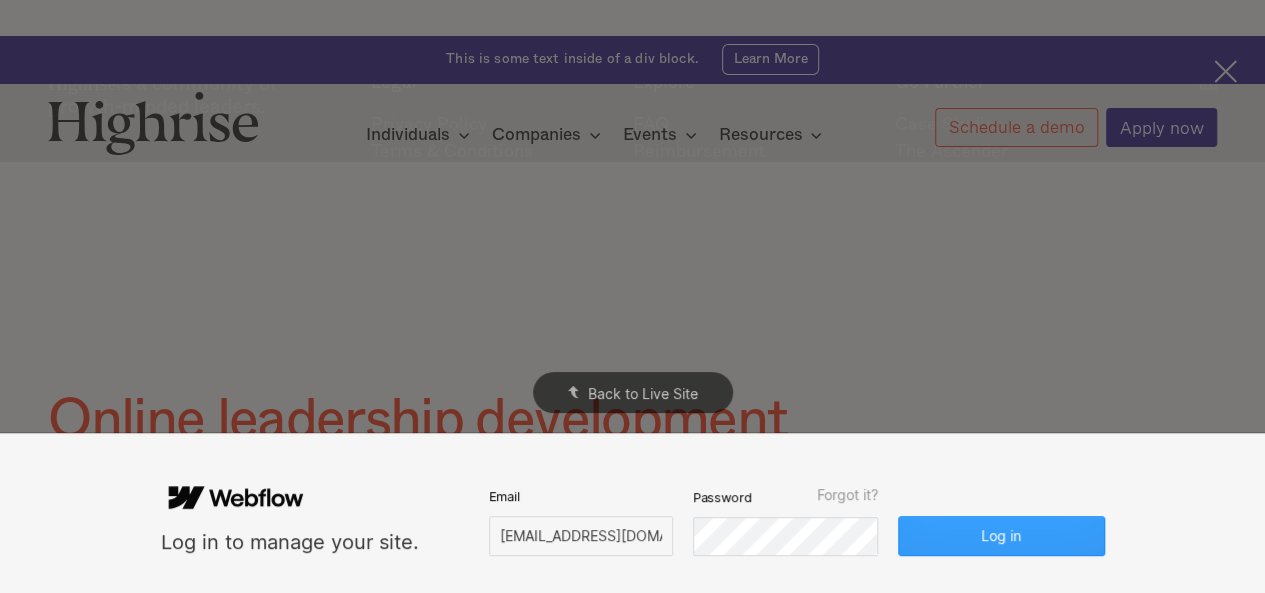 click on "Log in" at bounding box center [1001, 536] 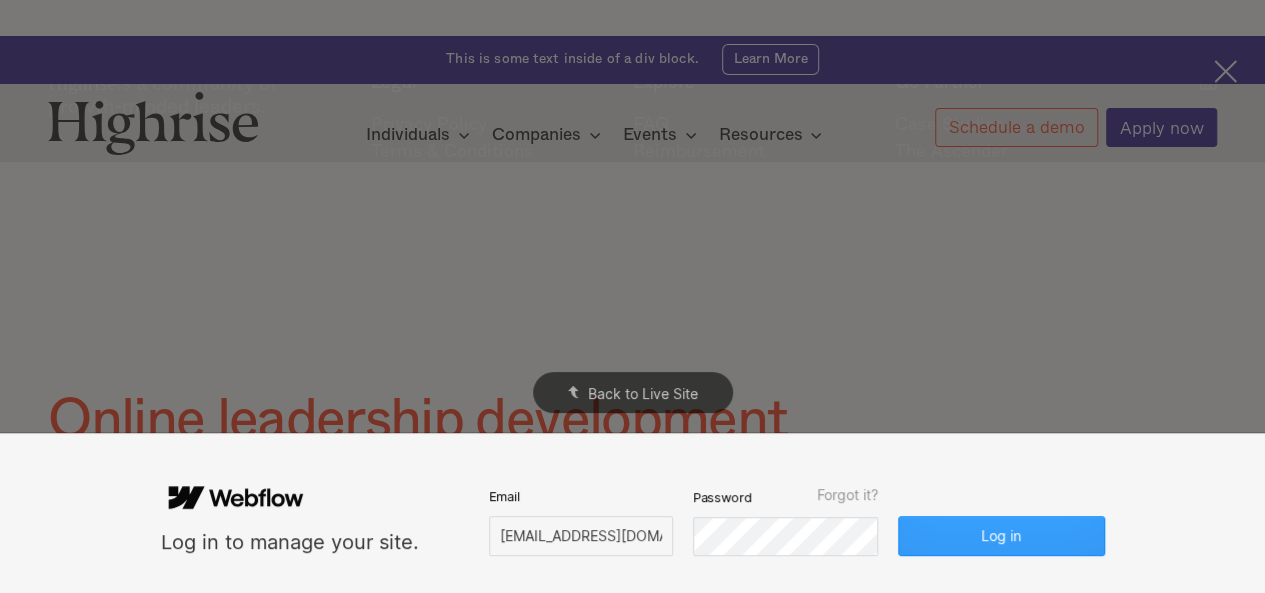 click on "Web Vitals Get access to Ahrefs metrics with our Starter plan for just $29/month.  Learn more Get started Sign in with Ahrefs Want to learn how folks from Meta, Airtable and Stripe are accelerating their careers with Highrise? Share your email with us and we'll share some examples. I want to read it Thank you! Your submission has been received! Oops! Something went wrong while submitting the form. Interested in a complimentary coaching session with one of our coaches? Share your info and we'll be right in touch. Submit Thank you! Your submission has been received! Oops! Something went wrong while submitting the form. This is some text inside of a div block. Learn More How It Works Individuals
Programs 1
Highrise Leader
A 6-month program to grow leadership with coaching and [MEDICAL_DATA]." at bounding box center (632, 1748) 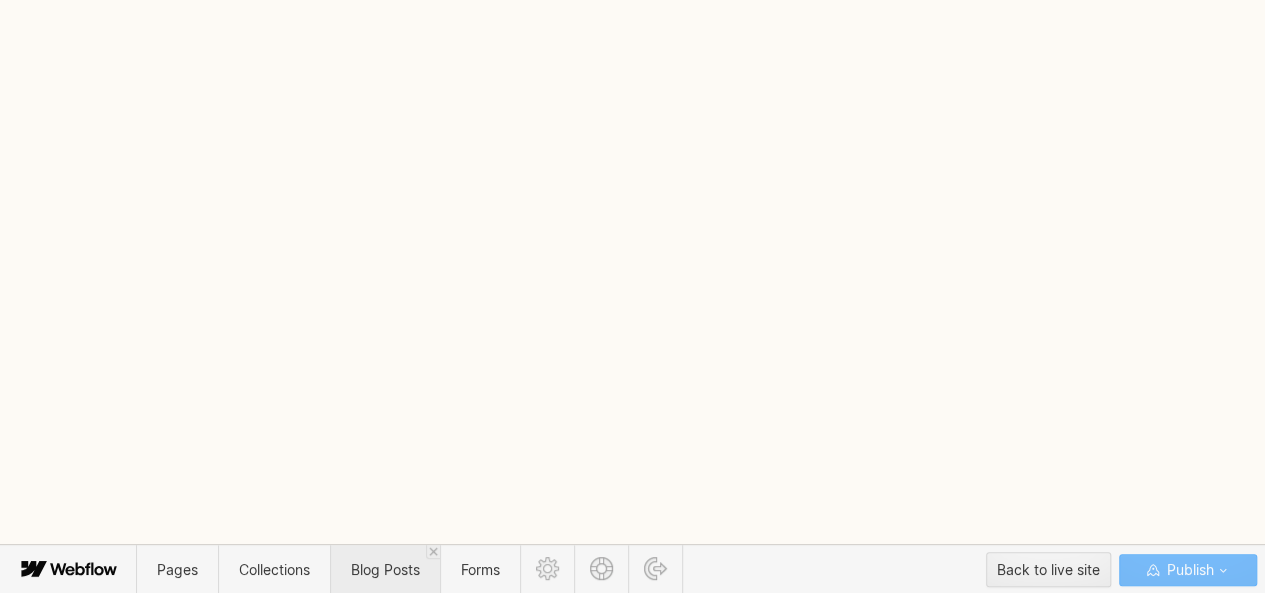 click on "Blog Posts" at bounding box center [385, 569] 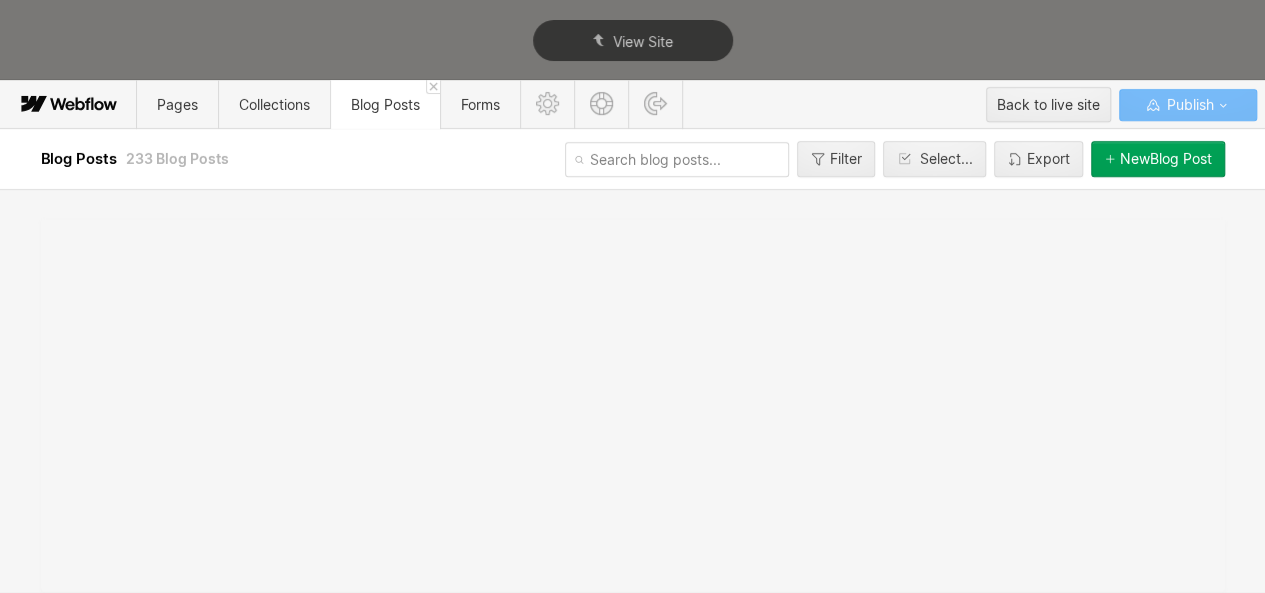 click at bounding box center (677, 159) 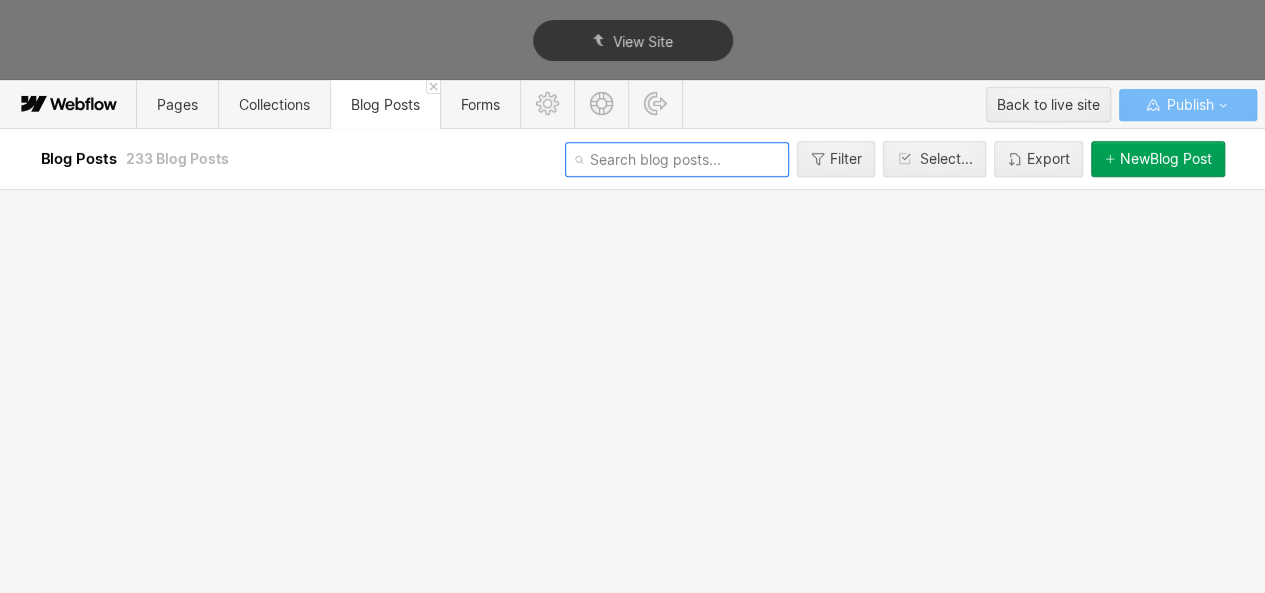 paste on "how-to-tell-your-boss-youre-quitting-a-step-by-step-guide" 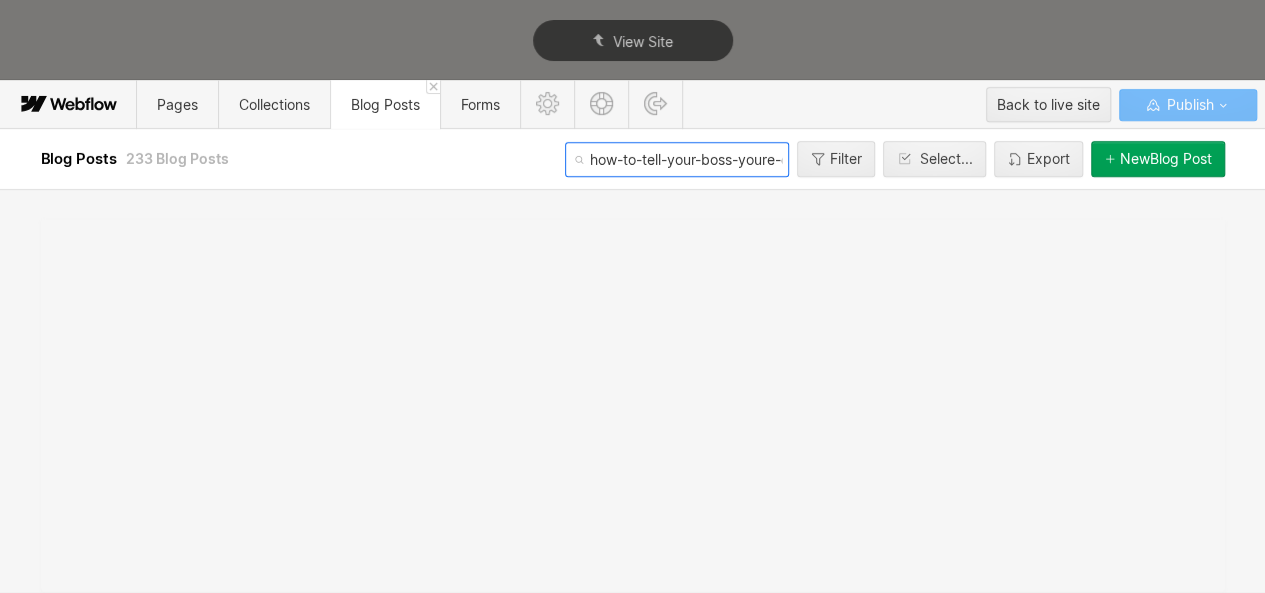 scroll, scrollTop: 0, scrollLeft: 206, axis: horizontal 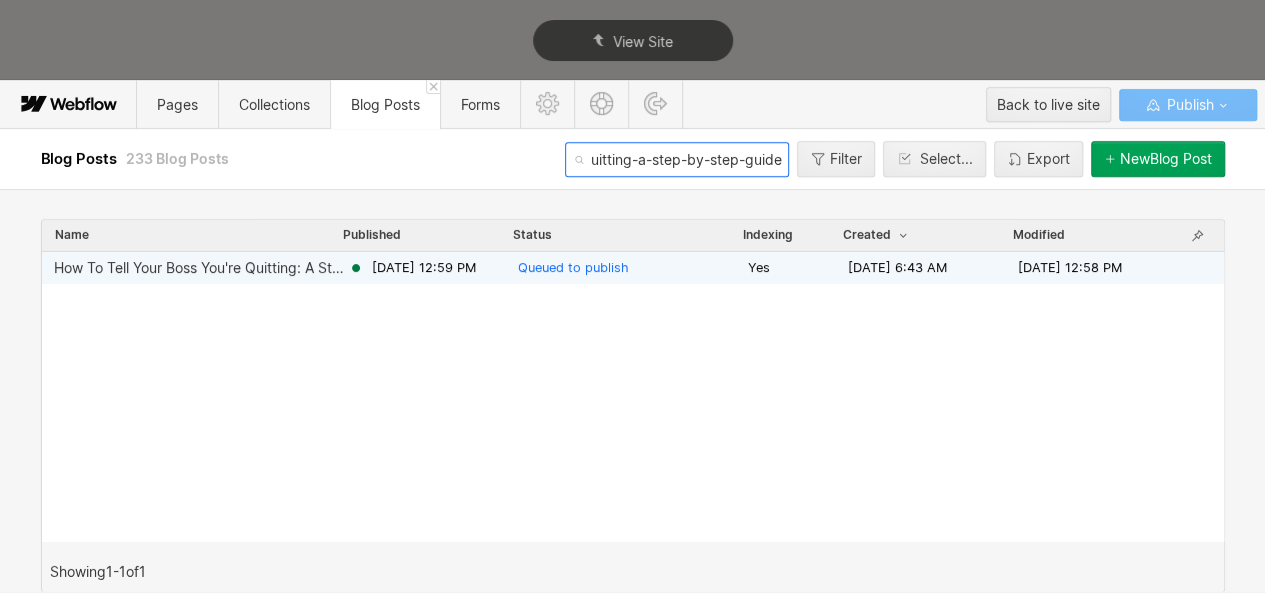 type on "how-to-tell-your-boss-youre-quitting-a-step-by-step-guide" 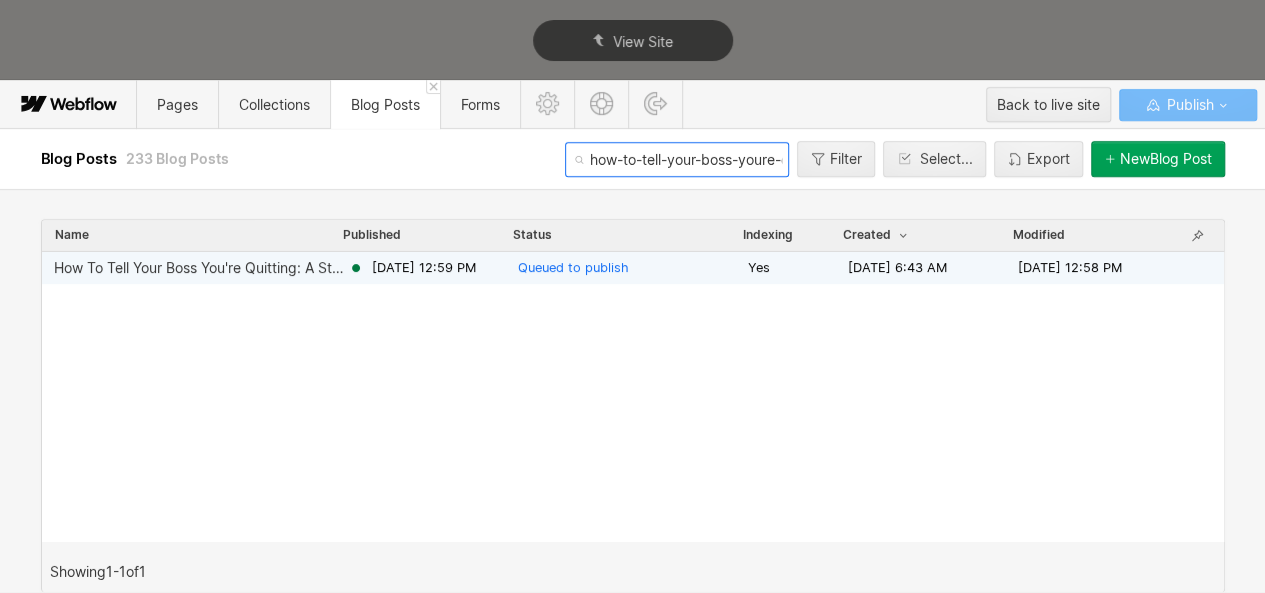 click on "[DATE] 12:59 PM" at bounding box center [424, 268] 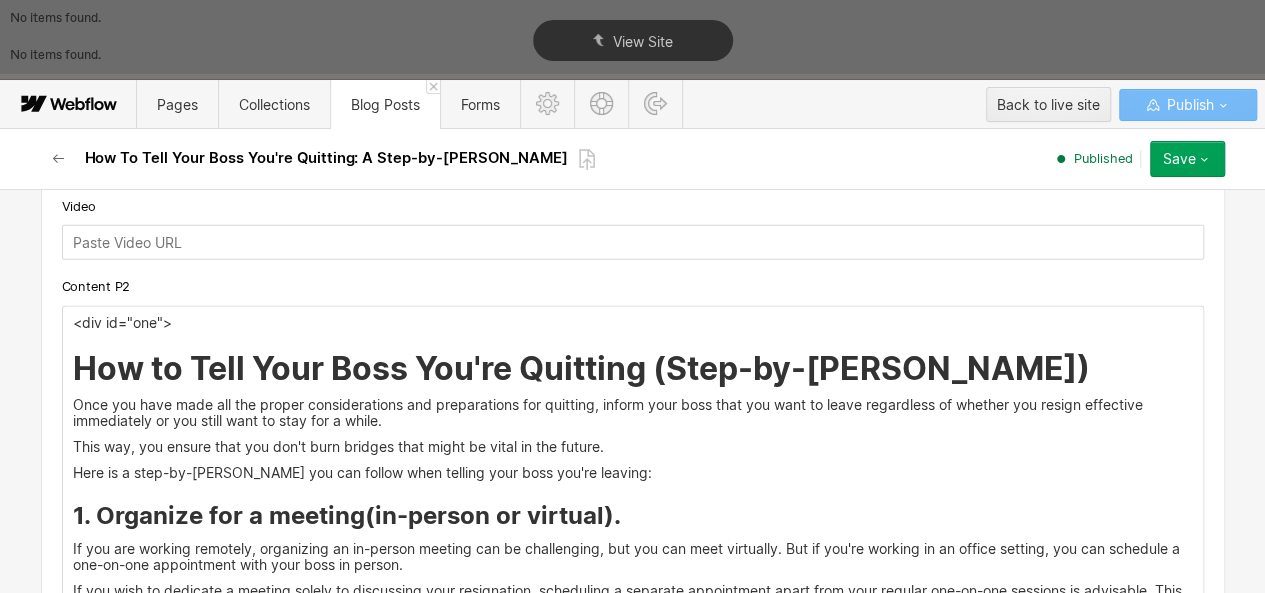 scroll, scrollTop: 2668, scrollLeft: 0, axis: vertical 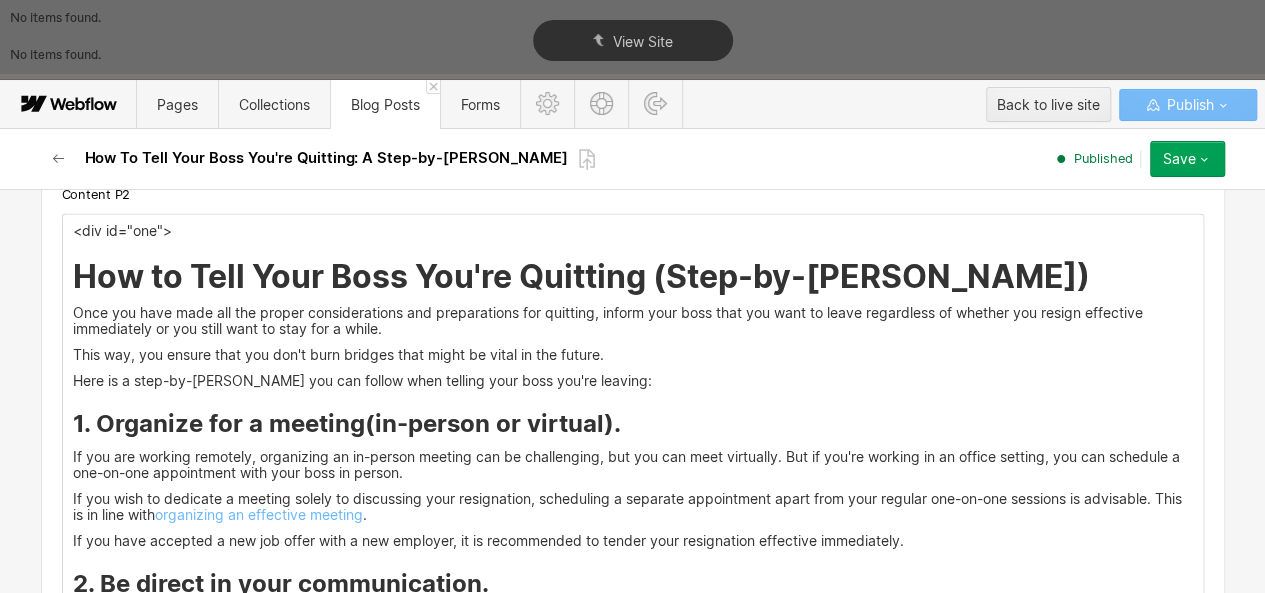 click on "How to Tell Your Boss You're Quitting (Step-by-[PERSON_NAME])" at bounding box center [633, 277] 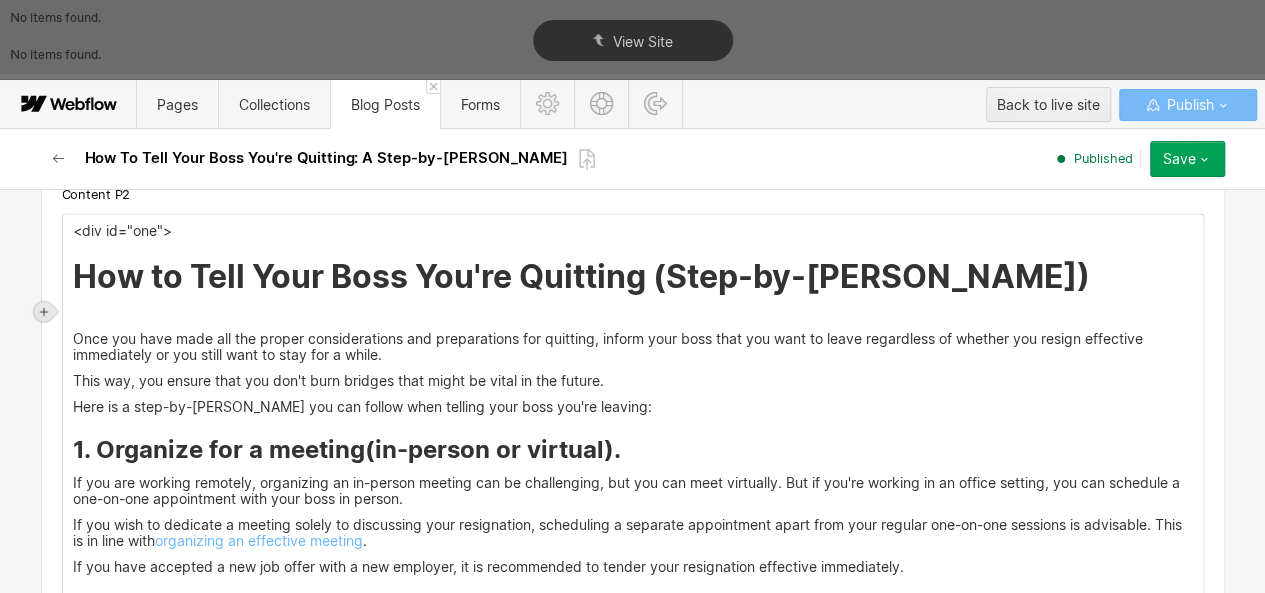 click at bounding box center [44, 312] 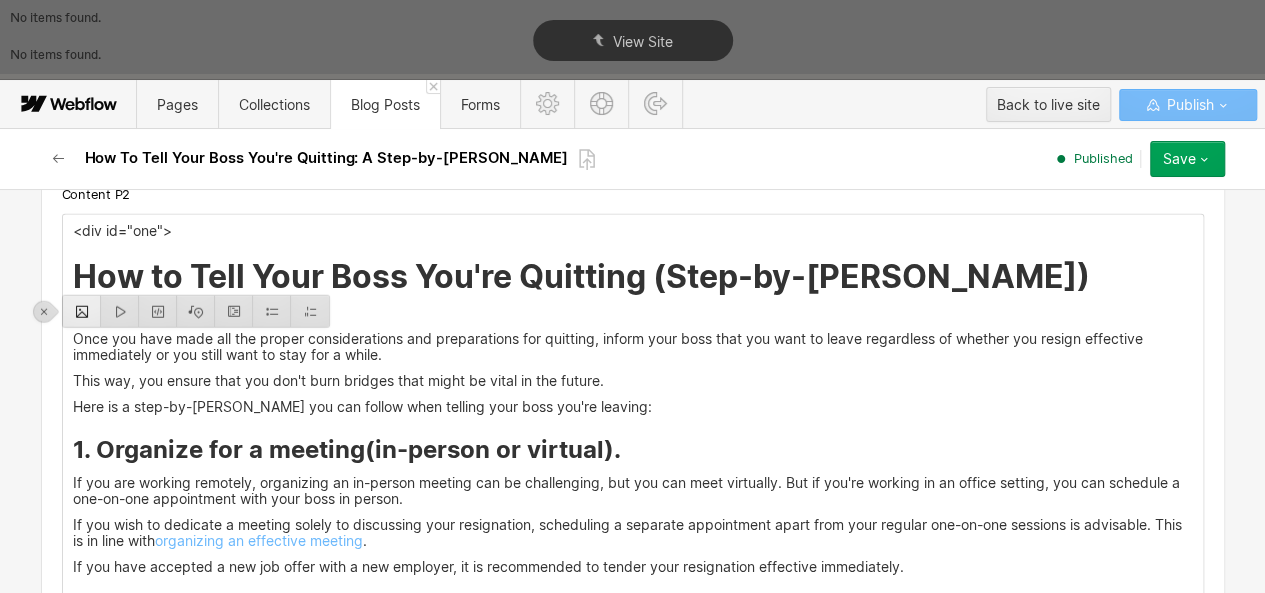 click at bounding box center [82, 311] 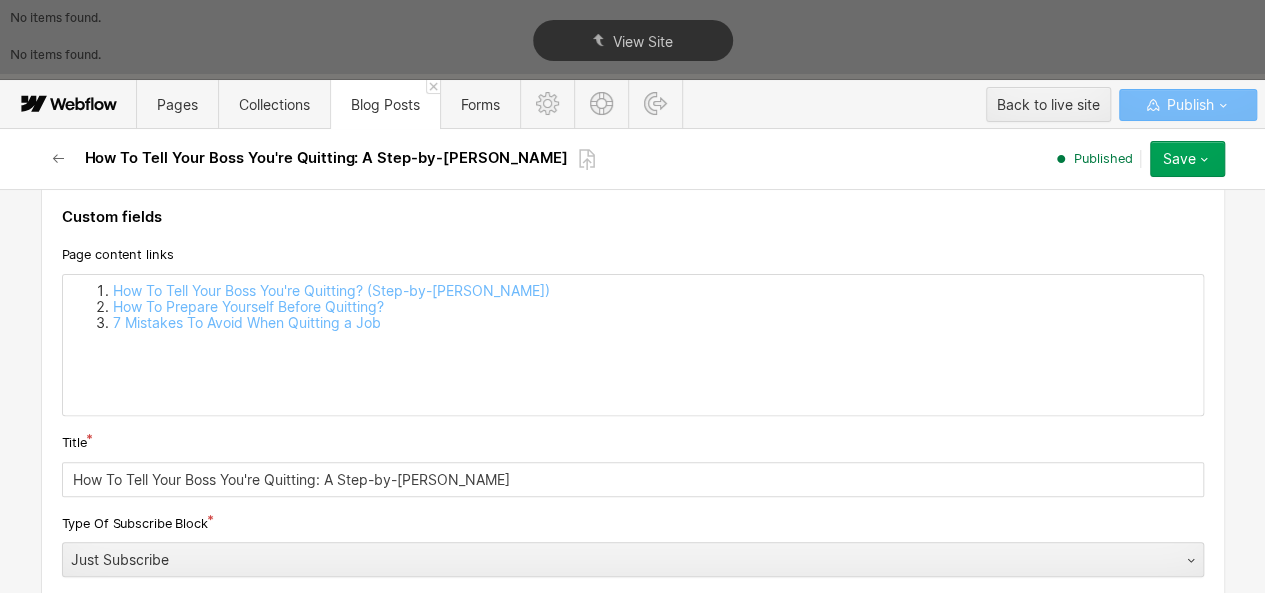scroll, scrollTop: 0, scrollLeft: 0, axis: both 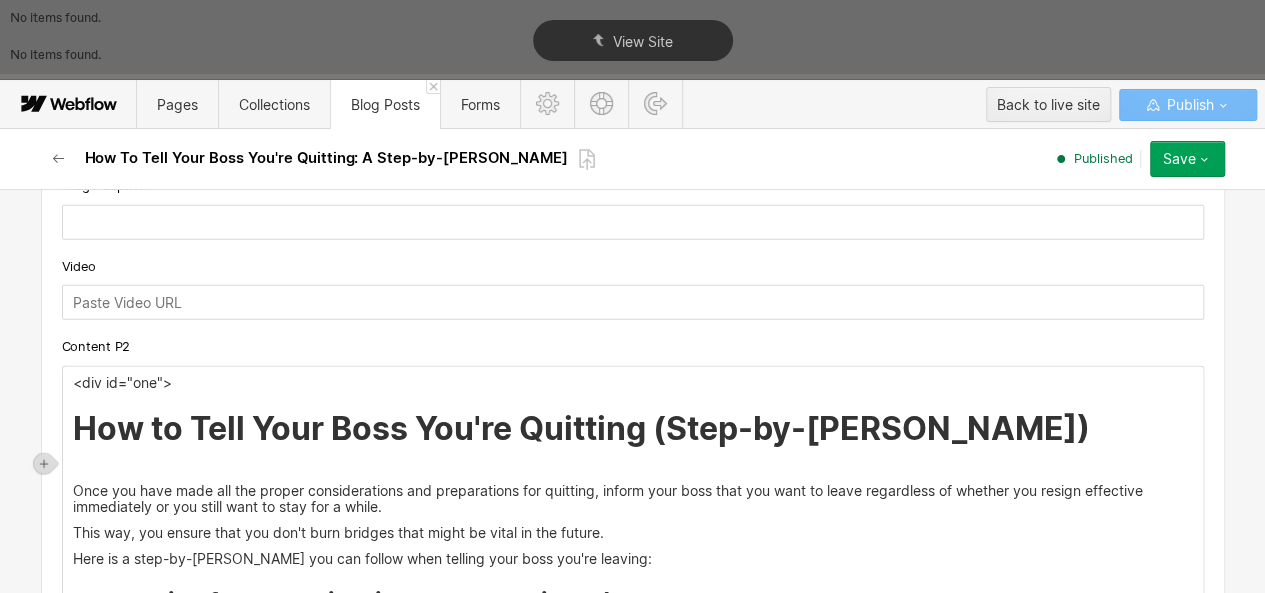 click at bounding box center (46, 463) 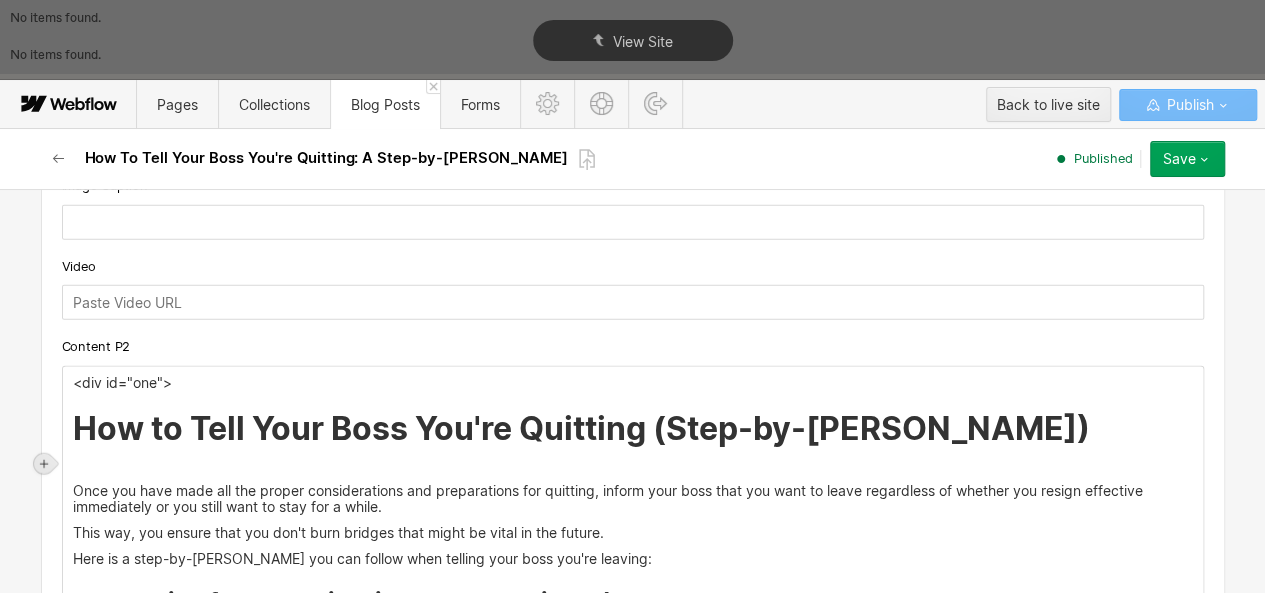 click at bounding box center [44, 464] 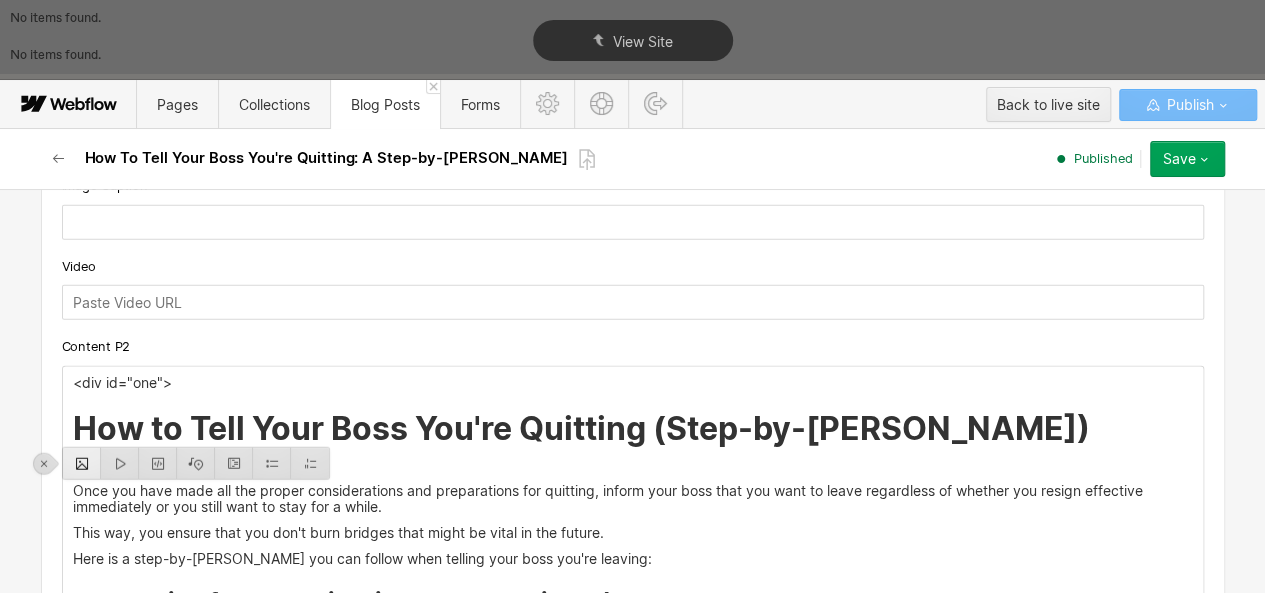 click at bounding box center (82, 463) 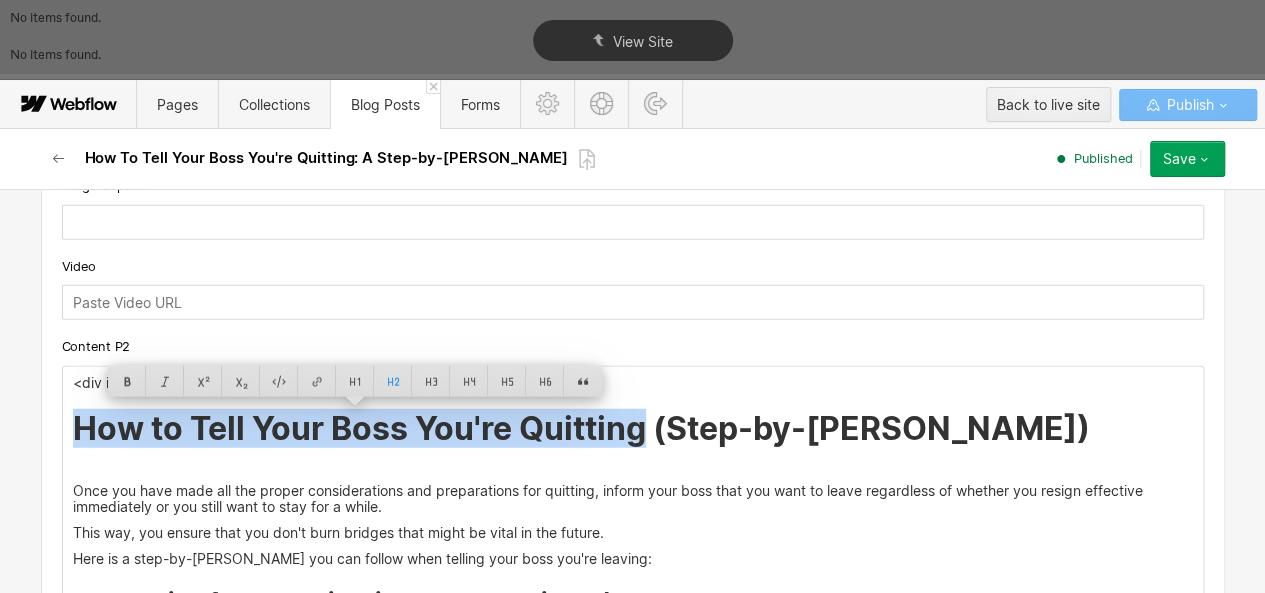 drag, startPoint x: 66, startPoint y: 428, endPoint x: 637, endPoint y: 423, distance: 571.0219 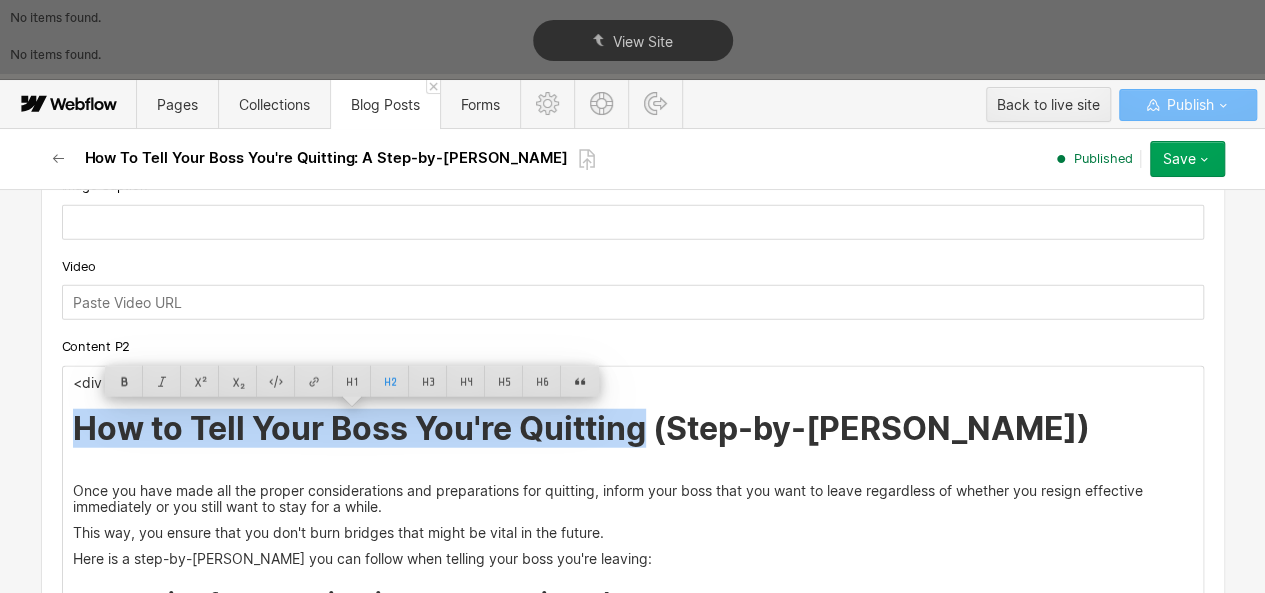 copy on "How to Tell Your Boss You're Quitting" 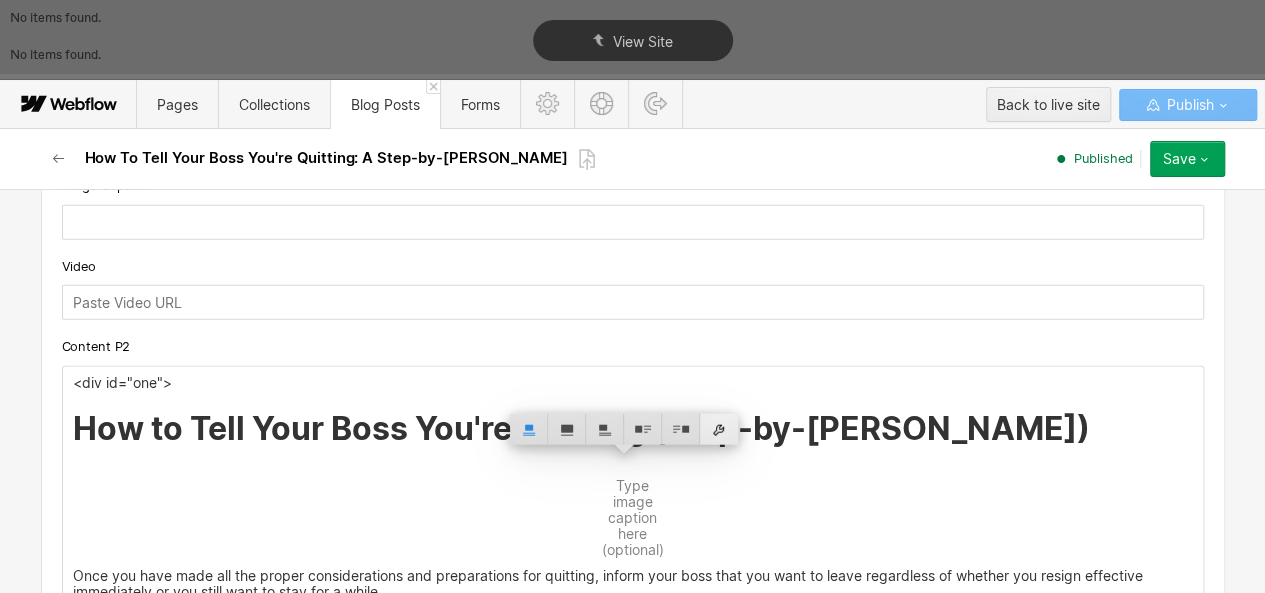 click at bounding box center [719, 429] 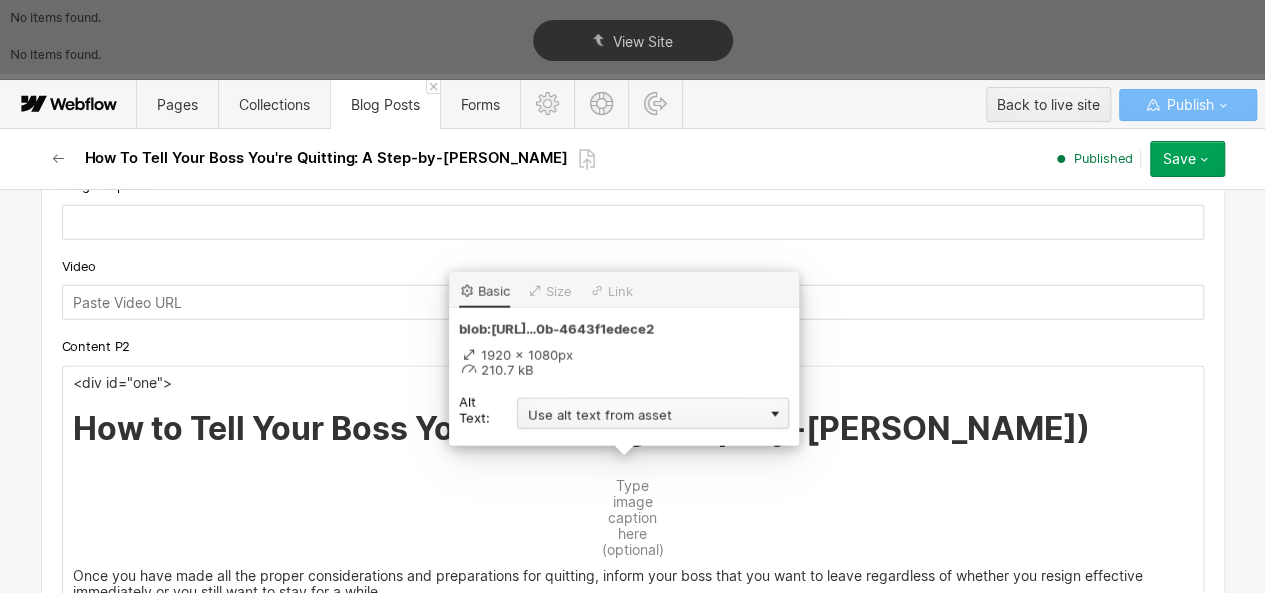 click on "Use alt text from asset" at bounding box center (653, 413) 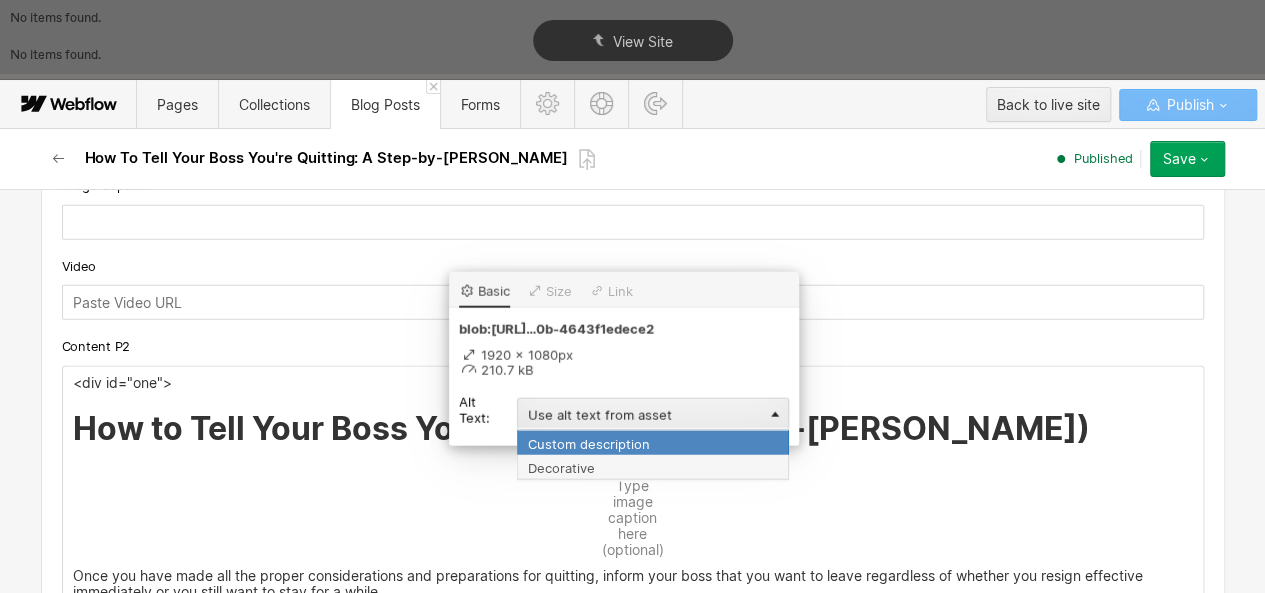 click on "Custom description" at bounding box center [653, 442] 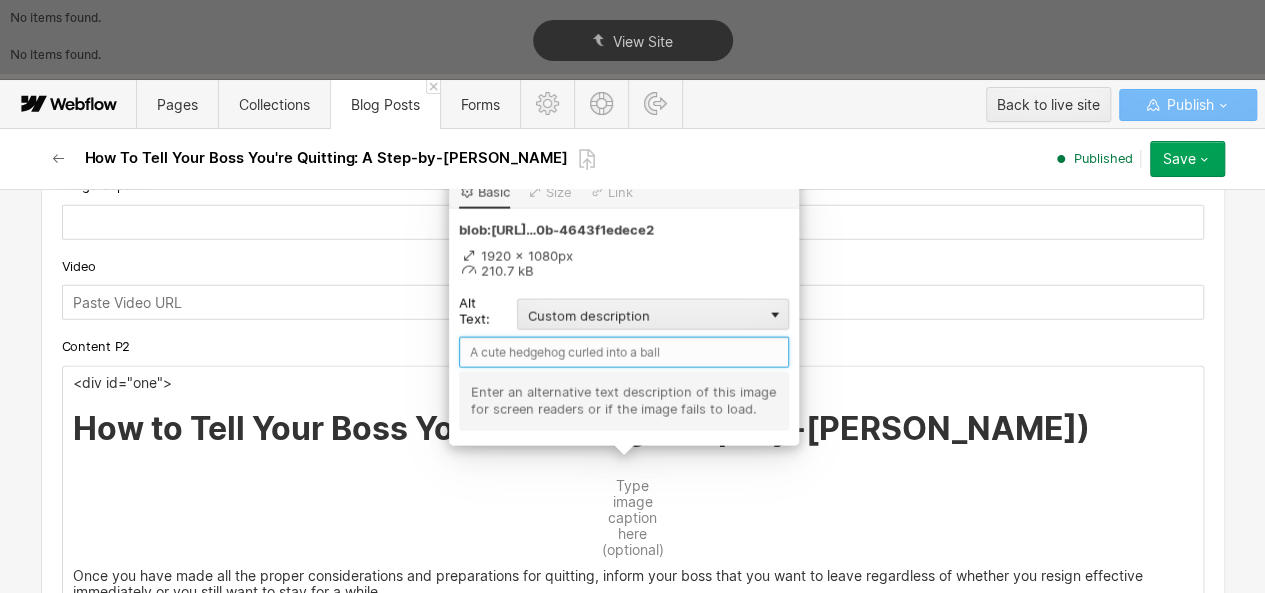 click at bounding box center (624, 352) 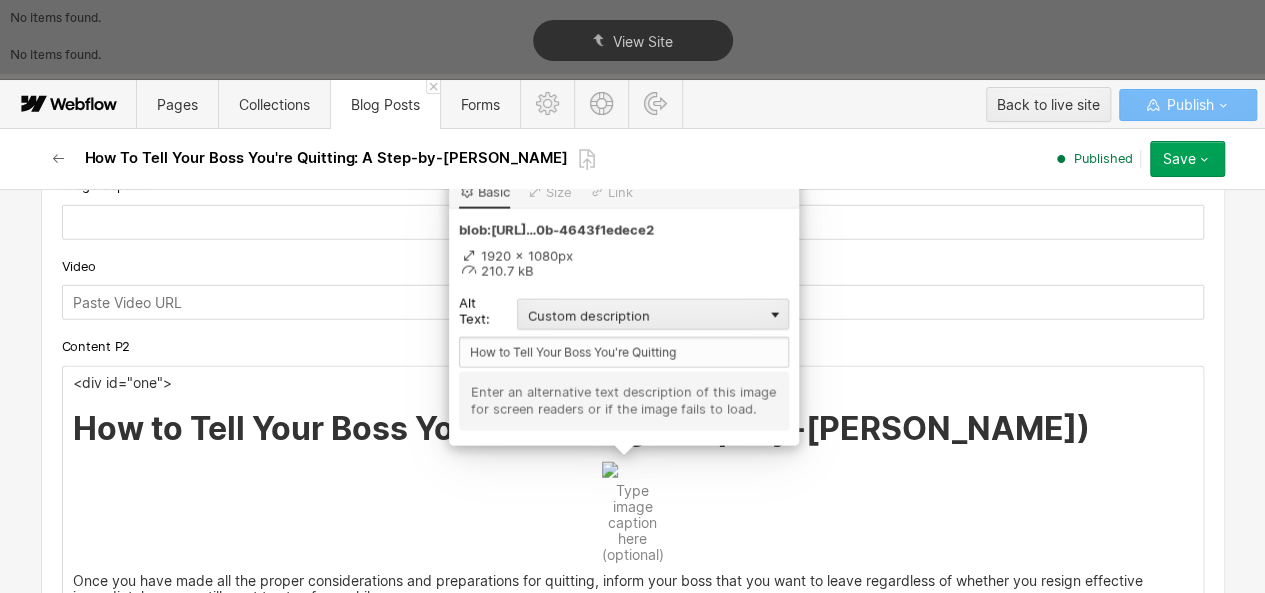 click at bounding box center [610, 470] 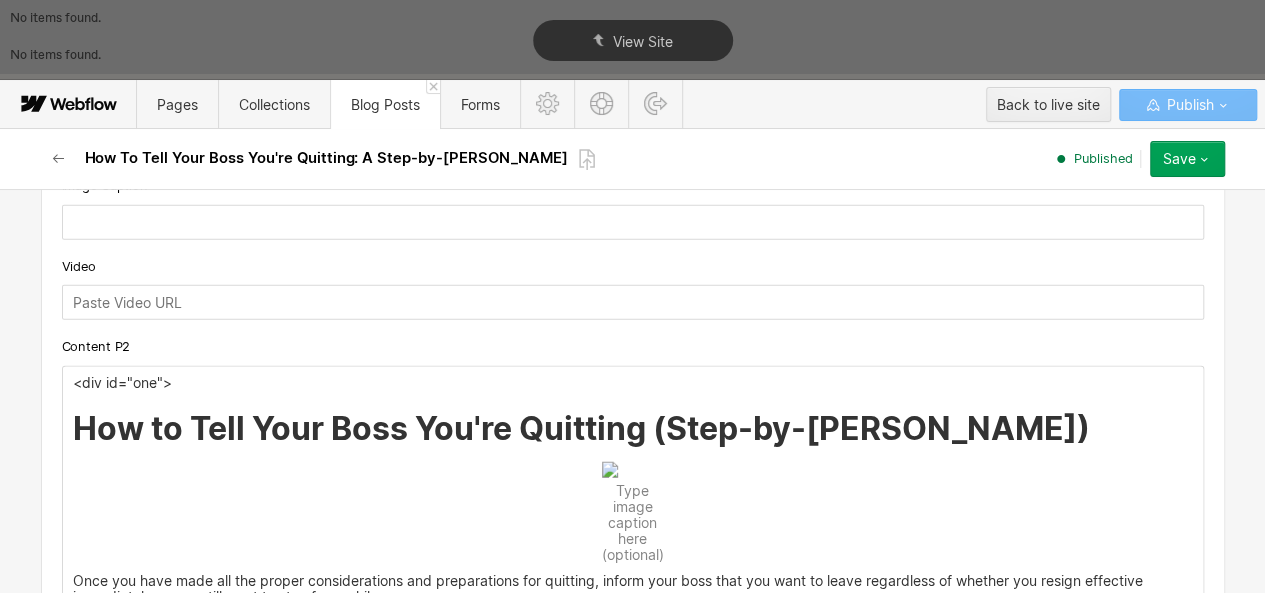 click at bounding box center (610, 470) 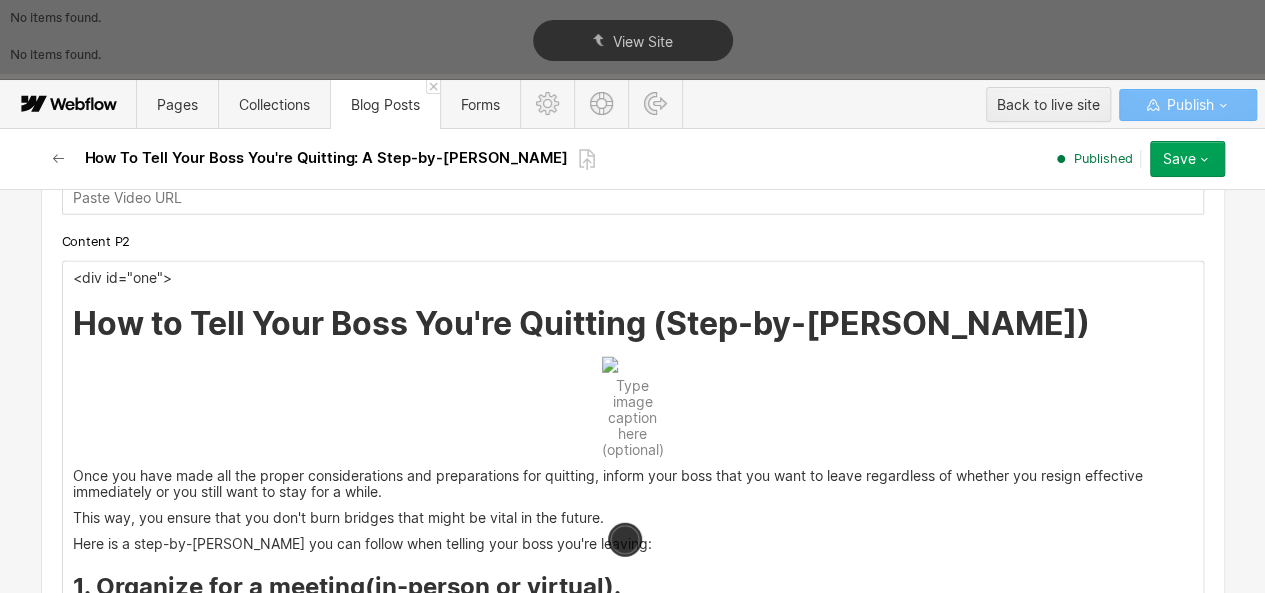 scroll, scrollTop: 2624, scrollLeft: 0, axis: vertical 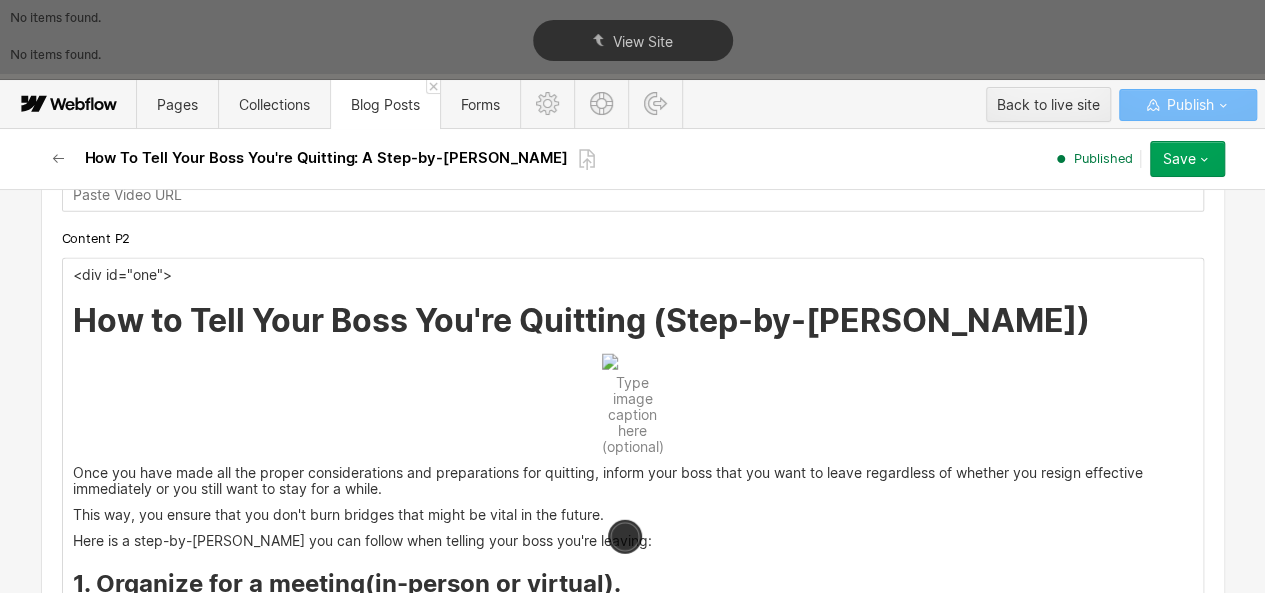 click at bounding box center (610, 362) 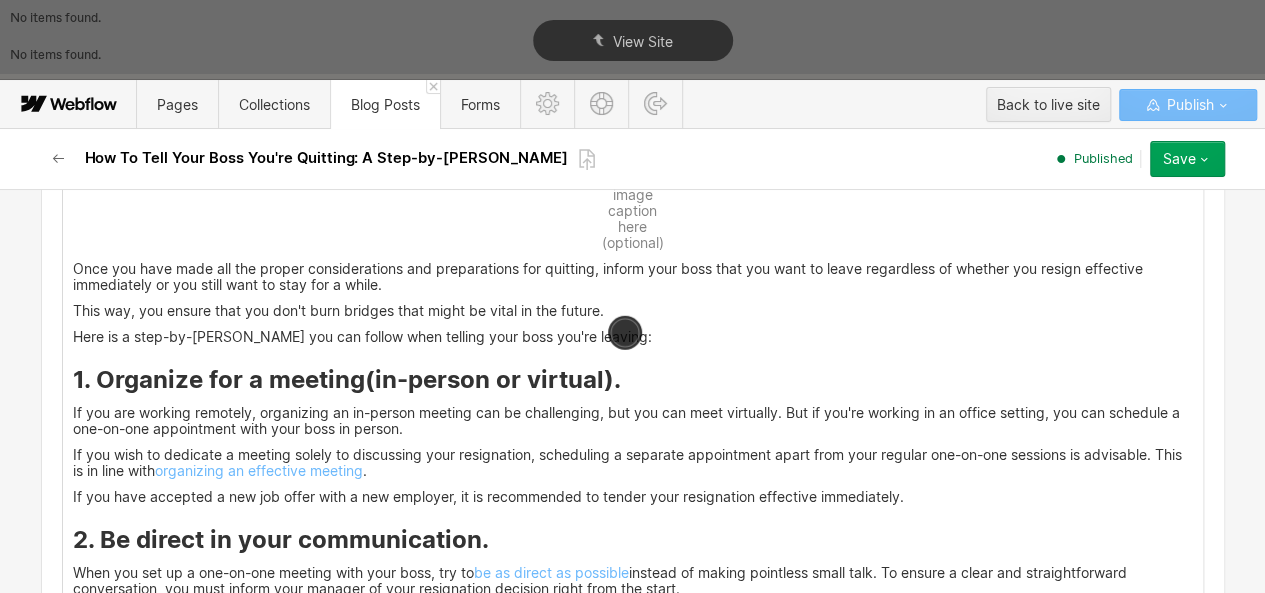 click at bounding box center [610, 158] 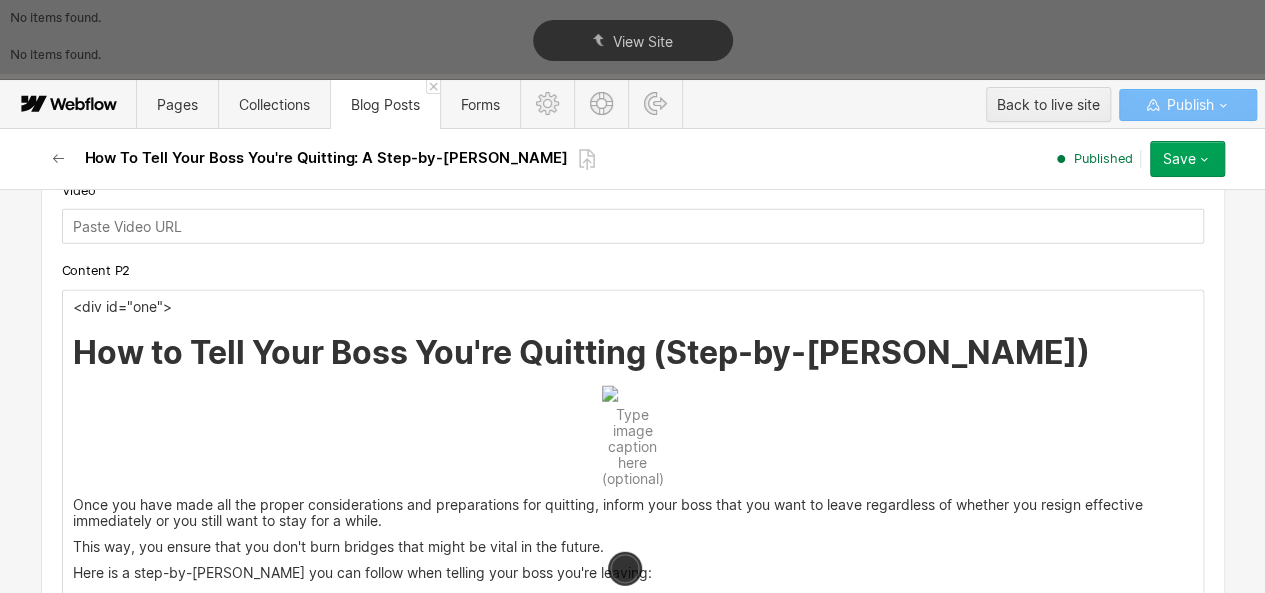 scroll, scrollTop: 2590, scrollLeft: 0, axis: vertical 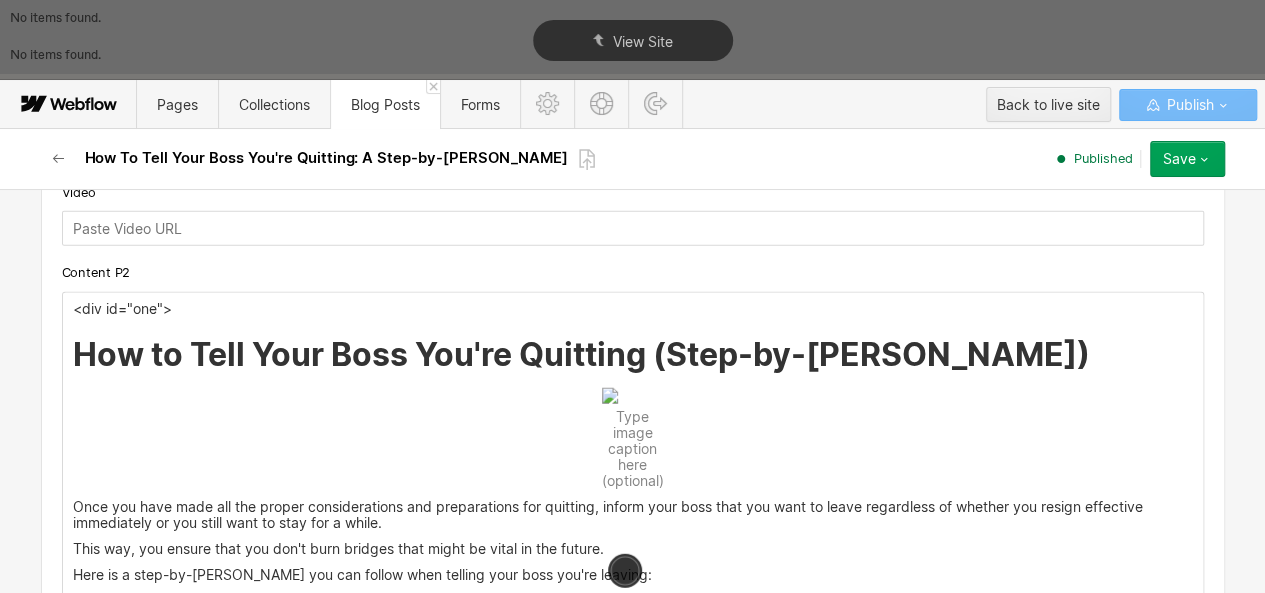 click at bounding box center [610, 396] 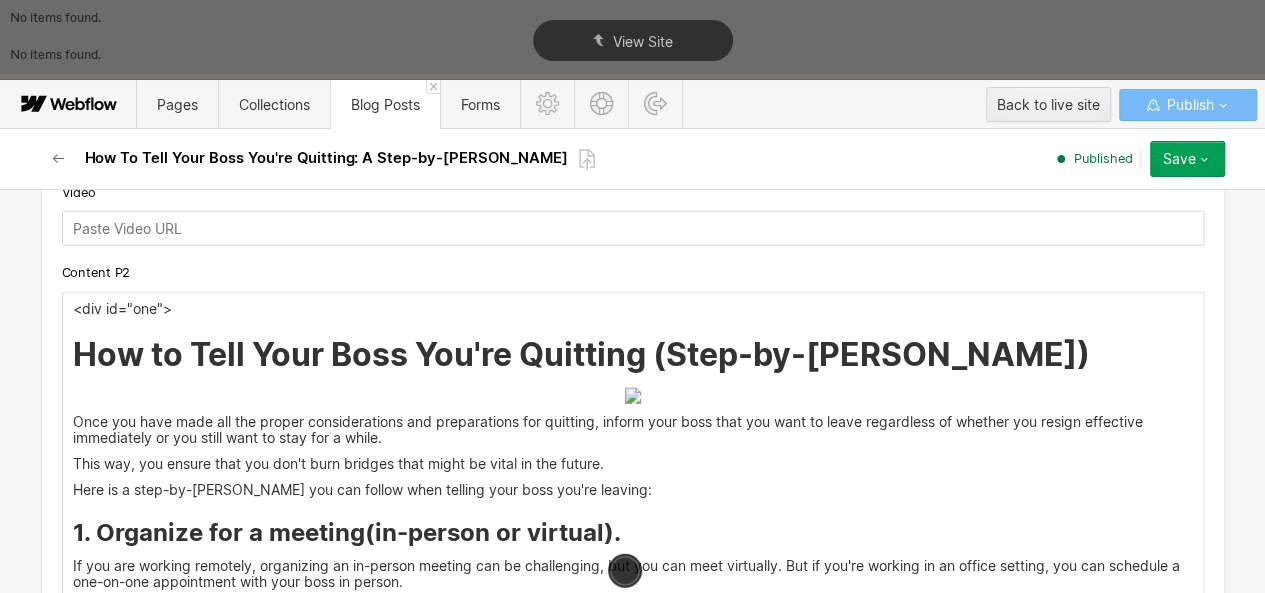 click at bounding box center [633, 396] 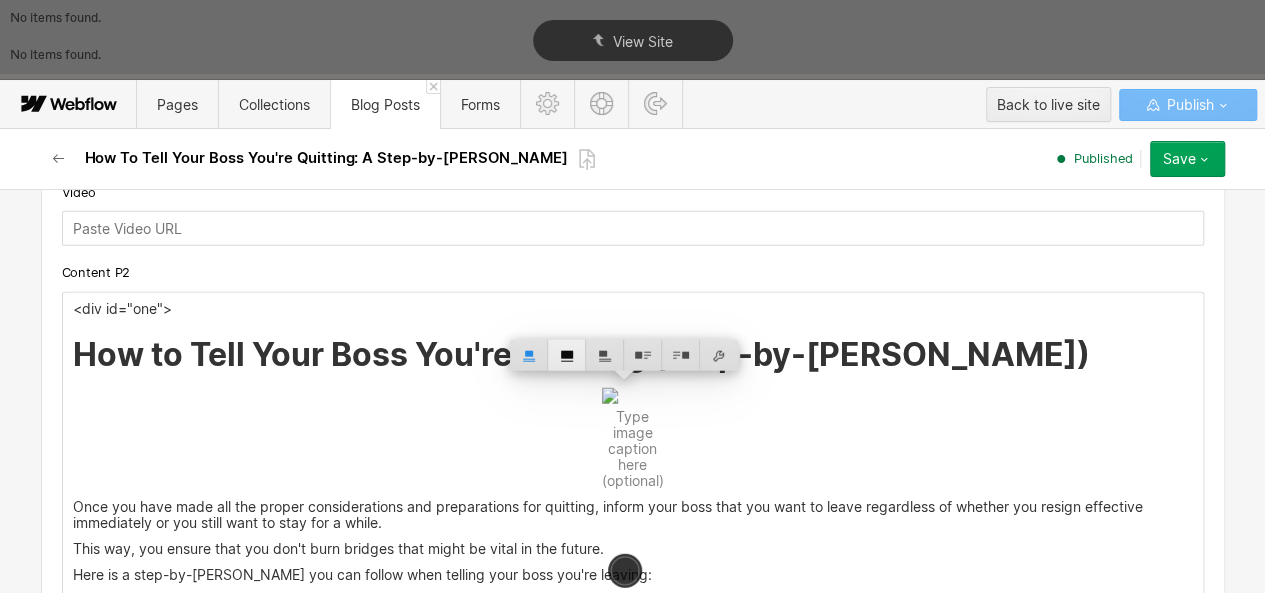 click at bounding box center (567, 355) 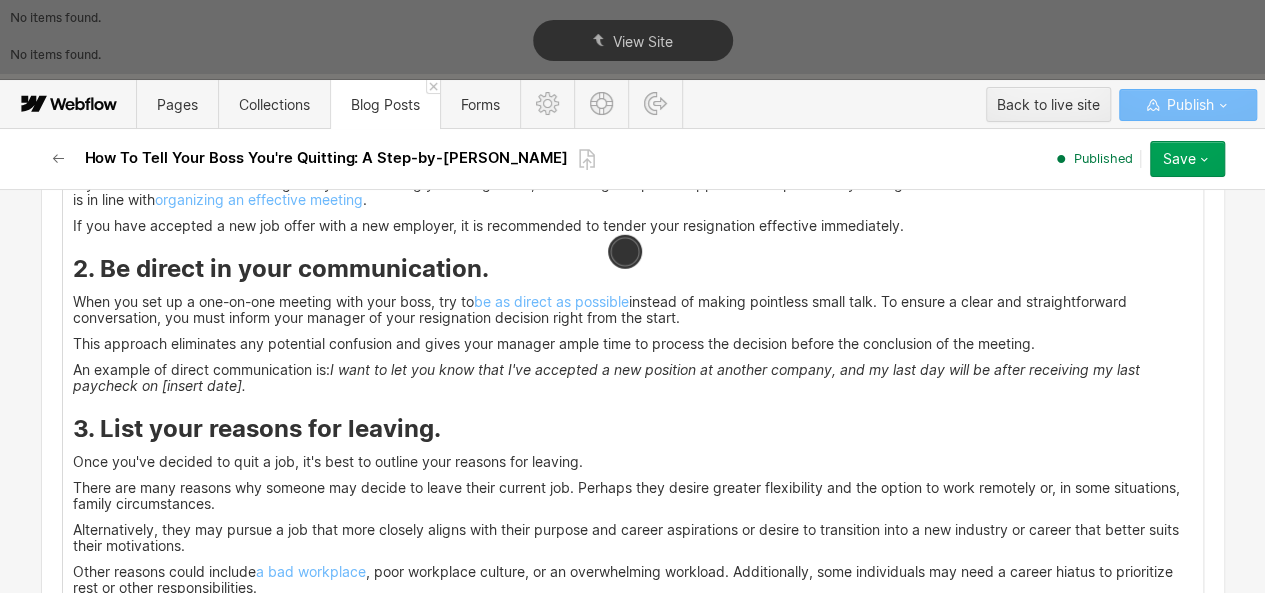 scroll, scrollTop: 3099, scrollLeft: 0, axis: vertical 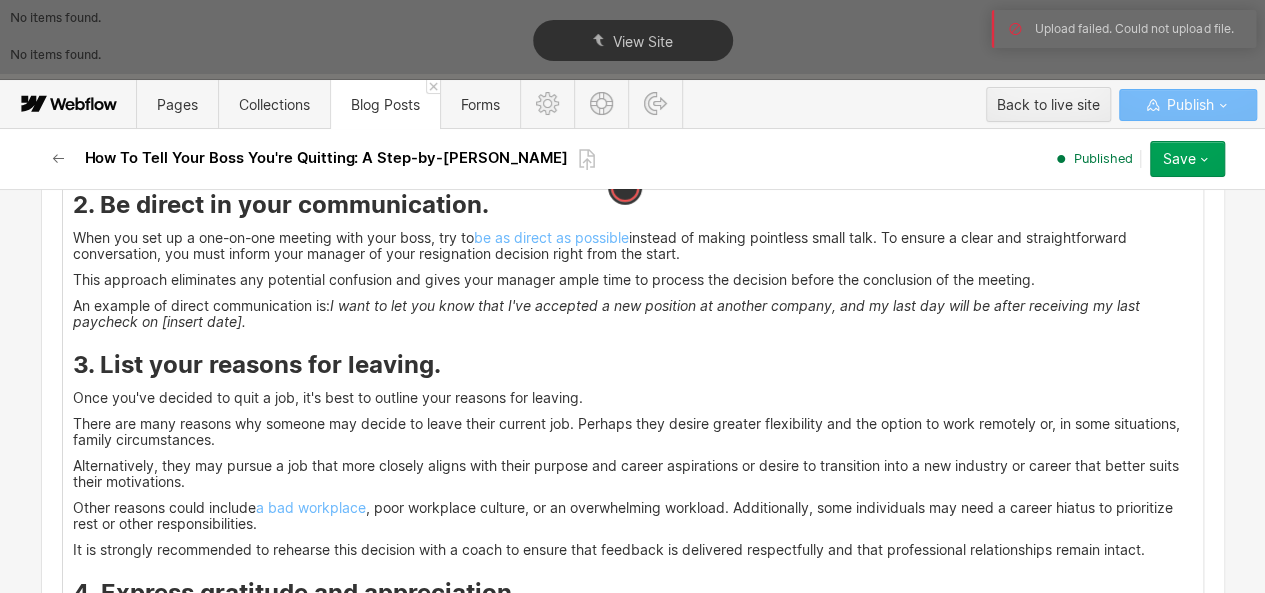 click on "Save" at bounding box center (1179, 159) 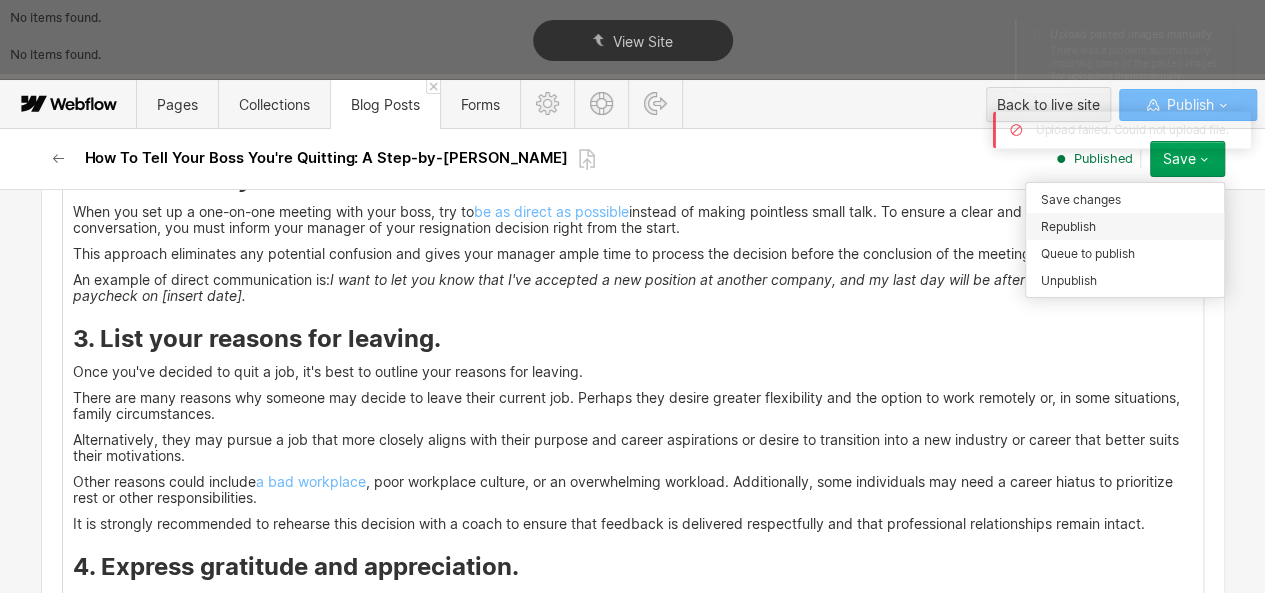 scroll, scrollTop: 3099, scrollLeft: 0, axis: vertical 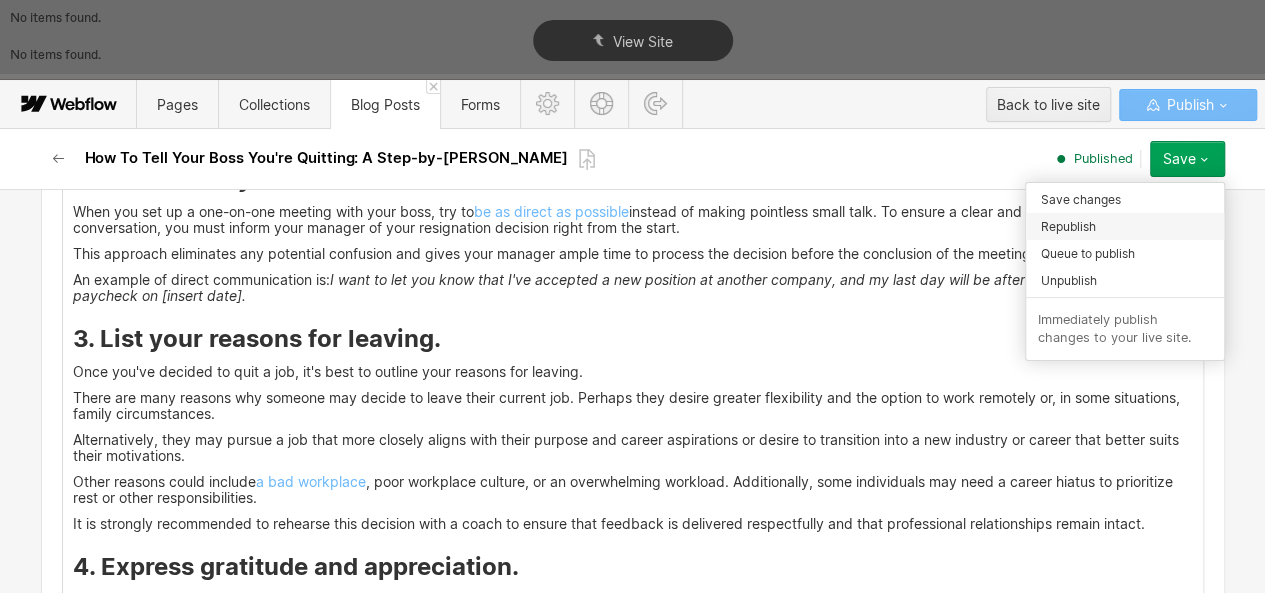 click on "Republish" at bounding box center [1125, 226] 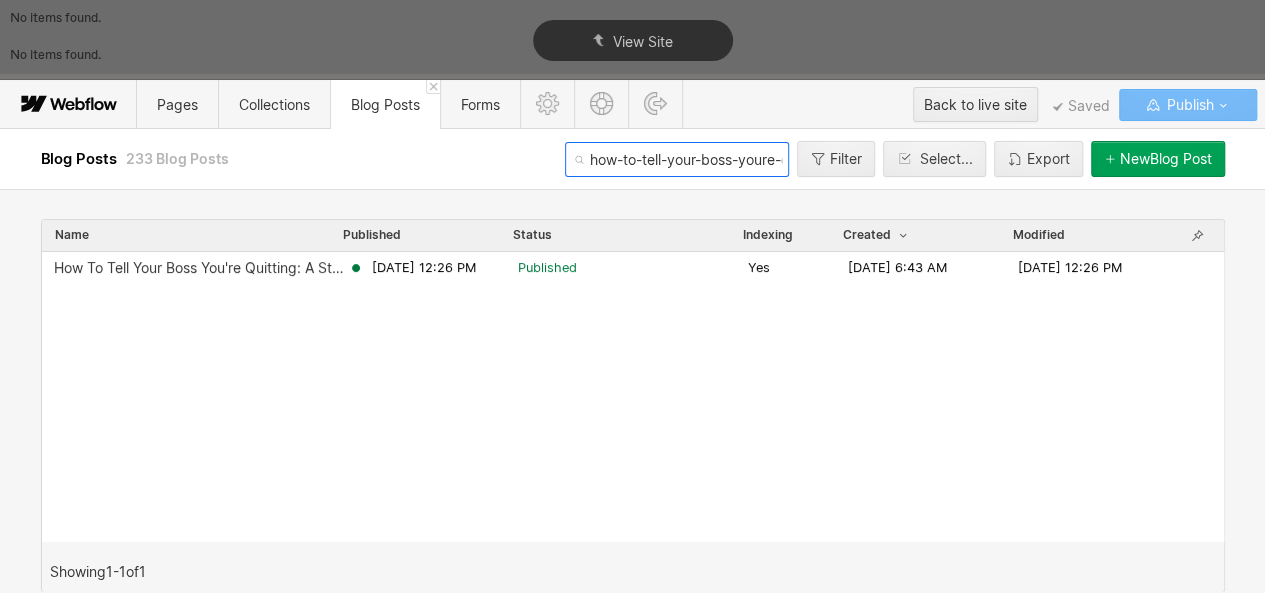 click on "how-to-tell-your-boss-youre-quitting-a-step-by-step-guide" at bounding box center [677, 159] 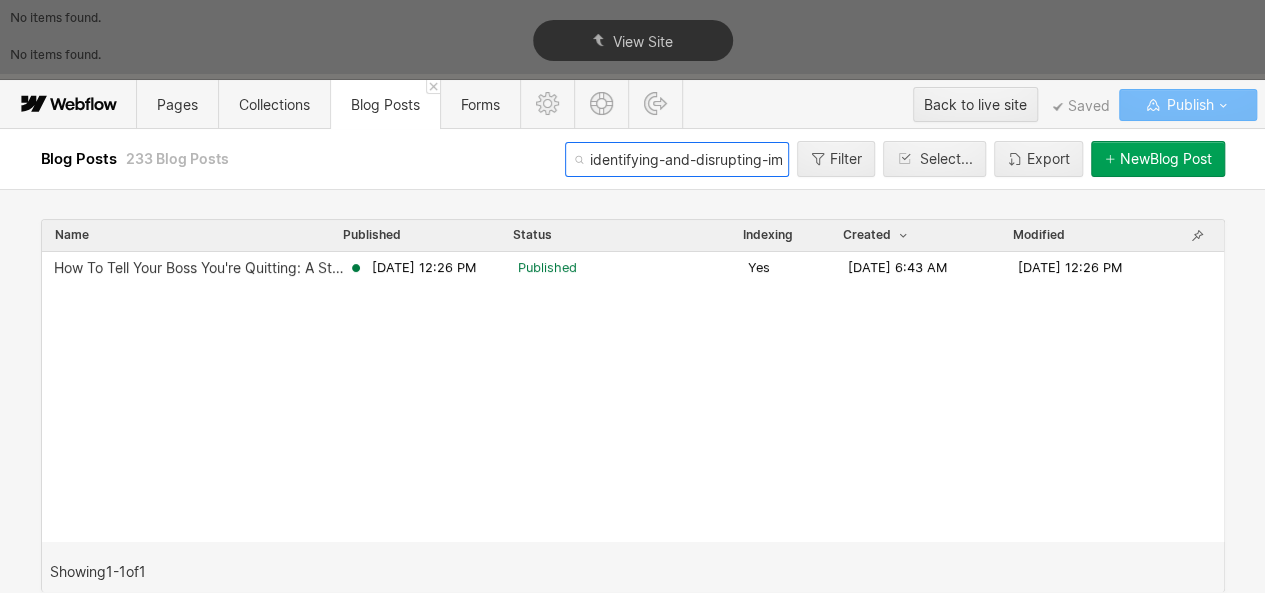 scroll, scrollTop: 0, scrollLeft: 174, axis: horizontal 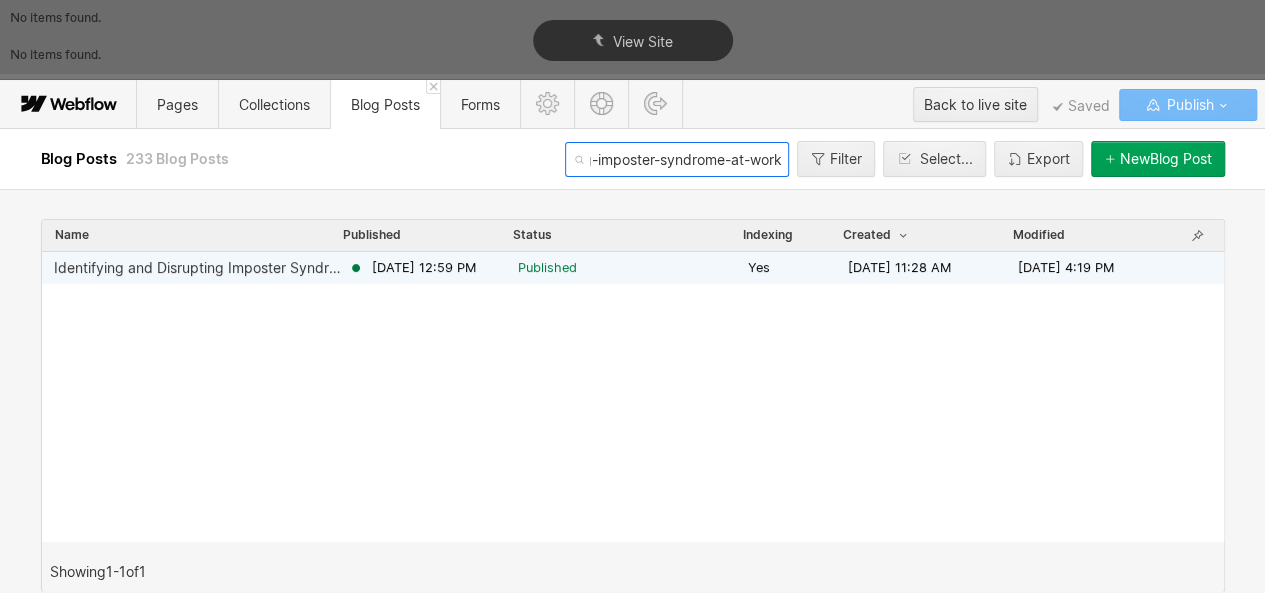 type on "identifying-and-disrupting-imposter-syndrome-at-work" 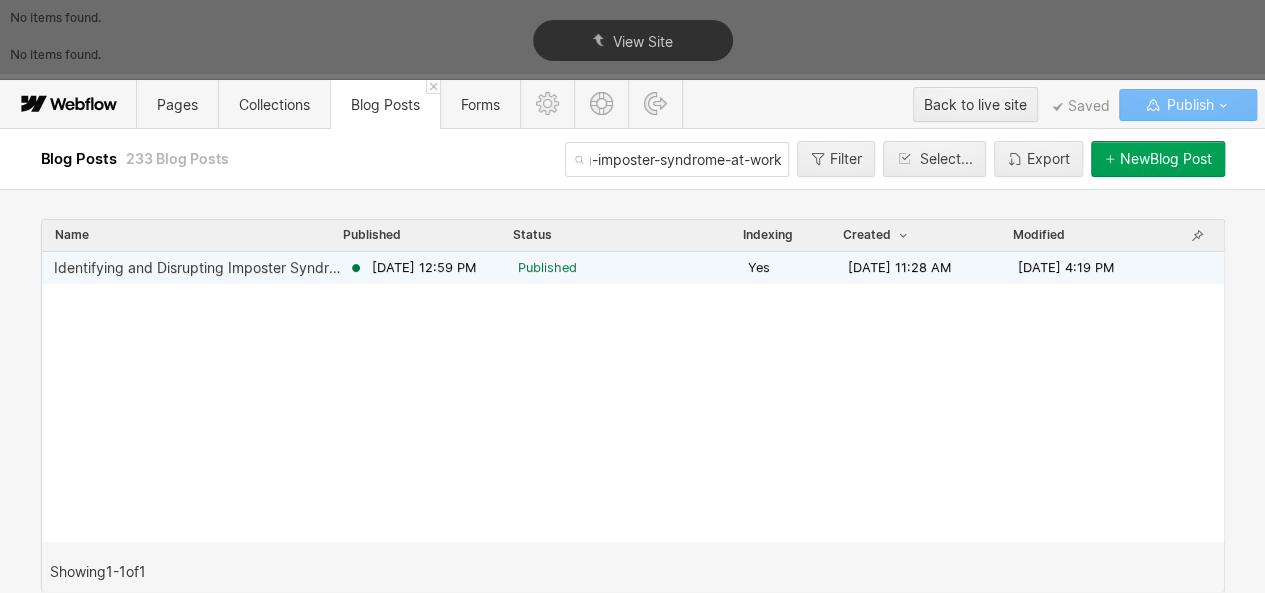 click on "[DATE] 12:59 PM" at bounding box center (424, 268) 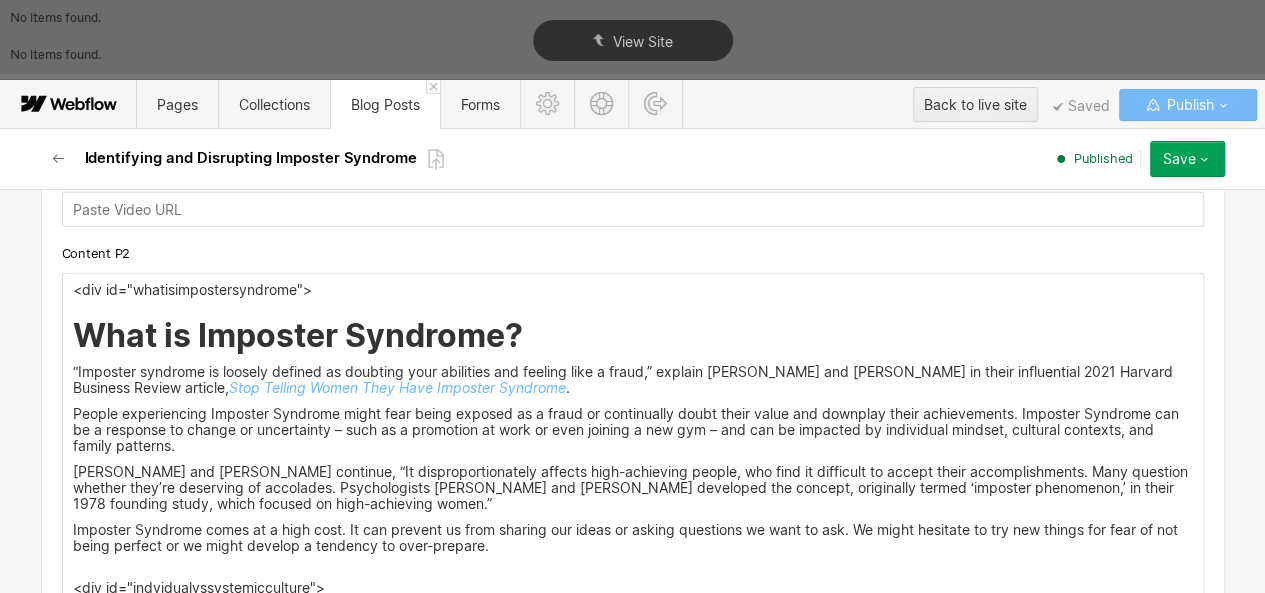 scroll, scrollTop: 2500, scrollLeft: 0, axis: vertical 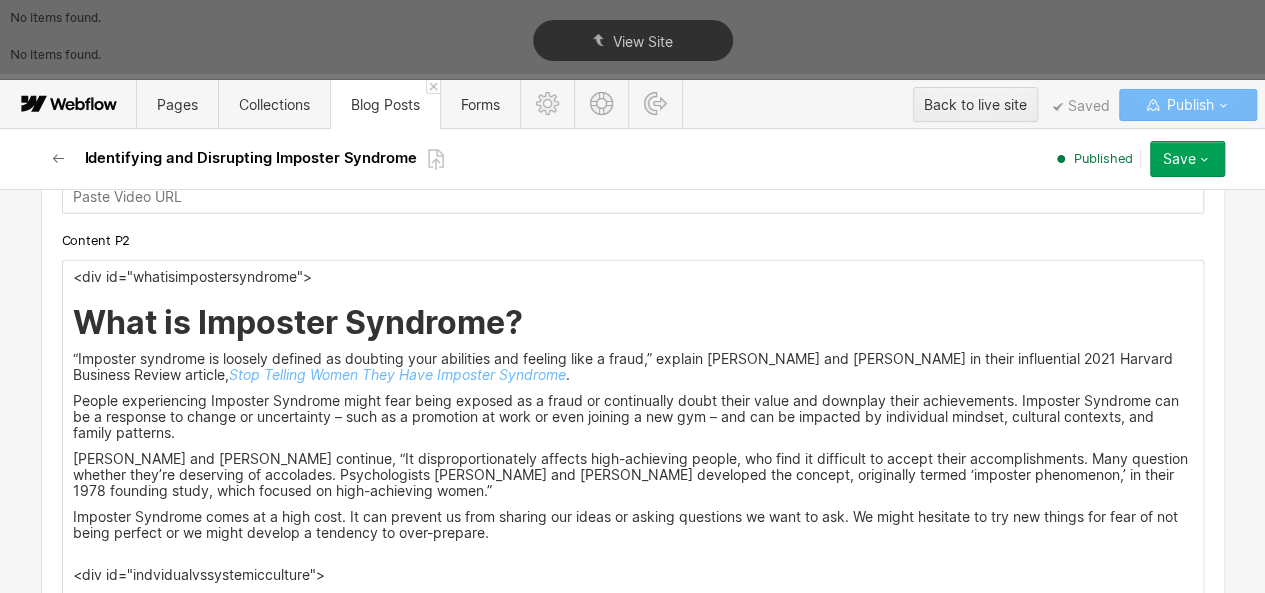 click on "What is Imposter Syndrome?" at bounding box center [298, 322] 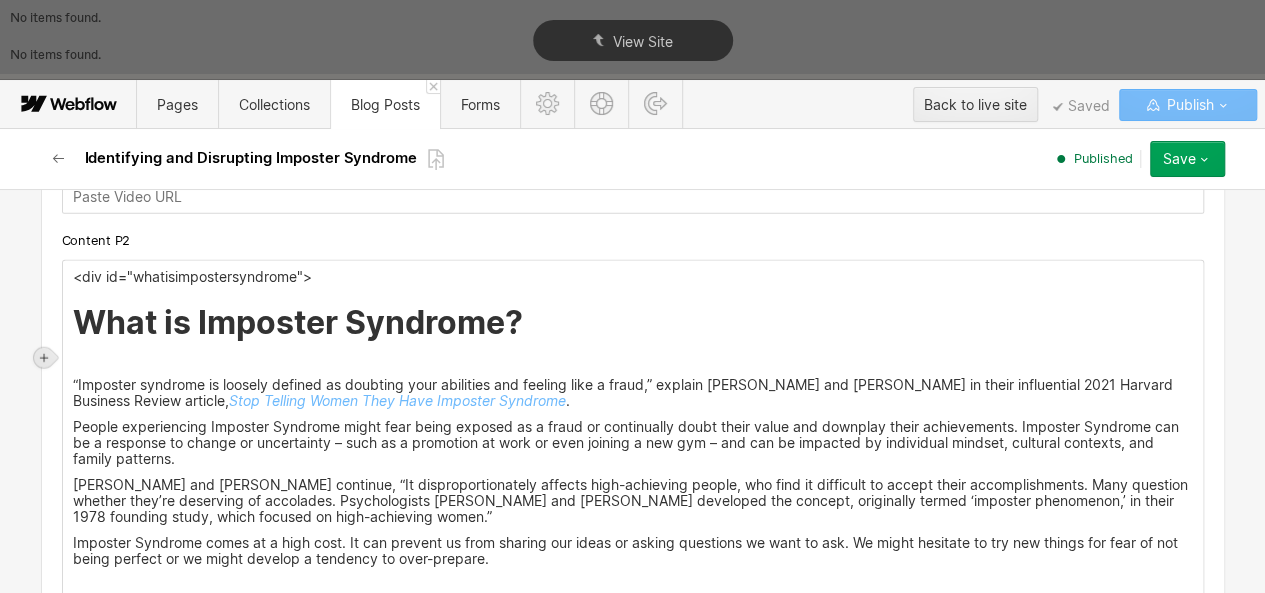 click at bounding box center [44, 358] 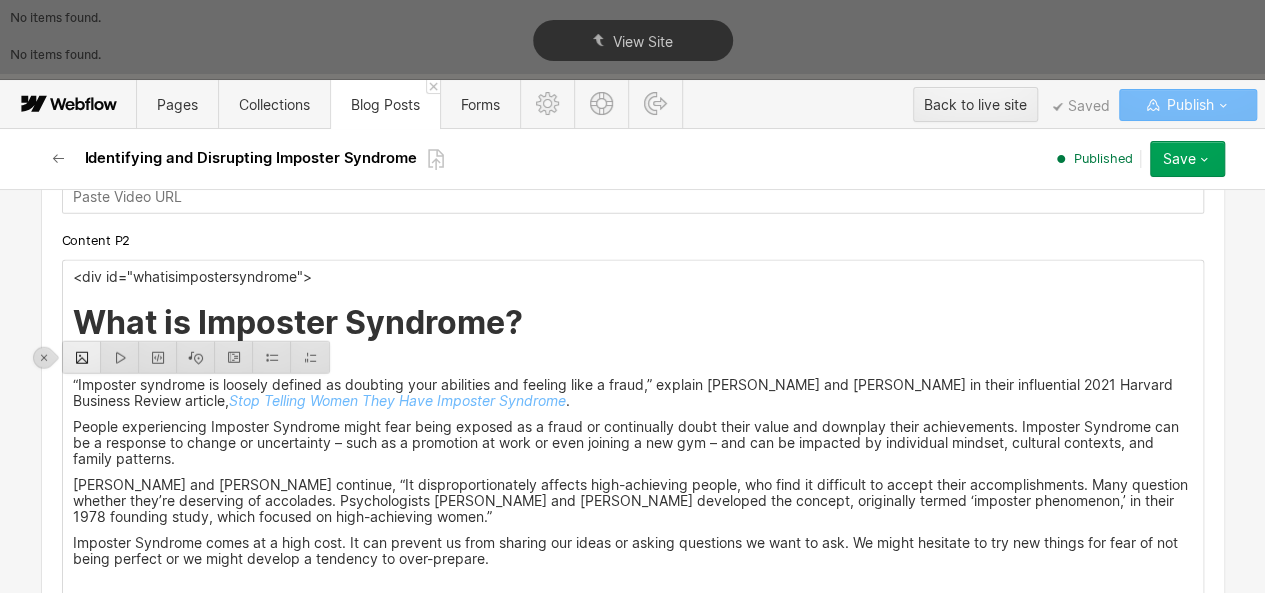 click at bounding box center (82, 357) 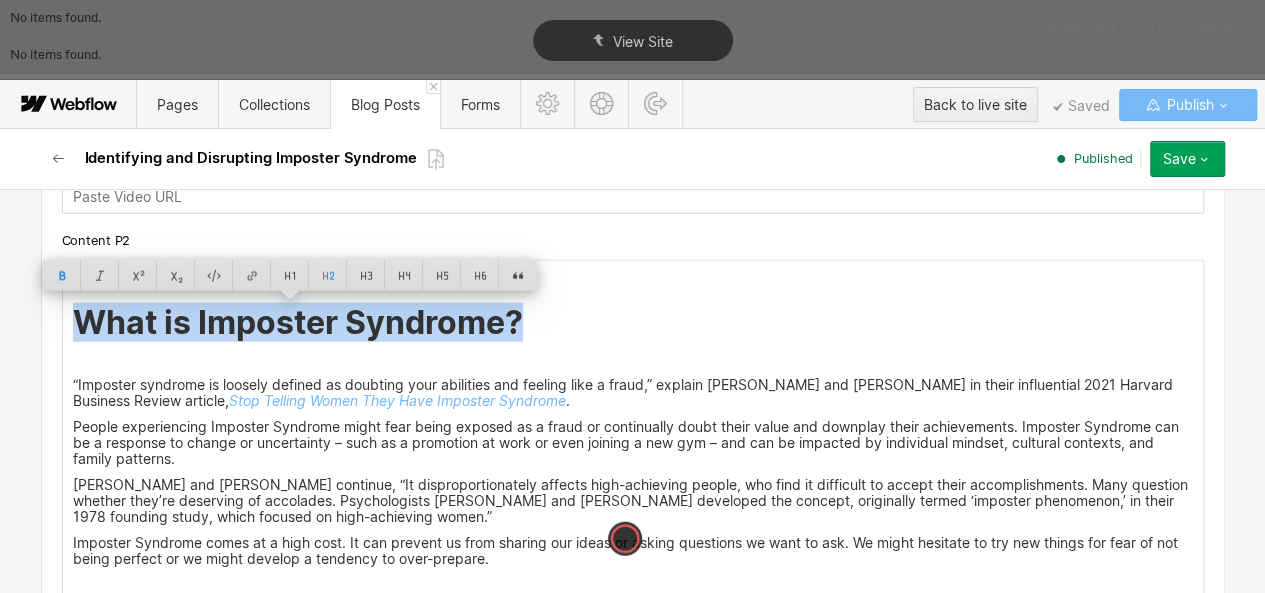 drag, startPoint x: 67, startPoint y: 319, endPoint x: 512, endPoint y: 322, distance: 445.0101 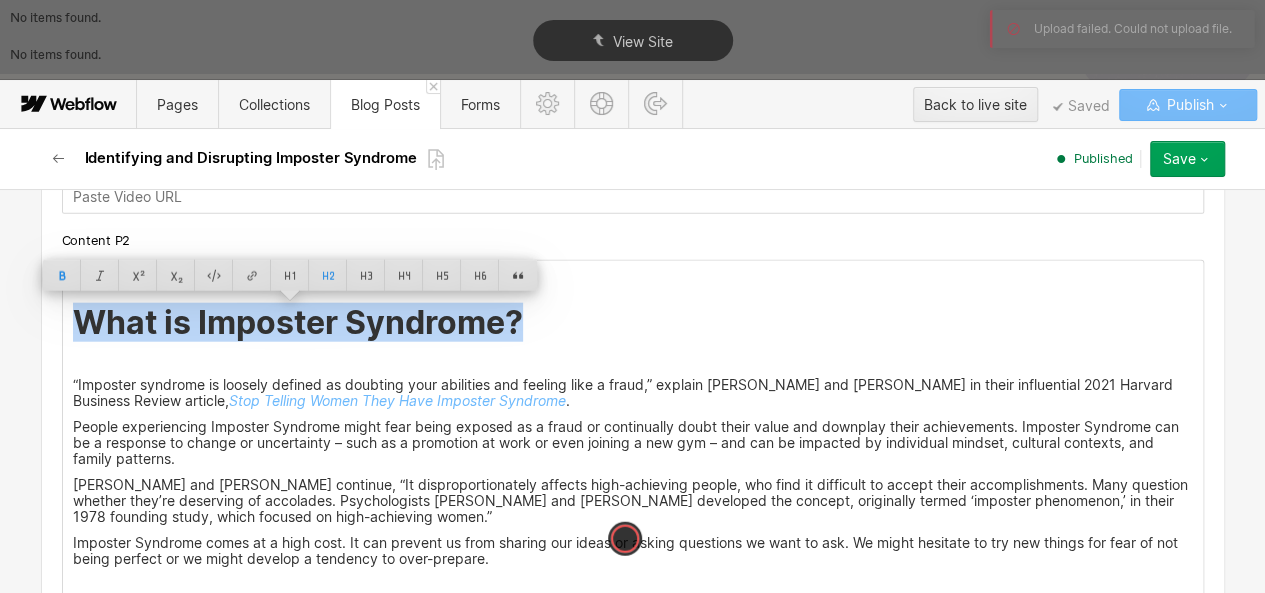 copy on "What is Imposter Syndrome?" 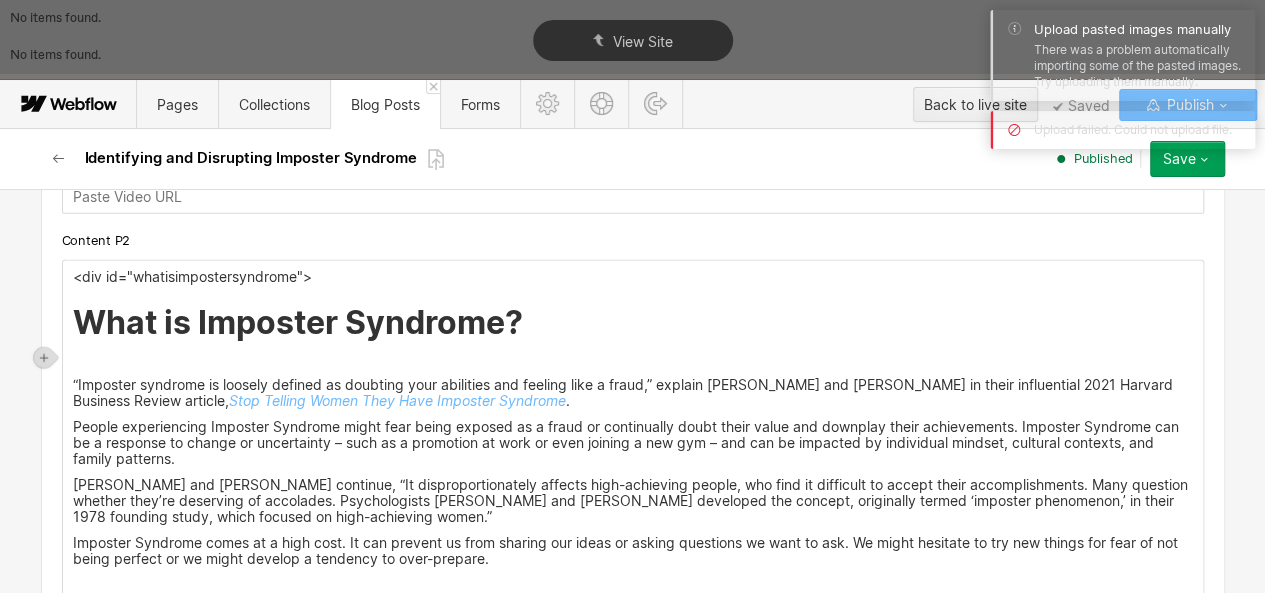 click on "‍" at bounding box center (633, 359) 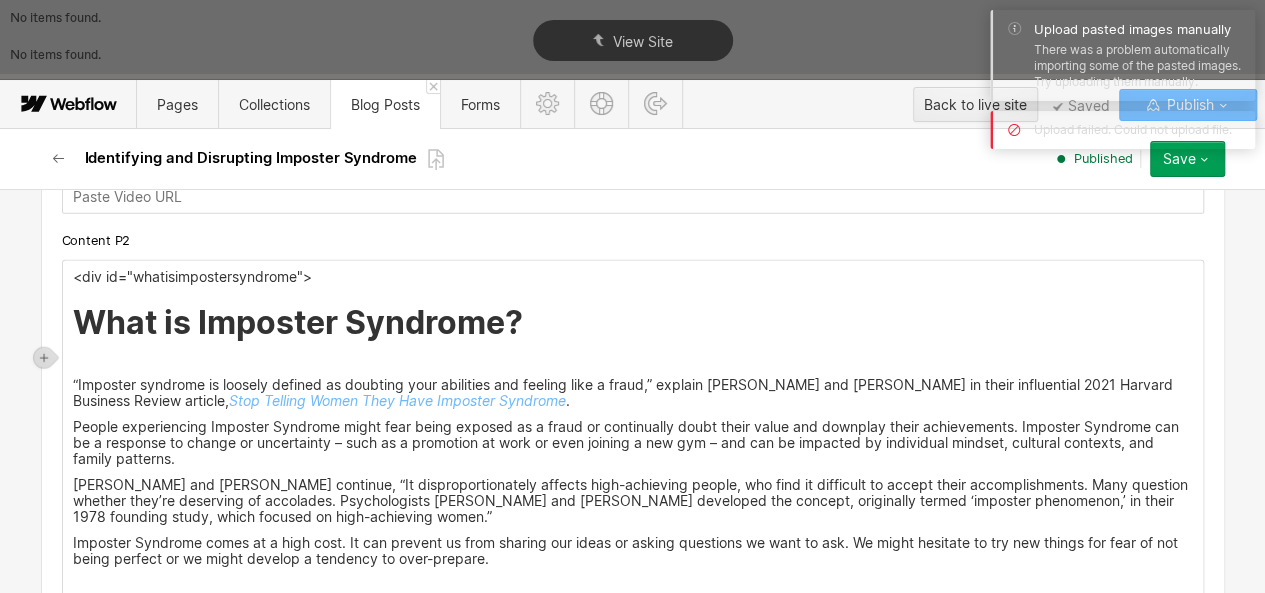 click on "“Imposter syndrome is loosely defined as doubting your abilities and feeling like a fraud,” explain [PERSON_NAME] and [PERSON_NAME] in their influential 2021 Harvard Business Review article,  Stop Telling Women They Have Imposter Syndrome ." at bounding box center [633, 393] 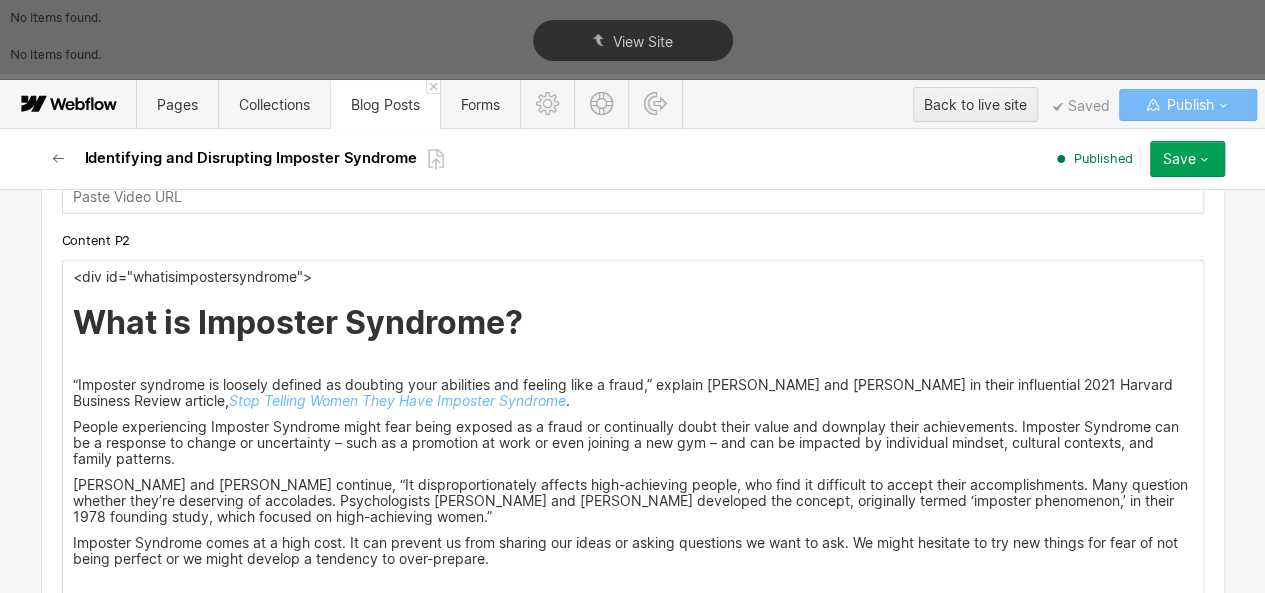 click on "‍" at bounding box center [633, 359] 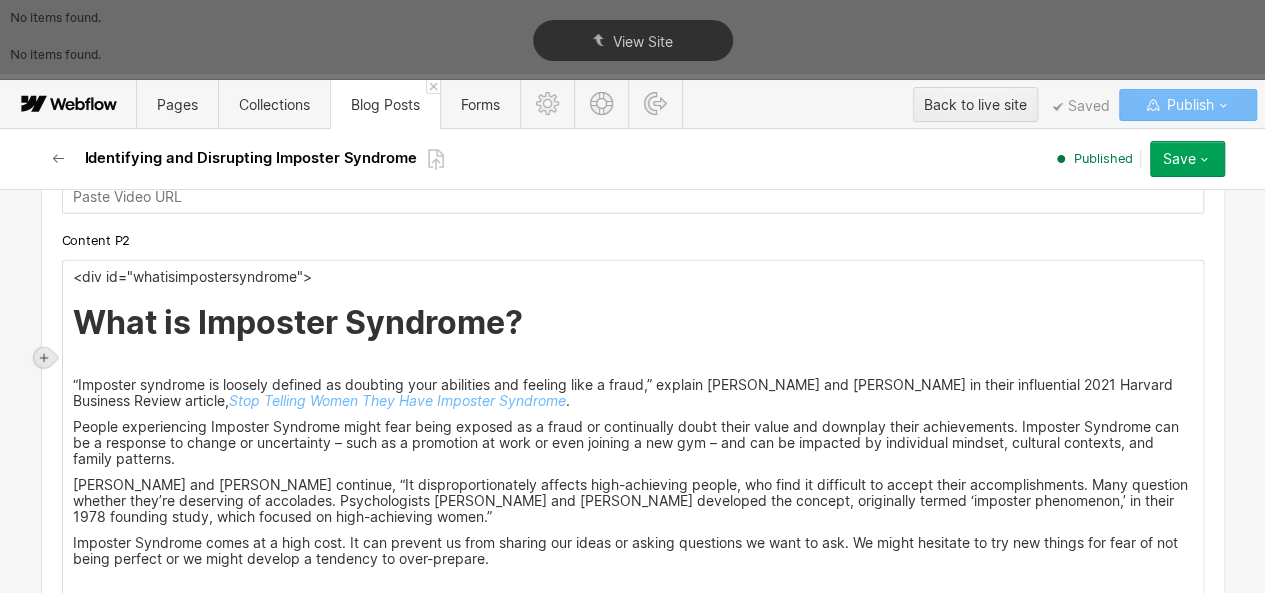 click 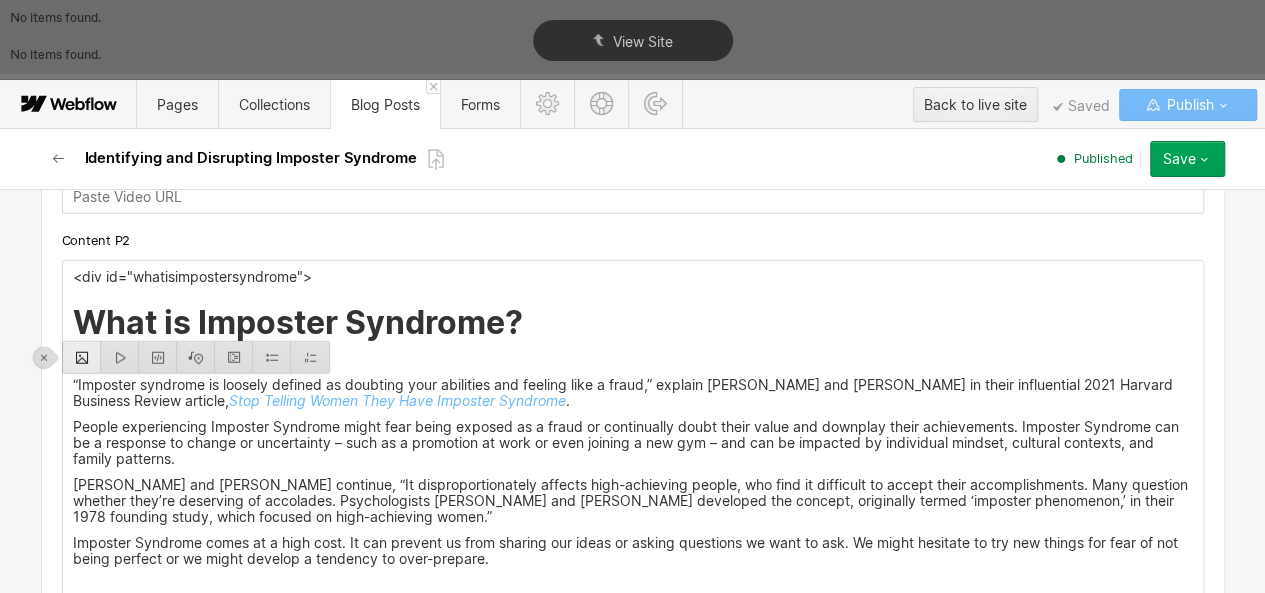 click at bounding box center (82, 357) 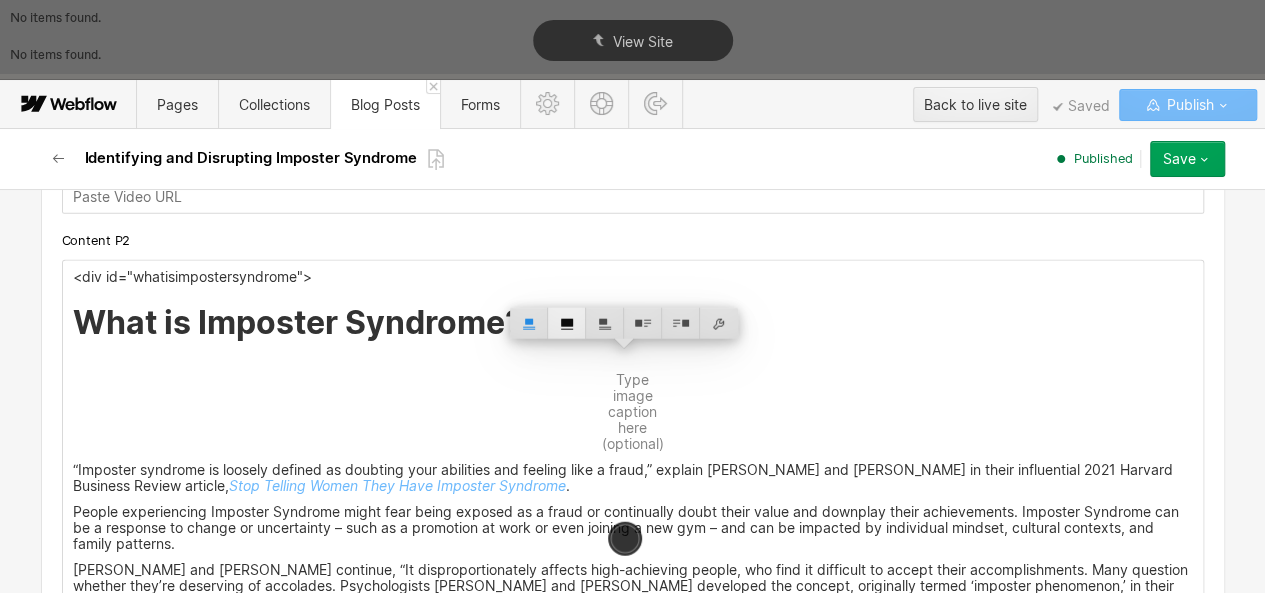 click at bounding box center [567, 323] 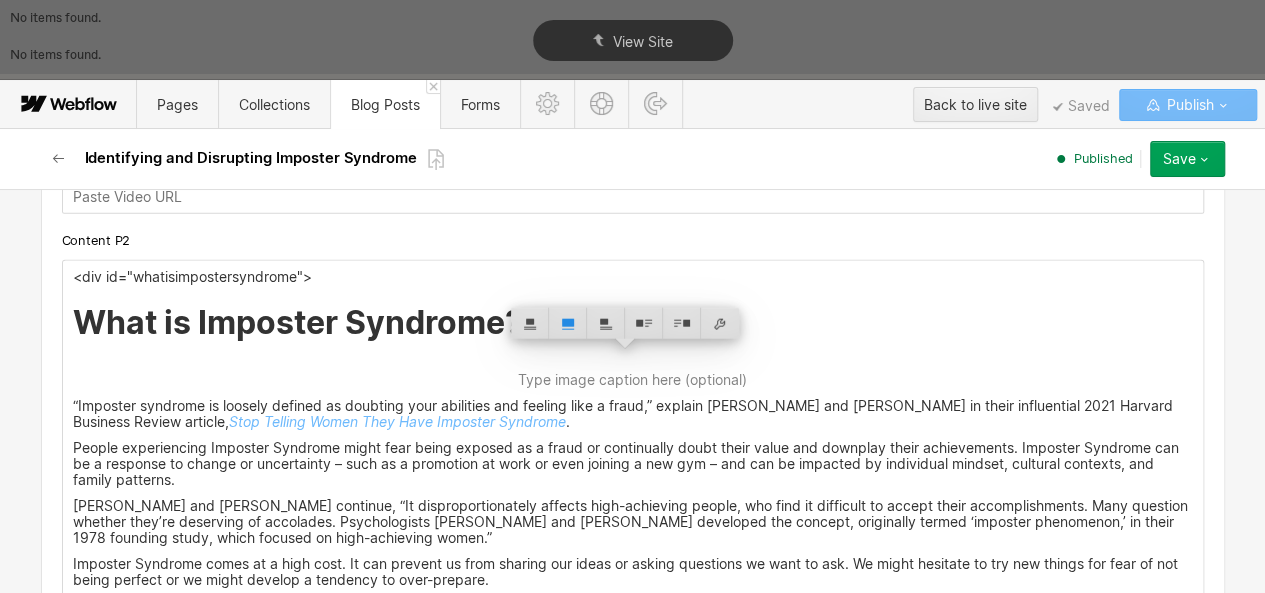 click on "What is Imposter Syndrome?" at bounding box center (298, 322) 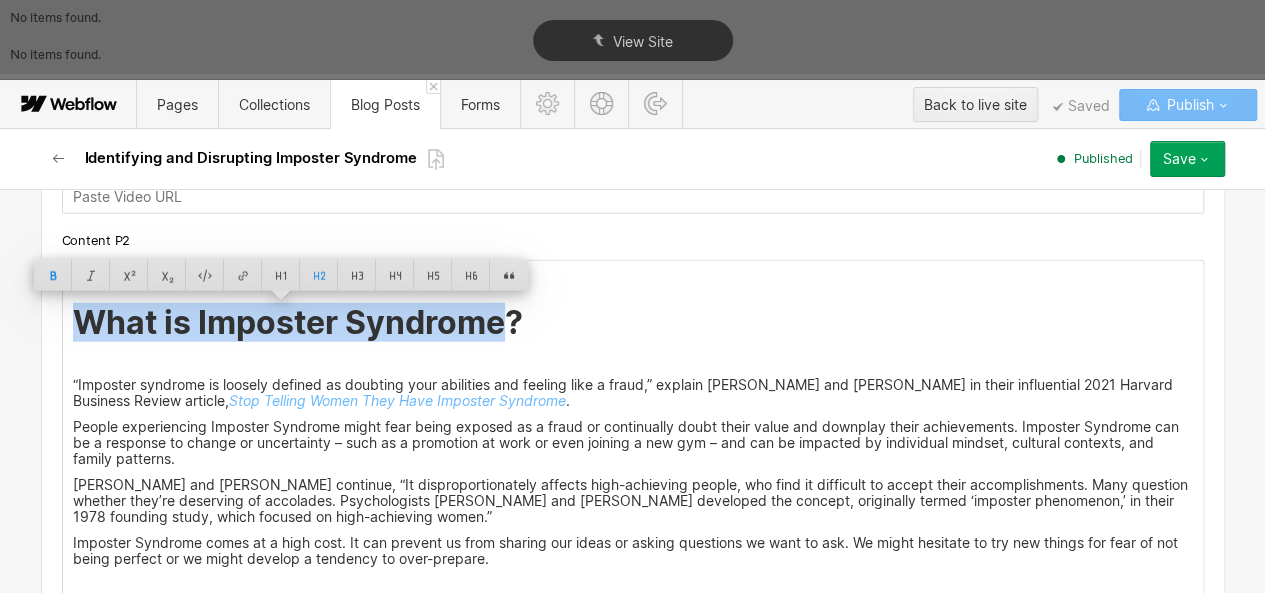 drag, startPoint x: 122, startPoint y: 327, endPoint x: 508, endPoint y: 325, distance: 386.0052 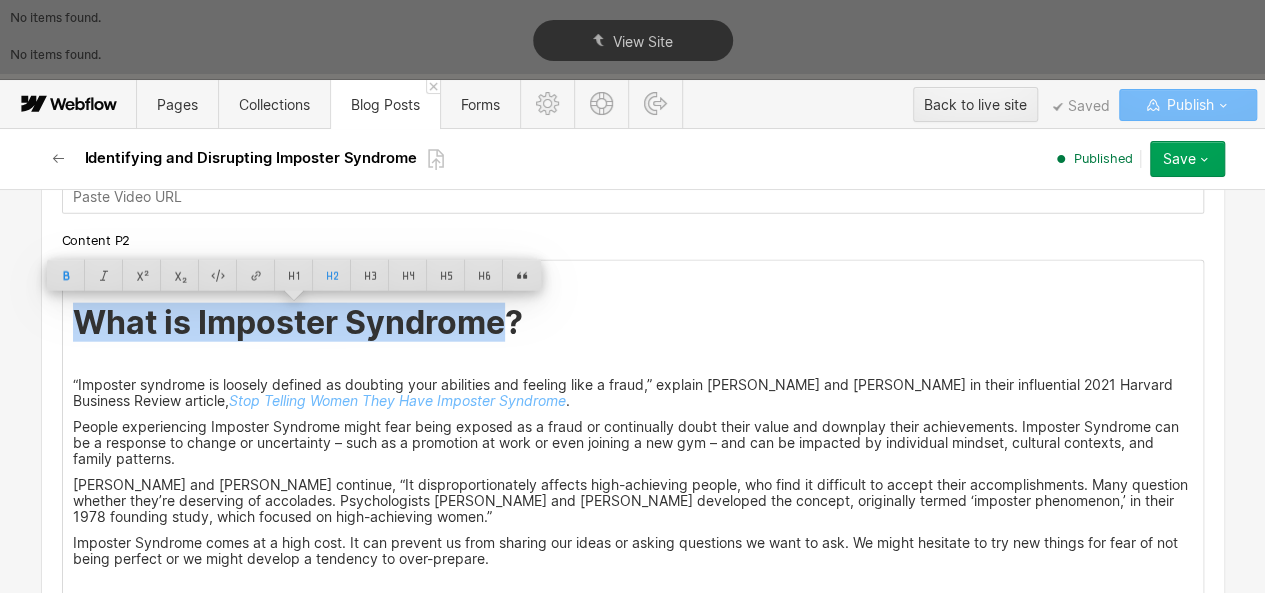 copy on "What is Imposter Syndrome?" 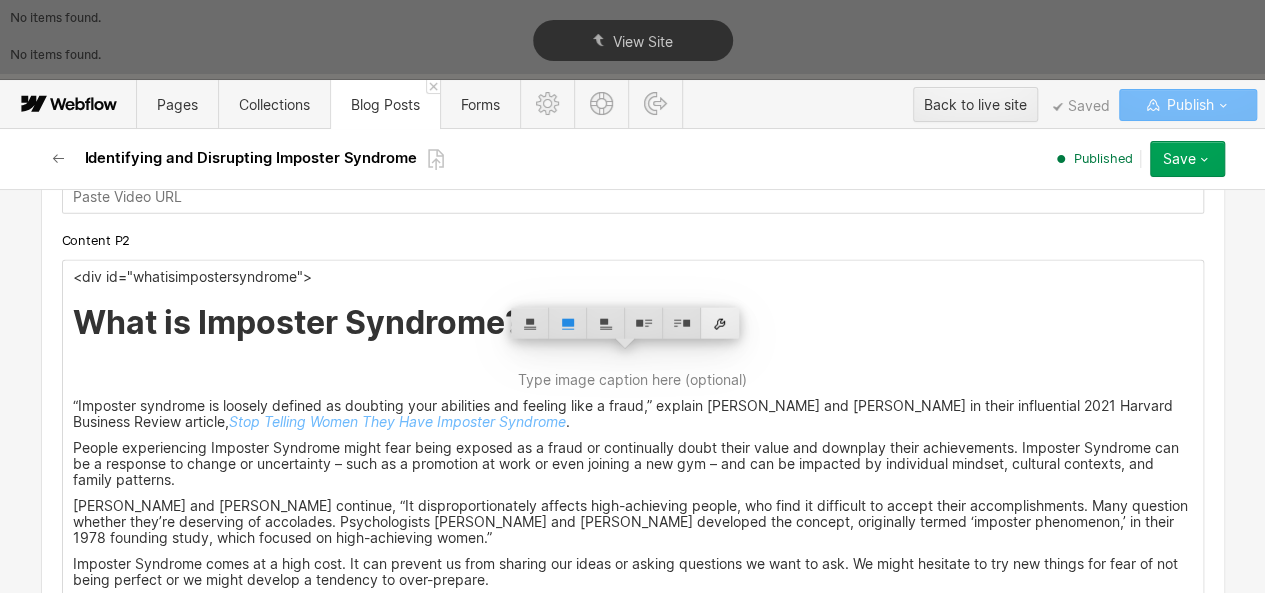 click at bounding box center (720, 323) 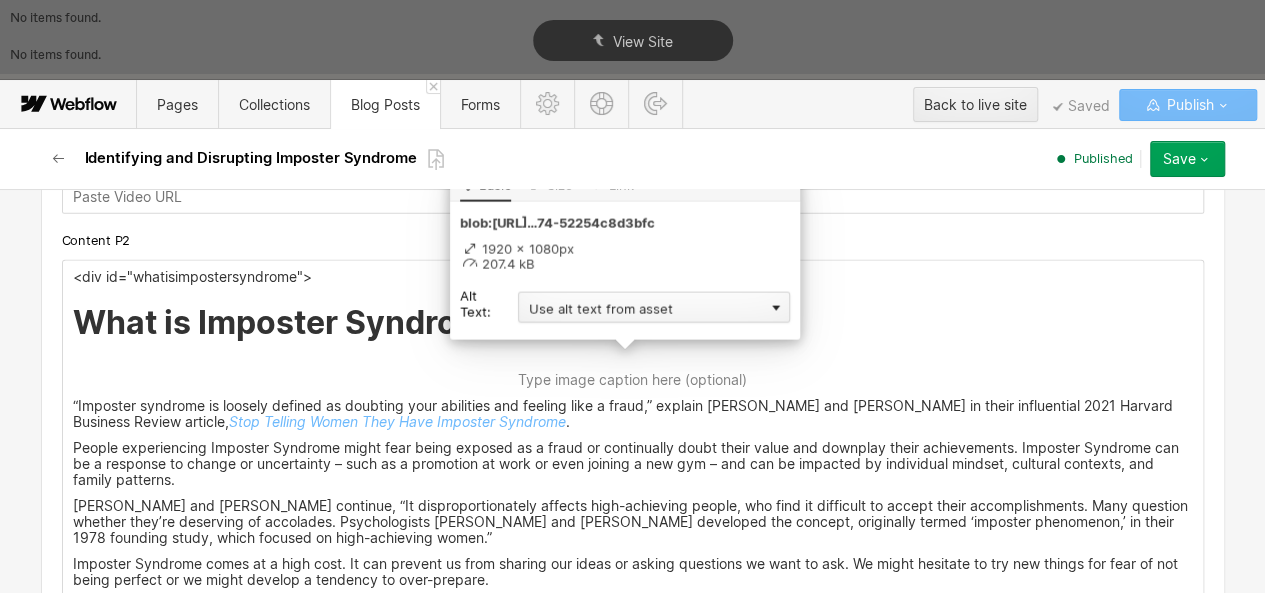click on "Use alt text from asset" at bounding box center (654, 307) 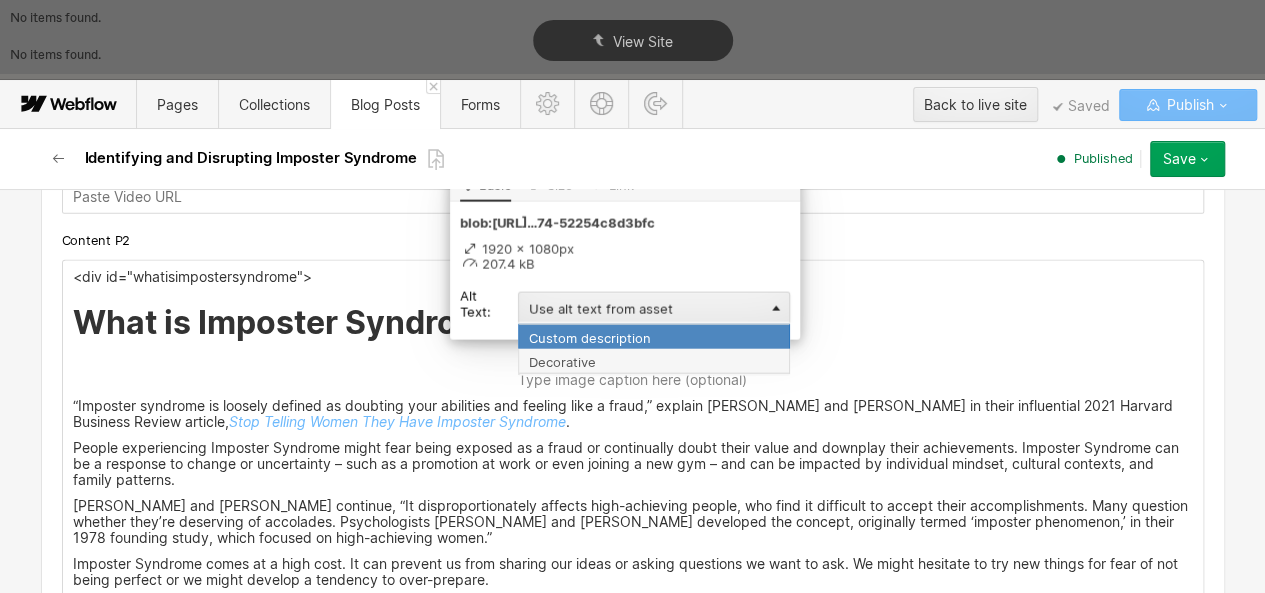 click on "Custom description" at bounding box center (654, 336) 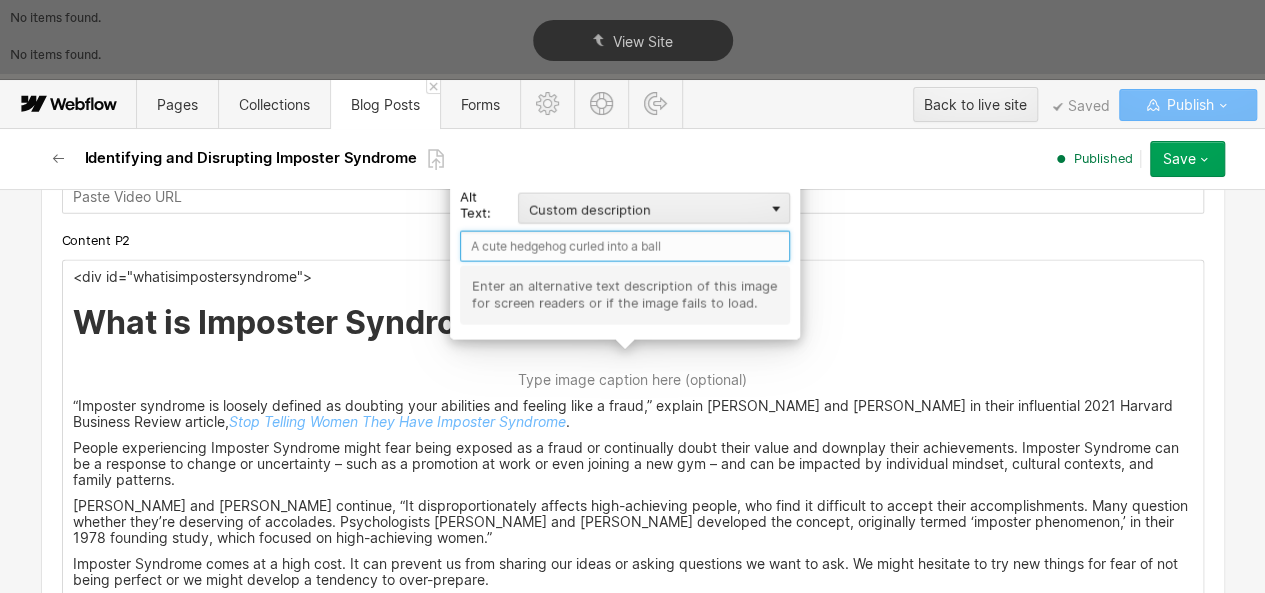 click at bounding box center [625, 246] 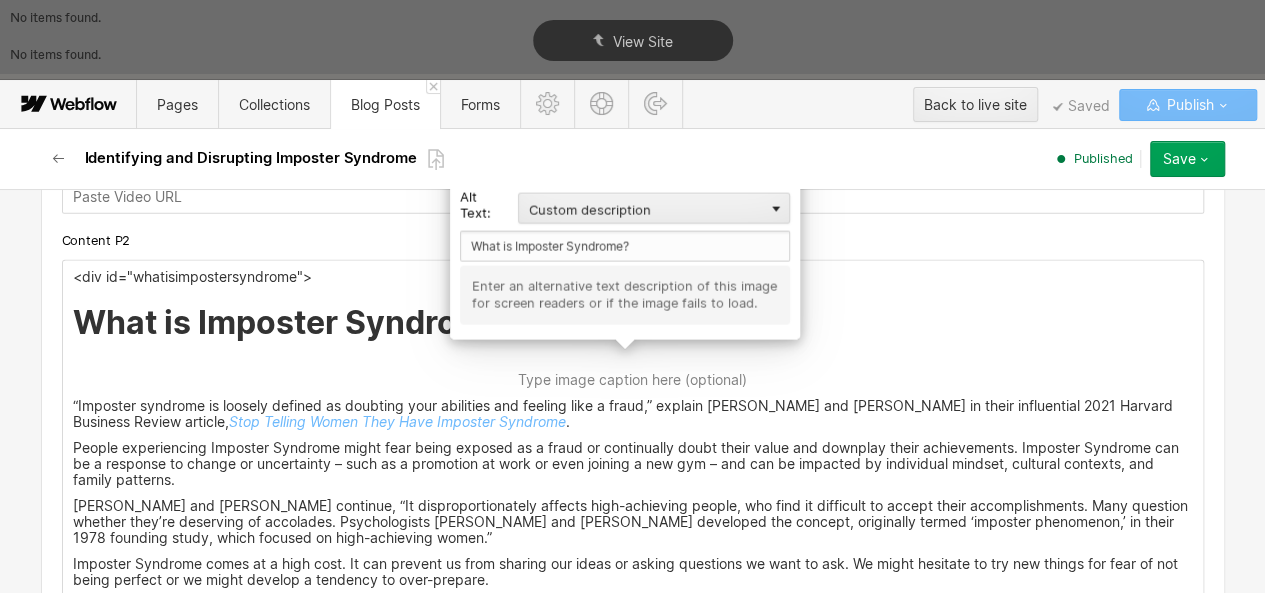 click at bounding box center (633, 364) 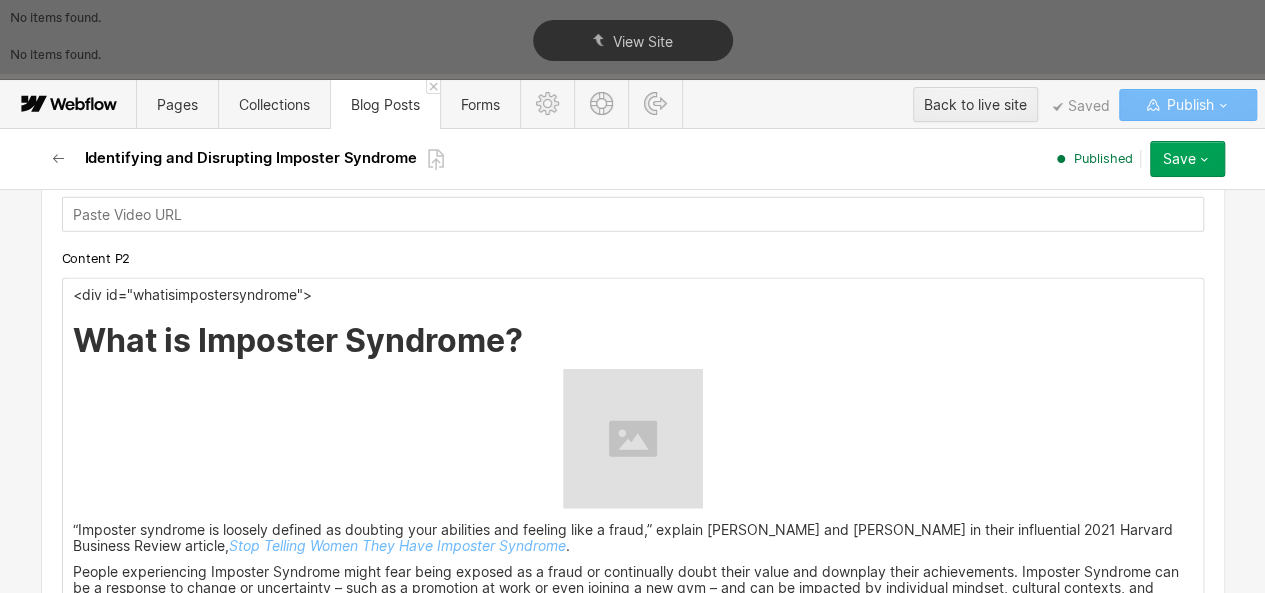 scroll, scrollTop: 2480, scrollLeft: 0, axis: vertical 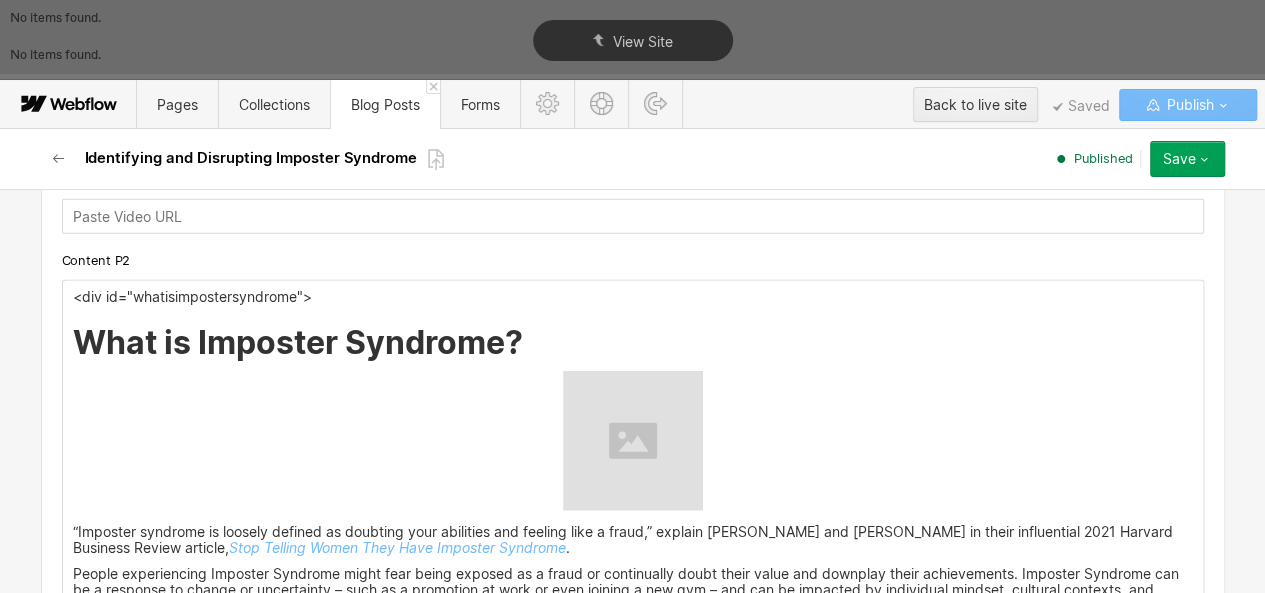 click at bounding box center [633, 441] 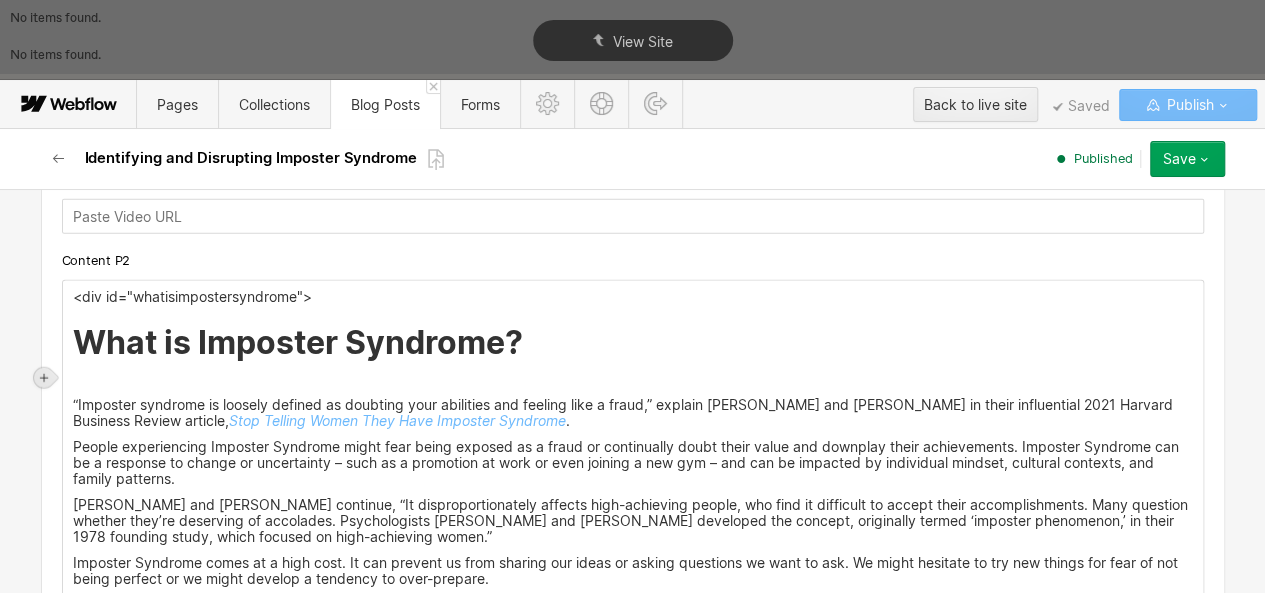 click at bounding box center [44, 378] 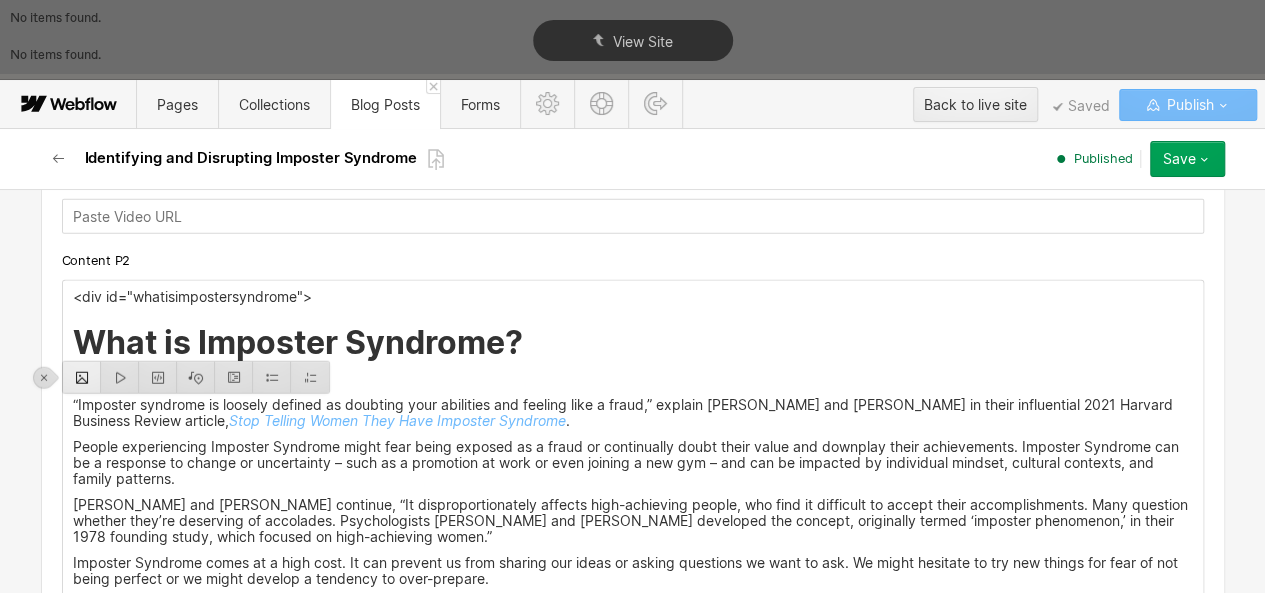 click at bounding box center (82, 377) 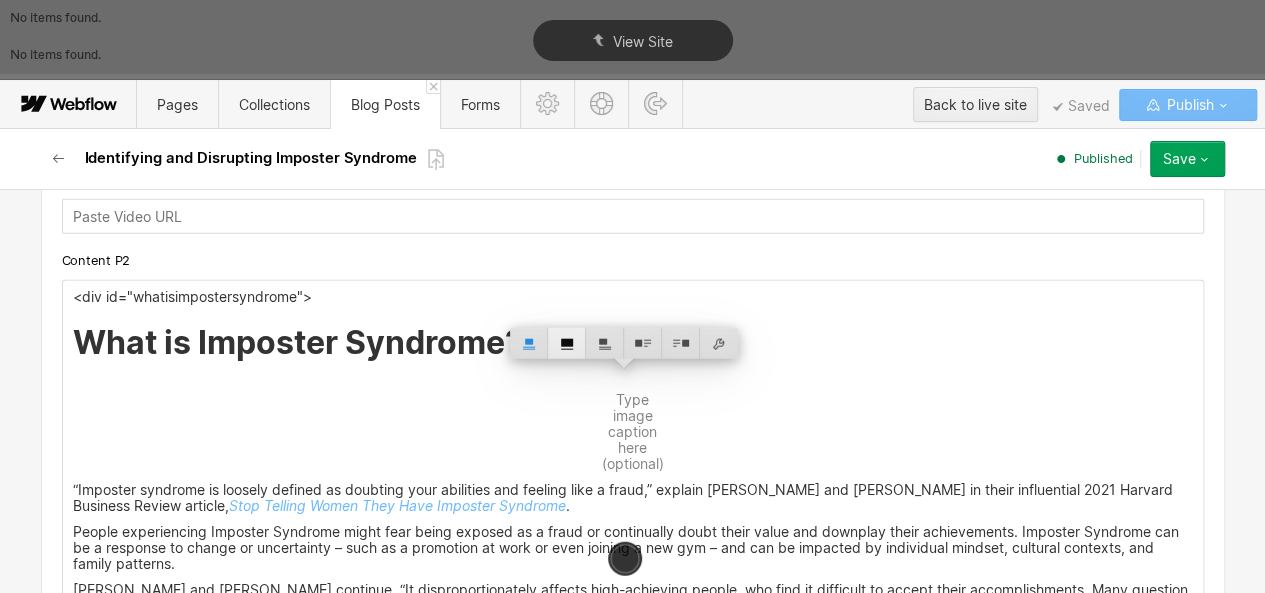 click at bounding box center (567, 343) 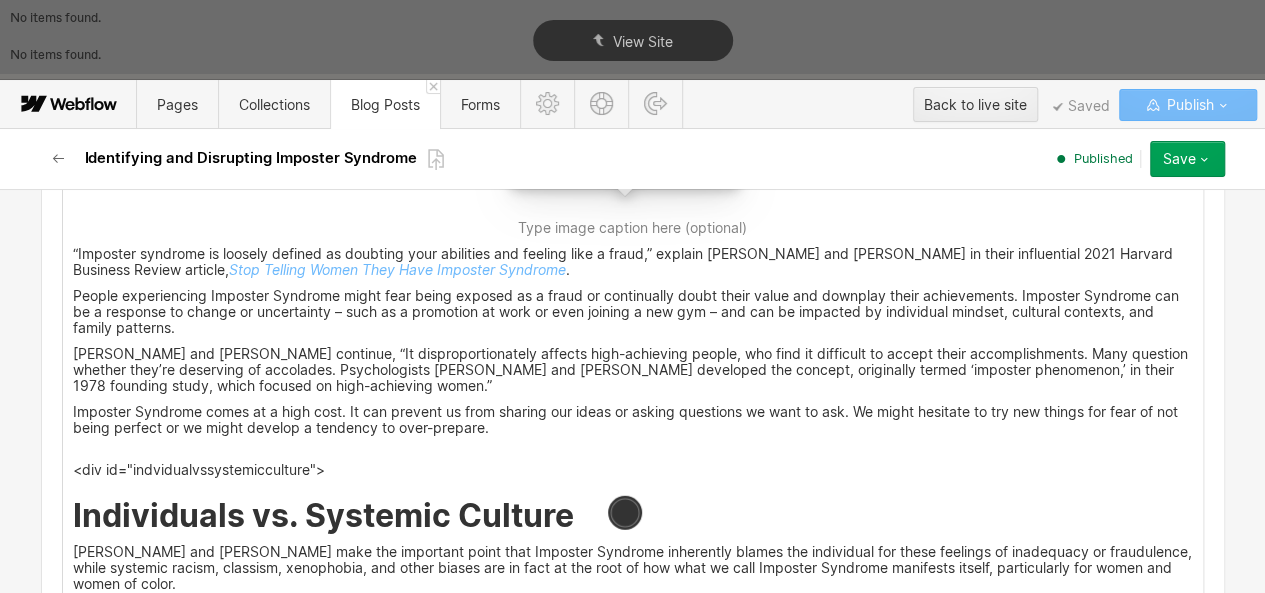 scroll, scrollTop: 2573, scrollLeft: 0, axis: vertical 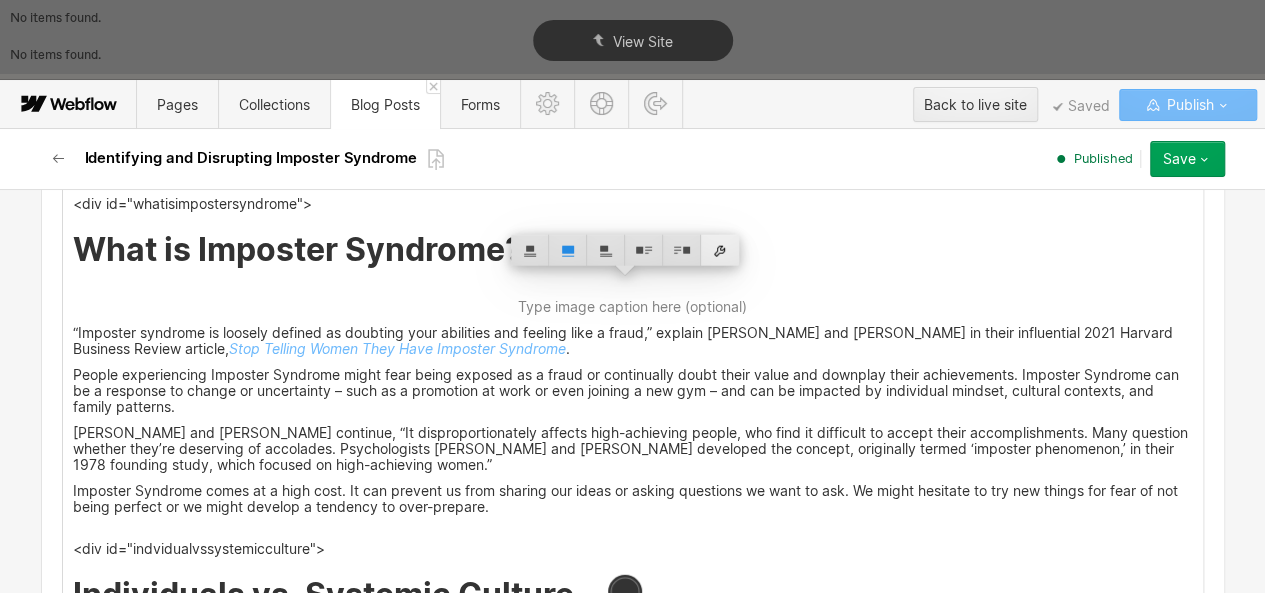 click at bounding box center [720, 250] 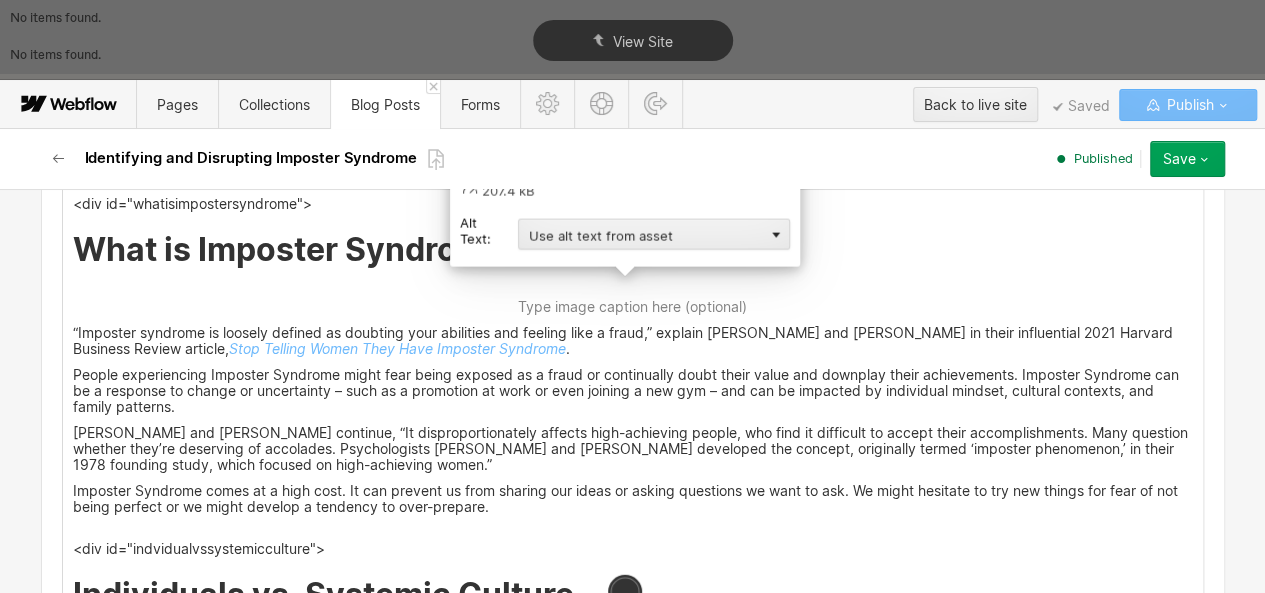 click on "Alt Text: Use alt text from asset Custom description Decorative" at bounding box center (625, 234) 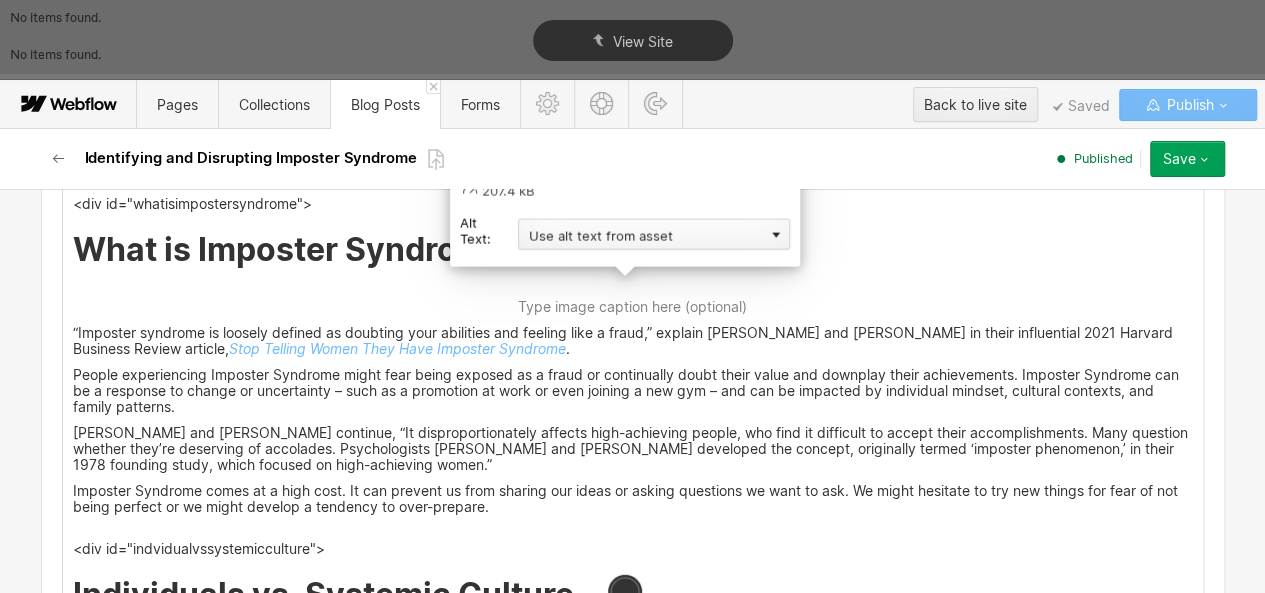 click on "Use alt text from asset" at bounding box center (654, 234) 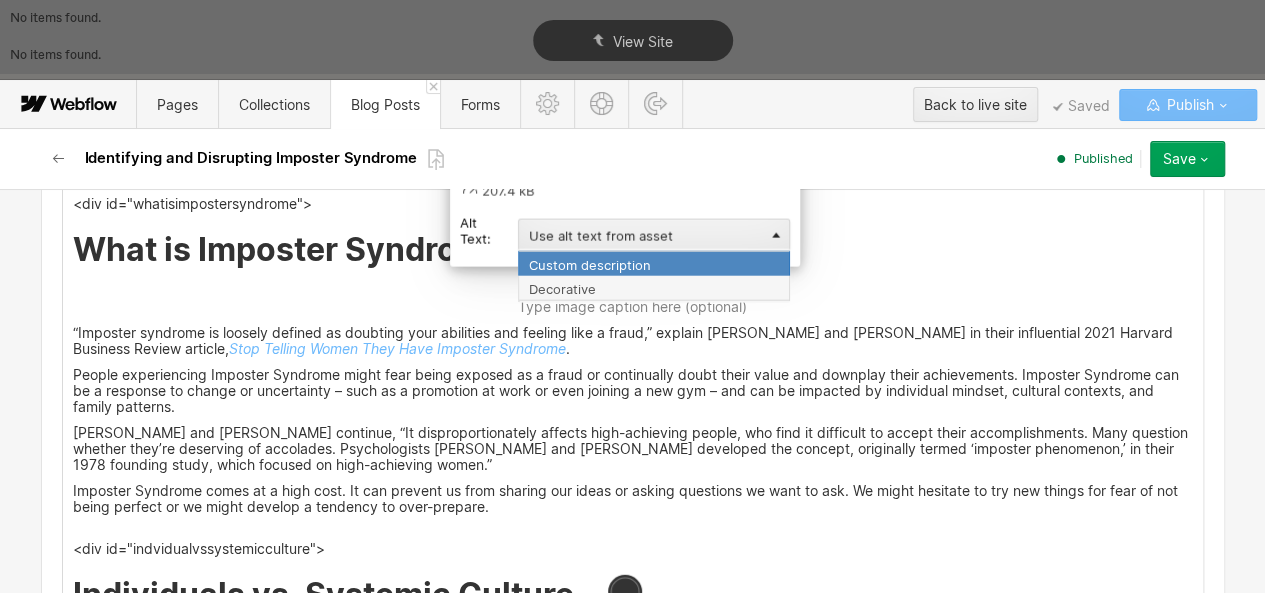 click on "Custom description" at bounding box center [654, 263] 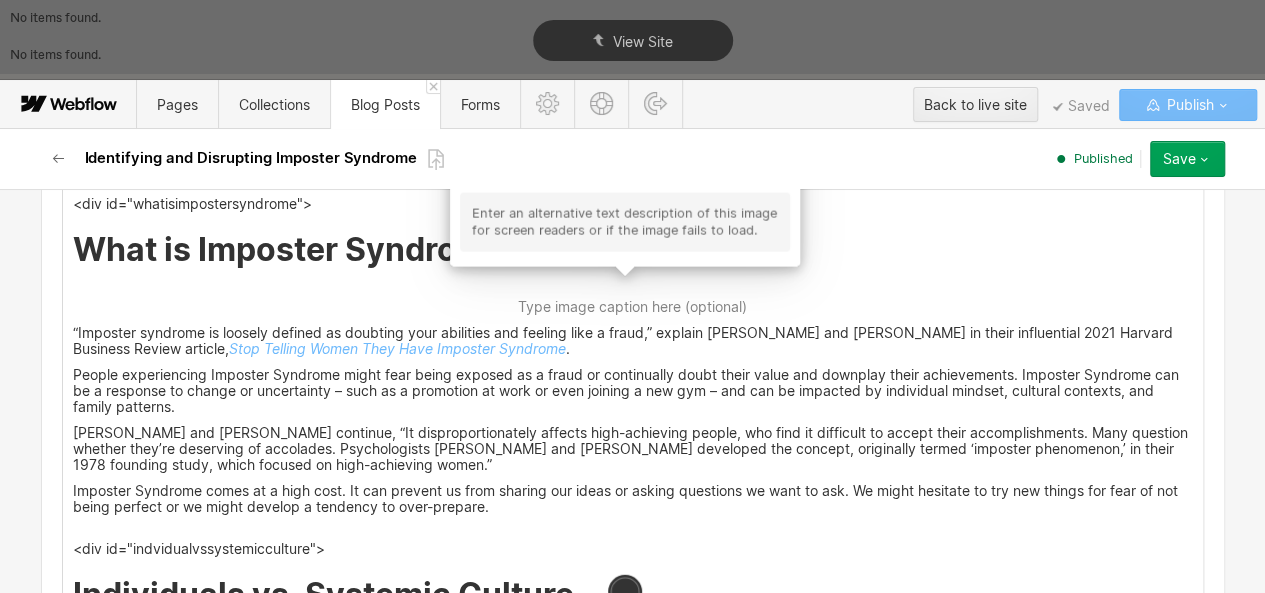 scroll, scrollTop: 2495, scrollLeft: 0, axis: vertical 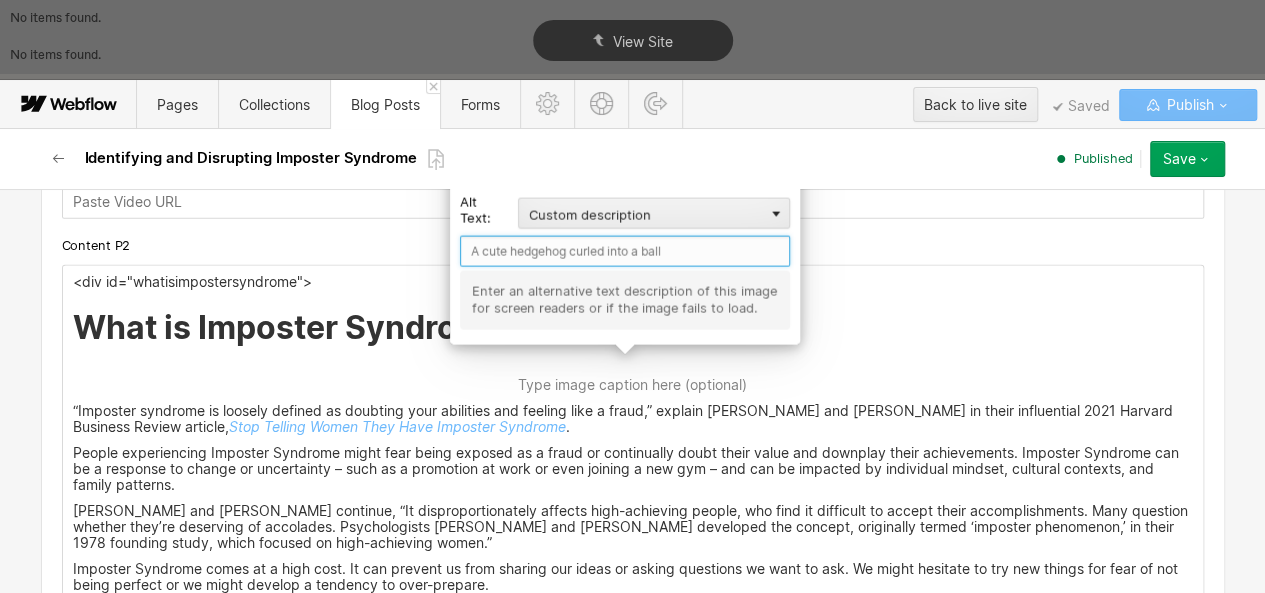click at bounding box center [625, 251] 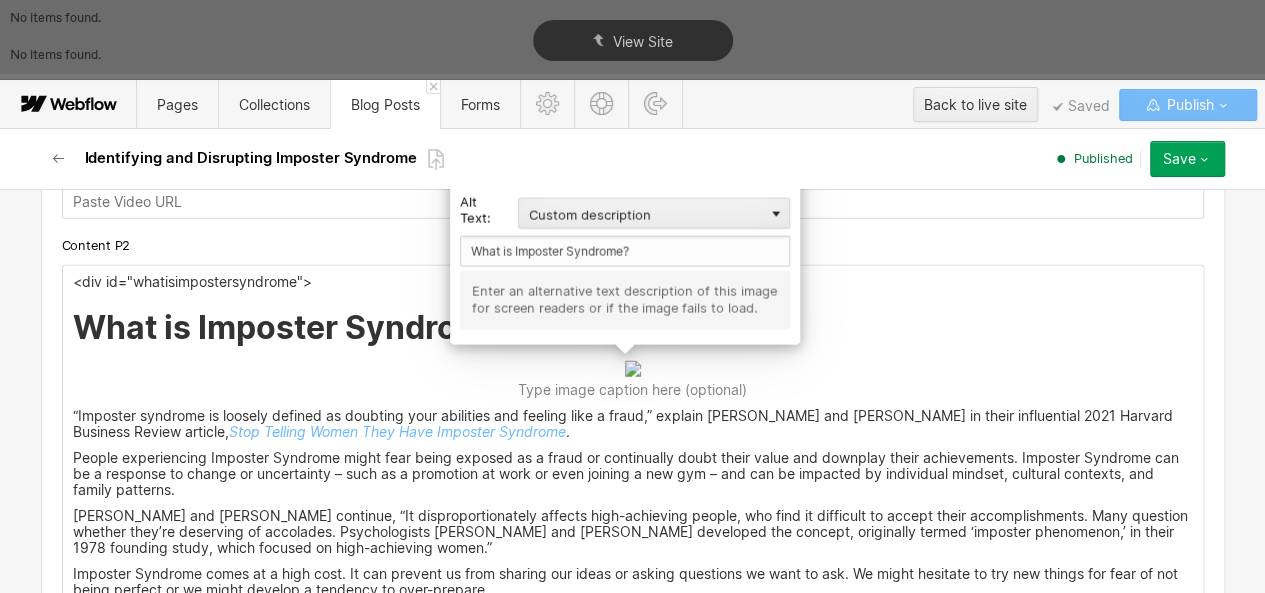 click at bounding box center [633, 369] 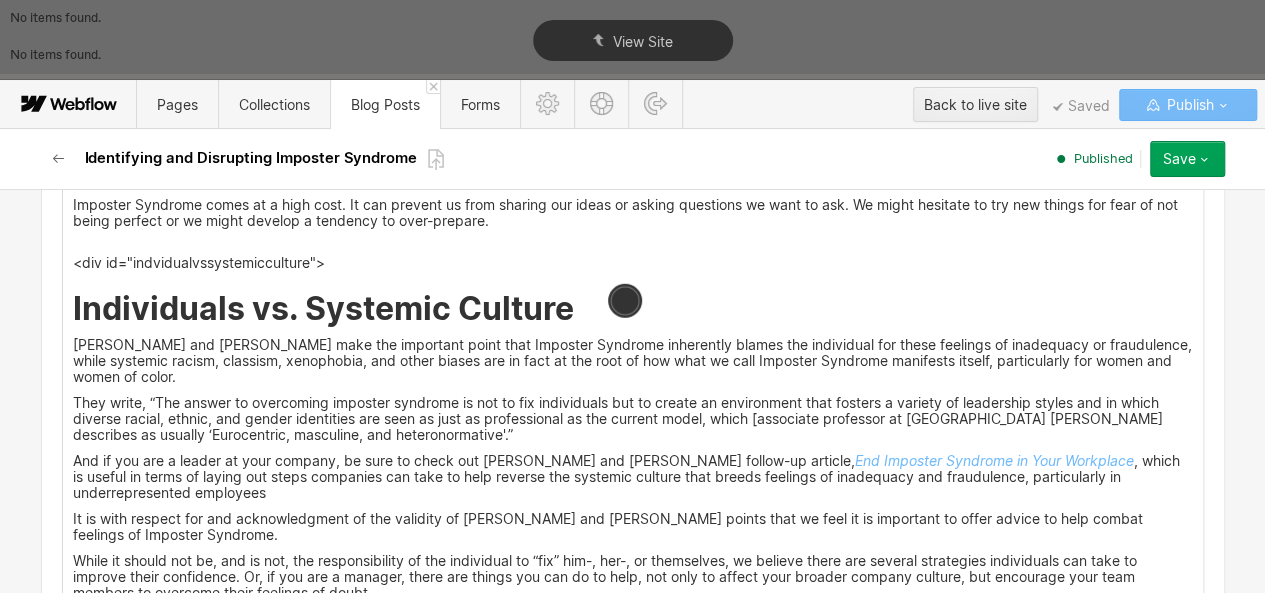 scroll, scrollTop: 2872, scrollLeft: 0, axis: vertical 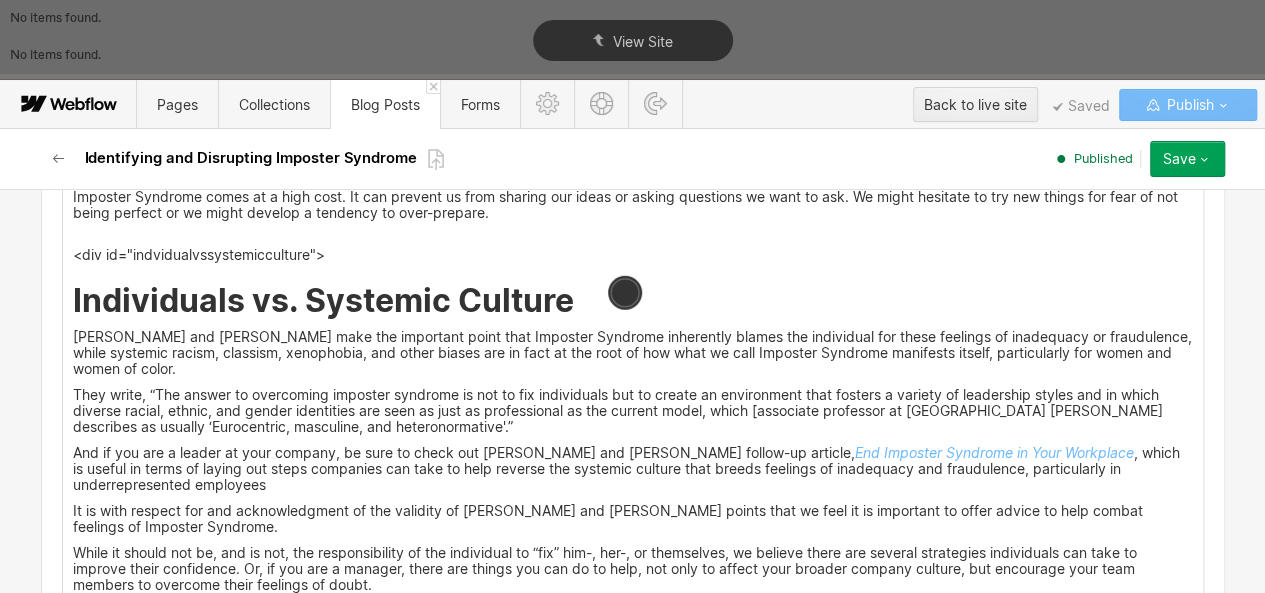 click at bounding box center [633, -8] 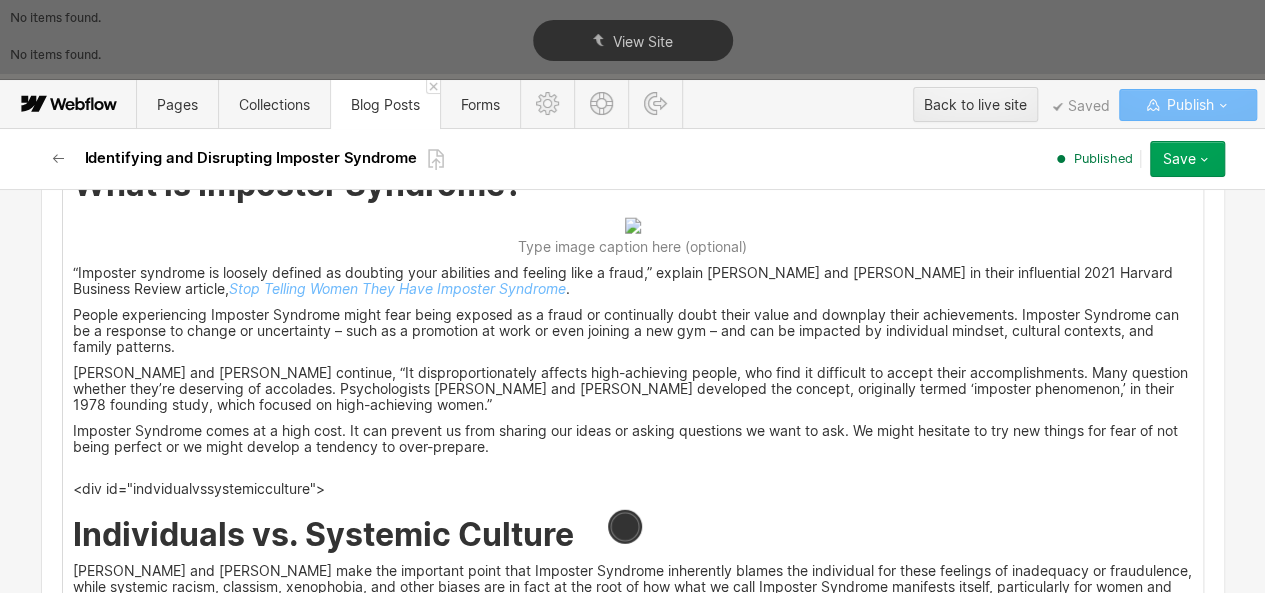 scroll, scrollTop: 2633, scrollLeft: 0, axis: vertical 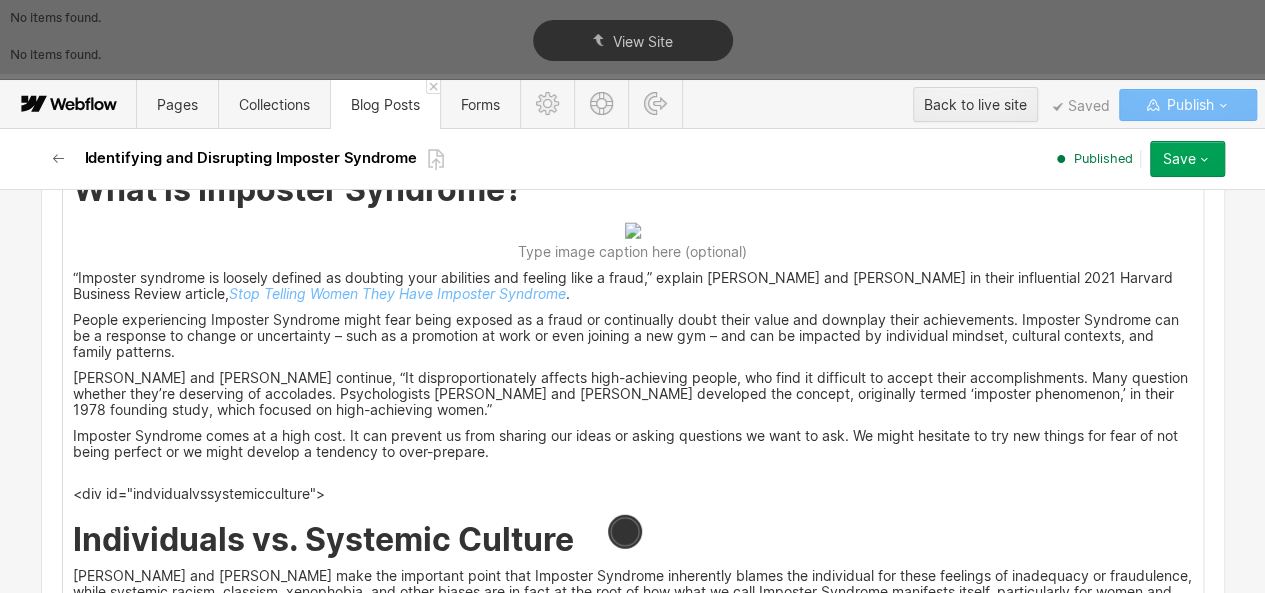 click at bounding box center [633, 231] 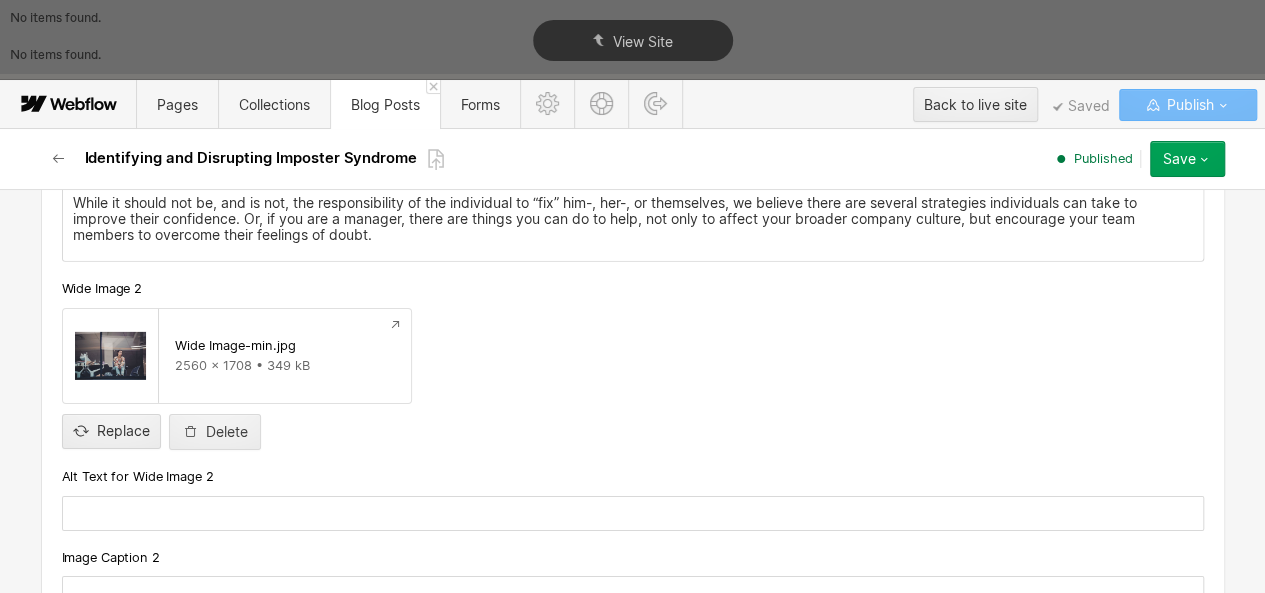 scroll, scrollTop: 3227, scrollLeft: 0, axis: vertical 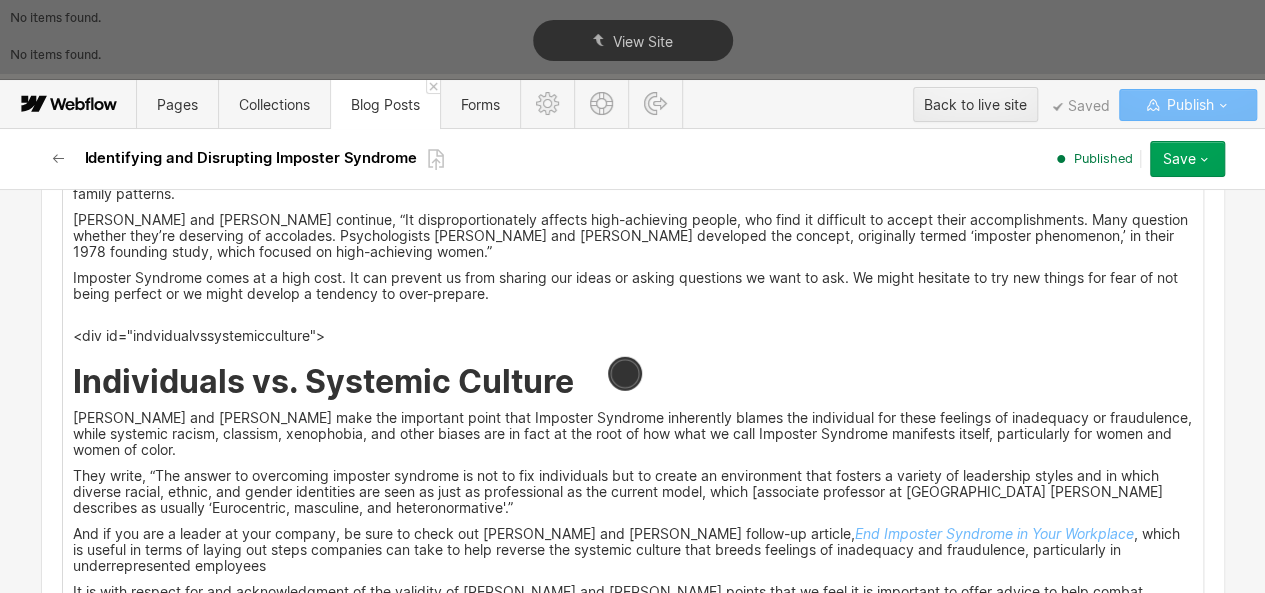 click 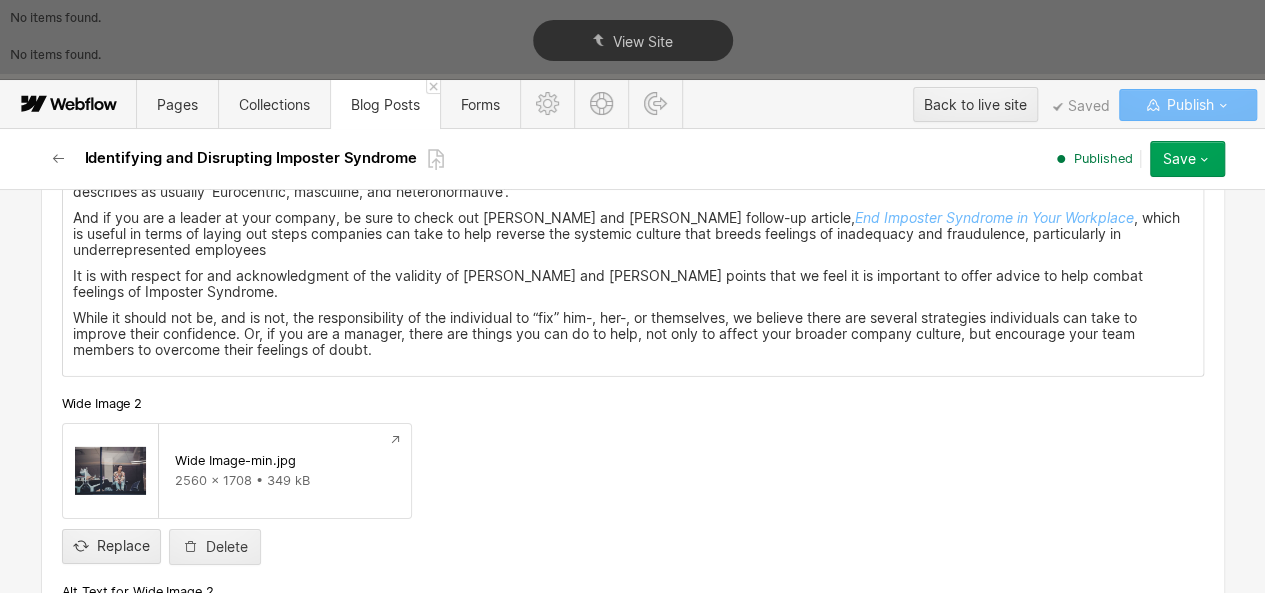 click at bounding box center (633, -243) 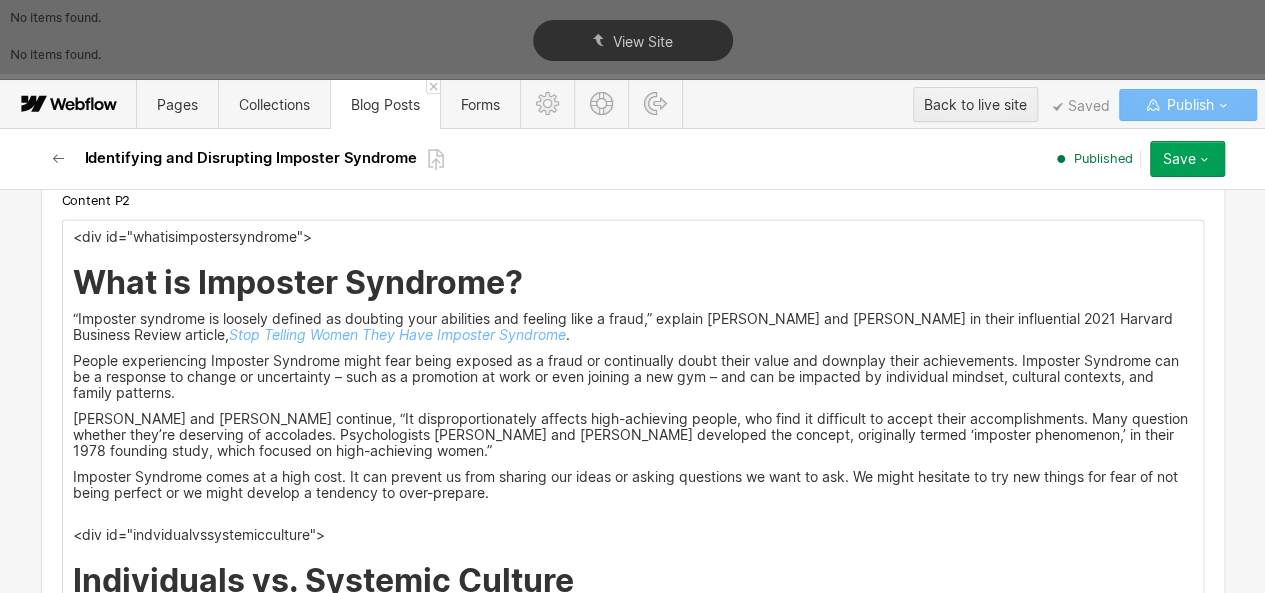 scroll, scrollTop: 2544, scrollLeft: 0, axis: vertical 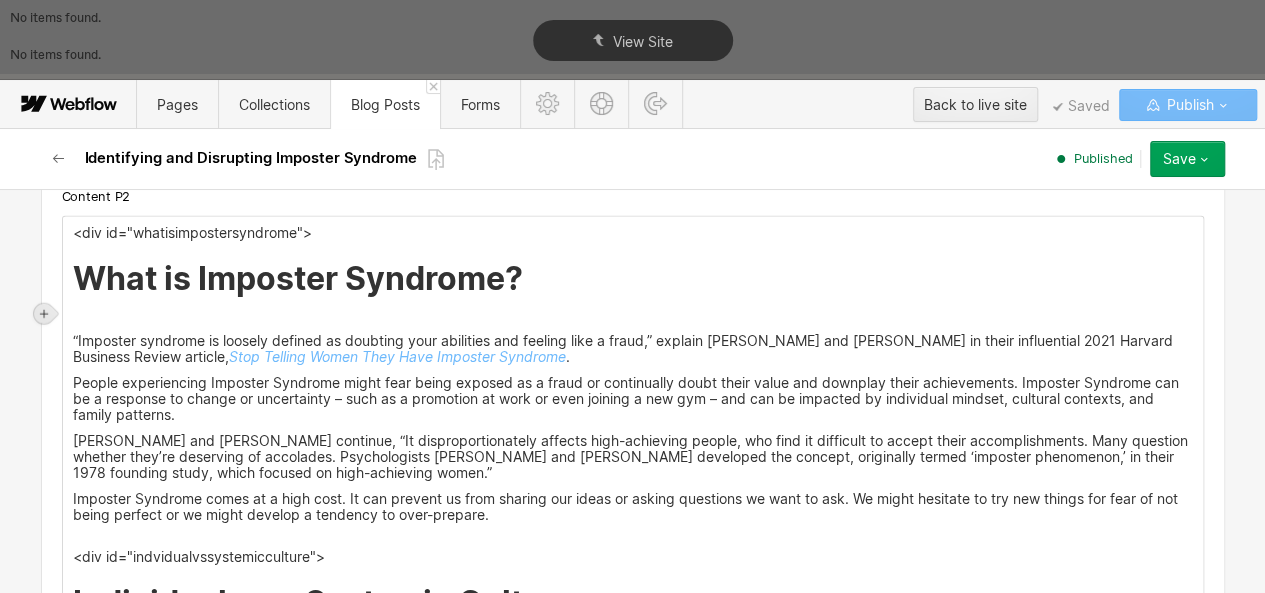 click at bounding box center [44, 314] 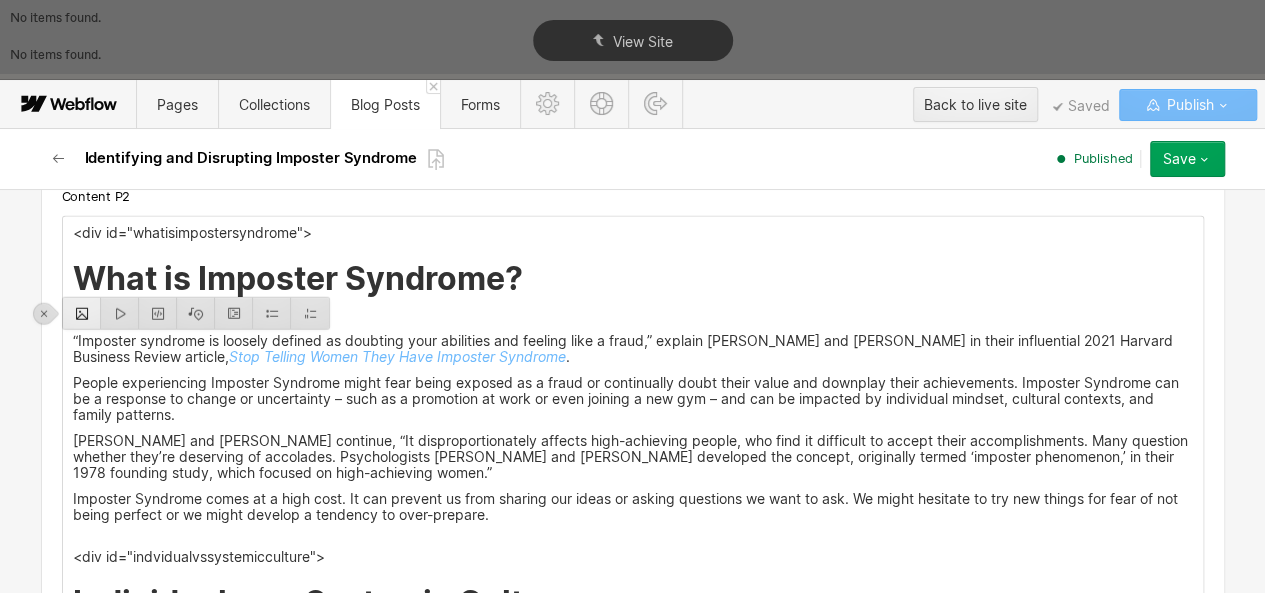 click at bounding box center [82, 313] 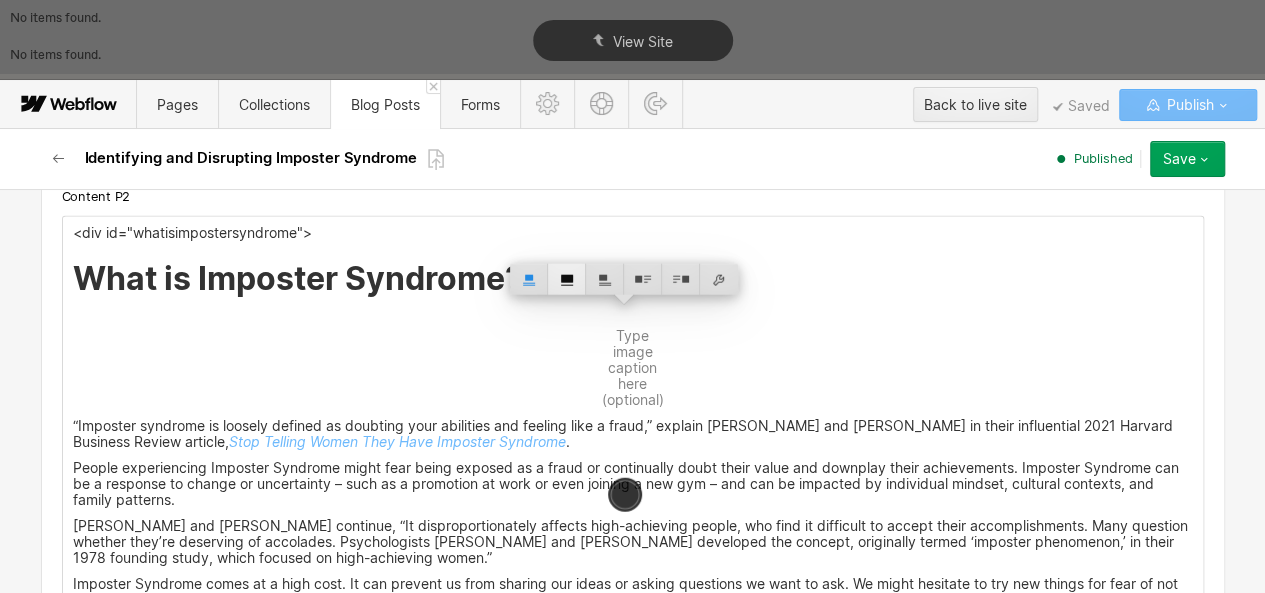 click at bounding box center [567, 279] 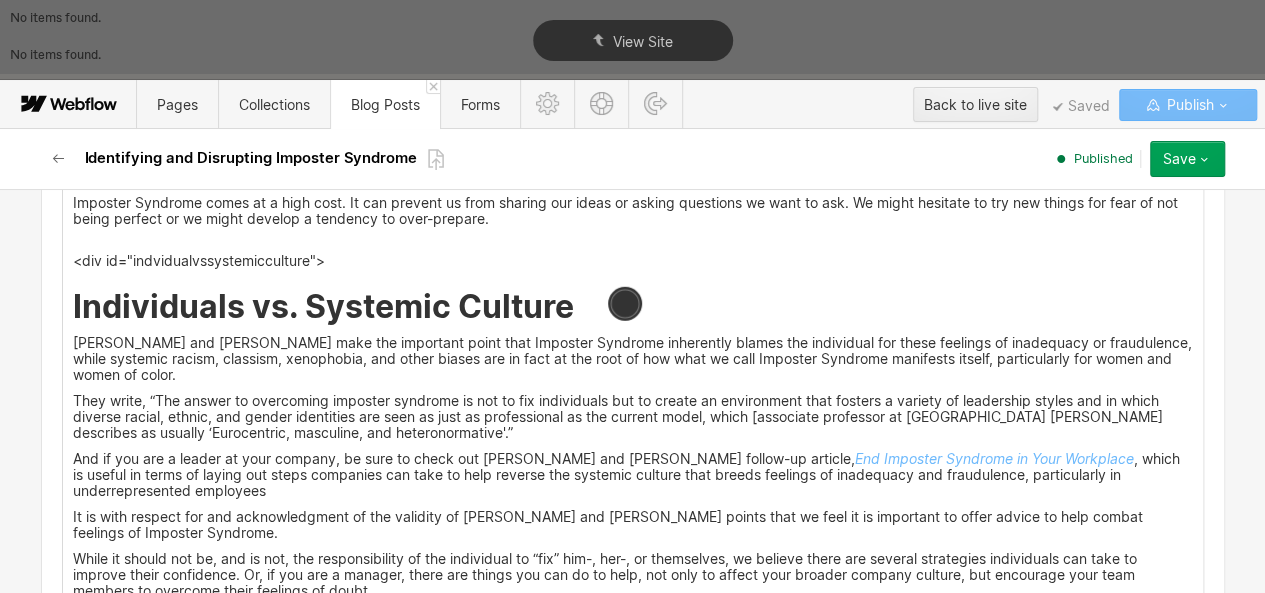 scroll, scrollTop: 2862, scrollLeft: 0, axis: vertical 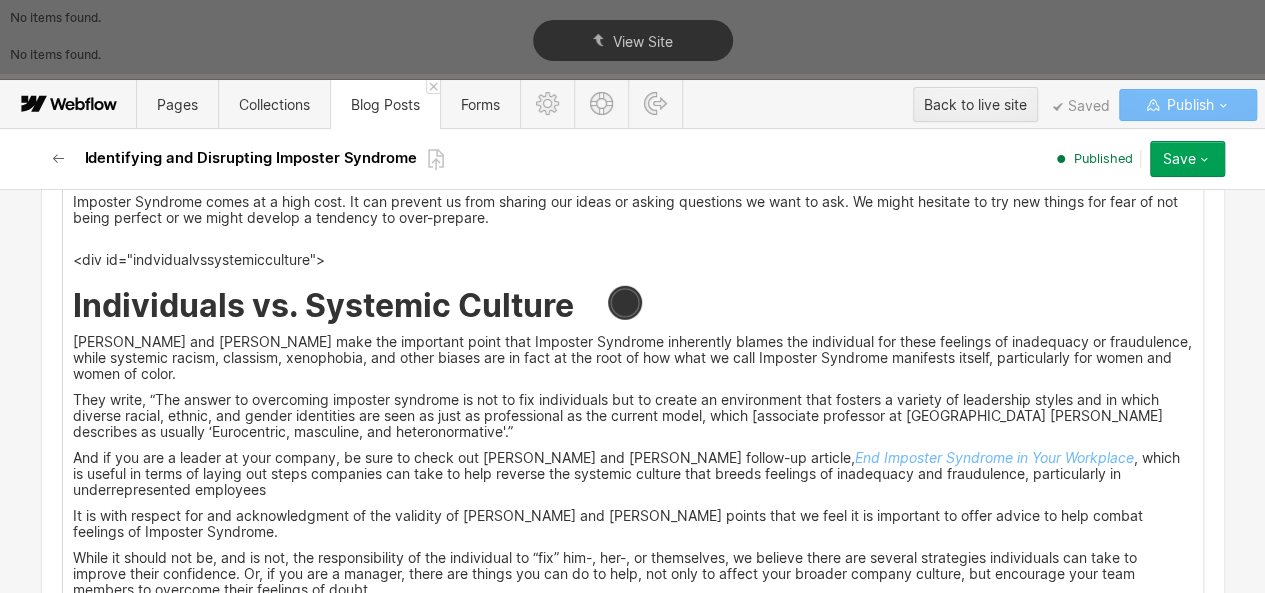 click at bounding box center [633, 2] 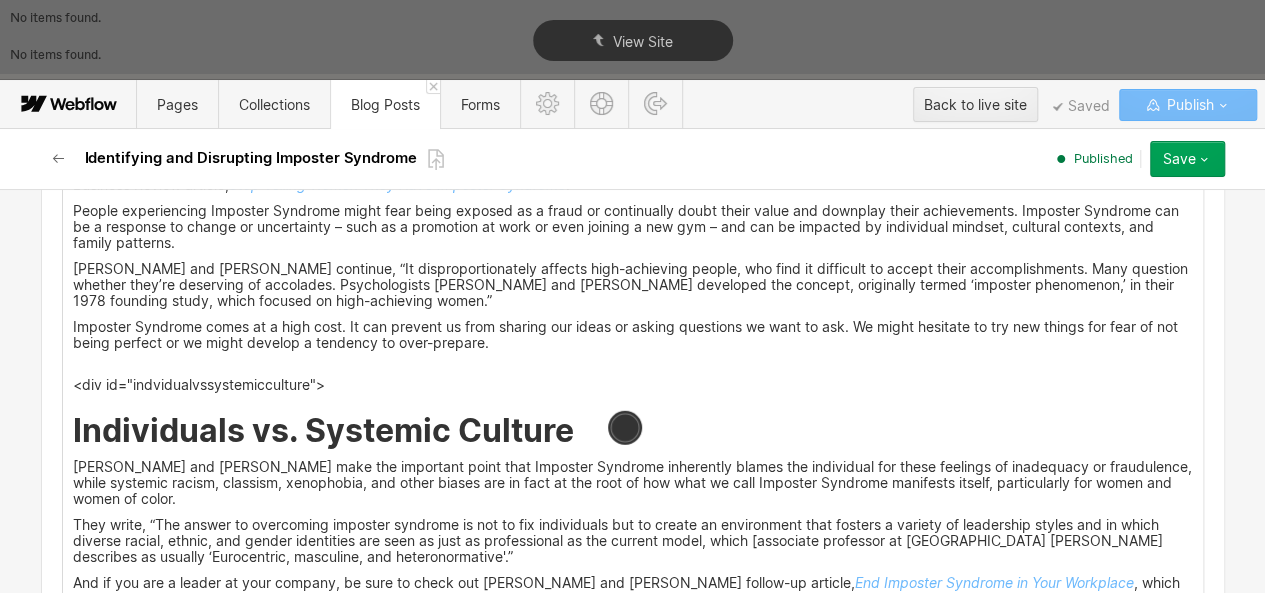 scroll, scrollTop: 2765, scrollLeft: 0, axis: vertical 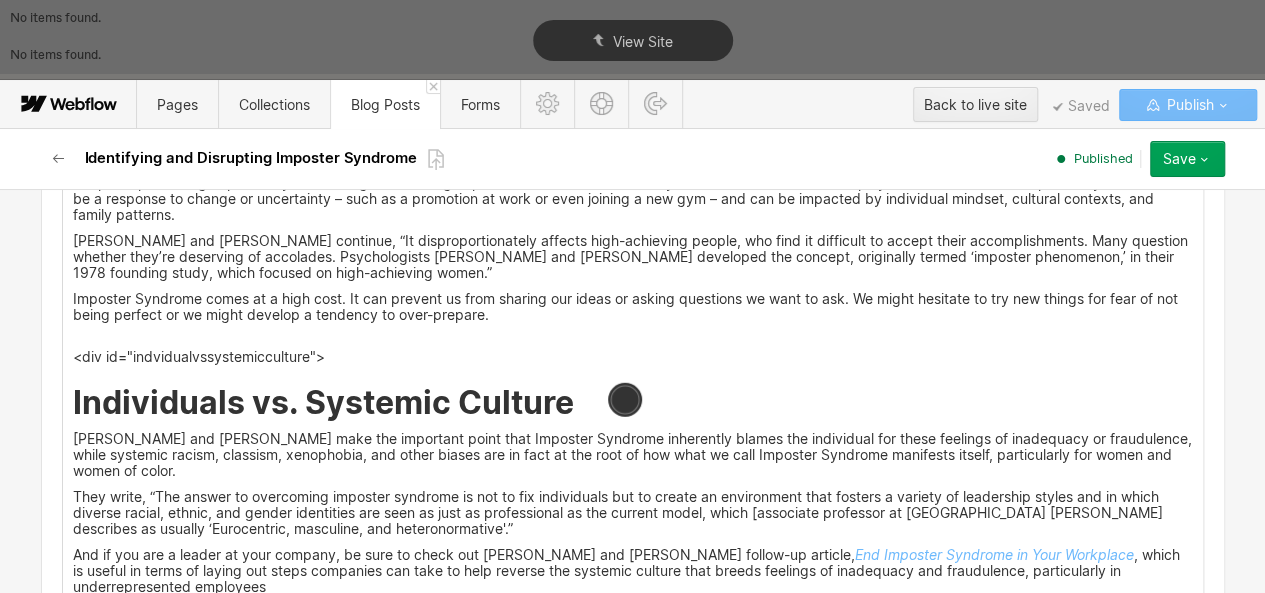 click at bounding box center [633, 99] 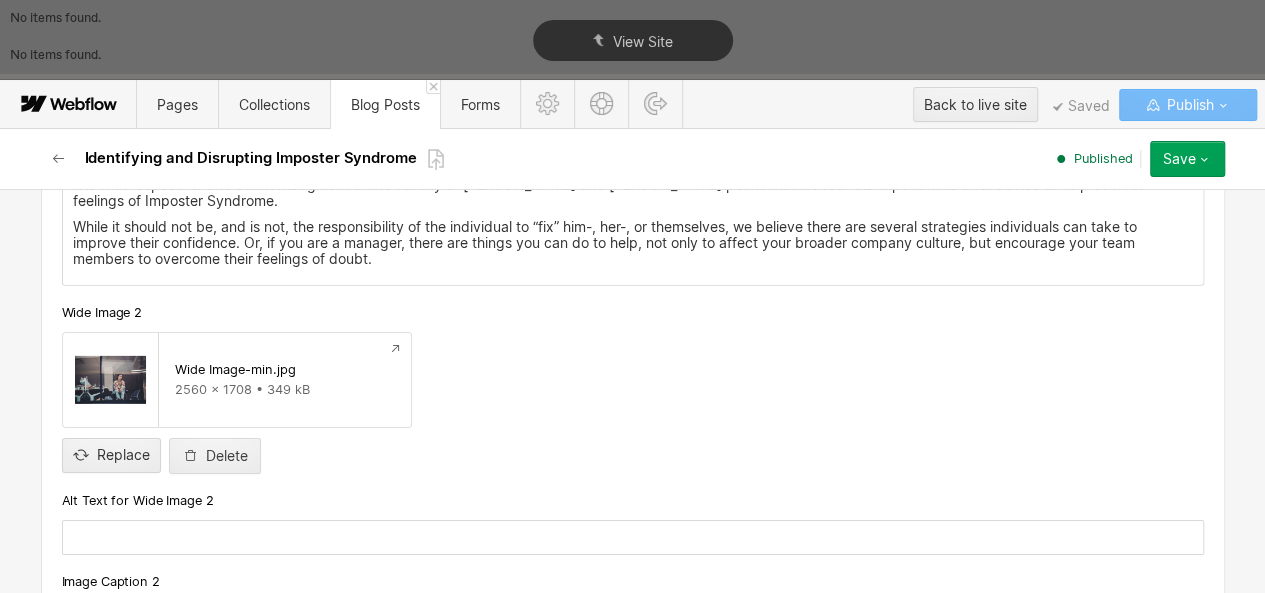 scroll, scrollTop: 3194, scrollLeft: 0, axis: vertical 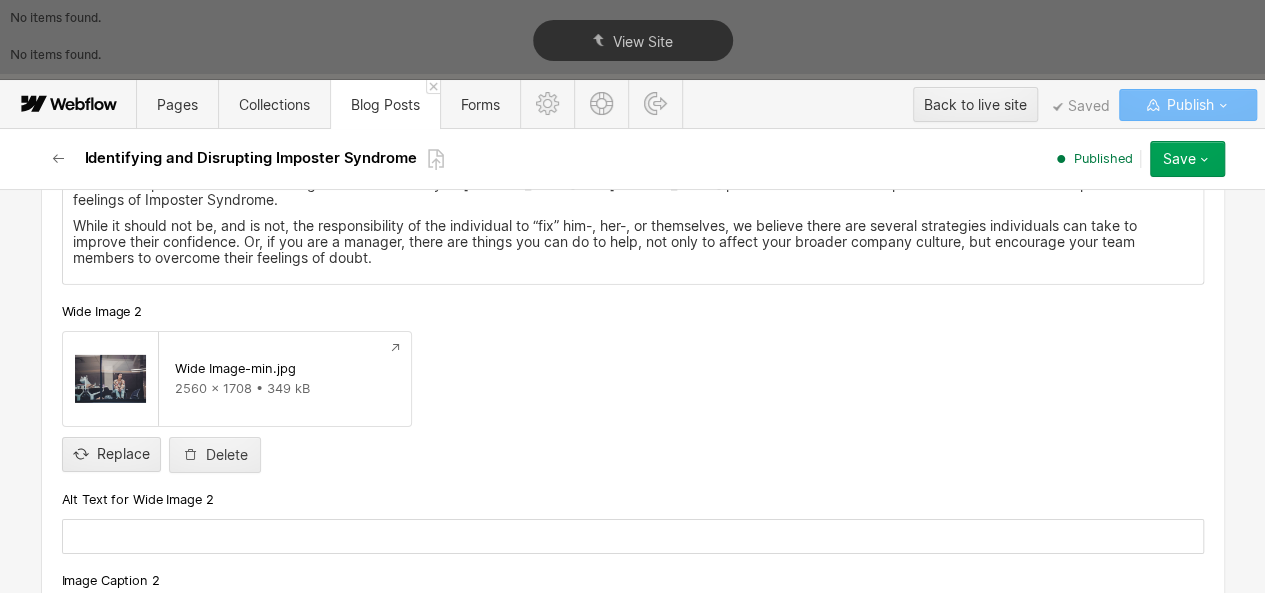 click on "Type image caption here (optional)" at bounding box center [633, -314] 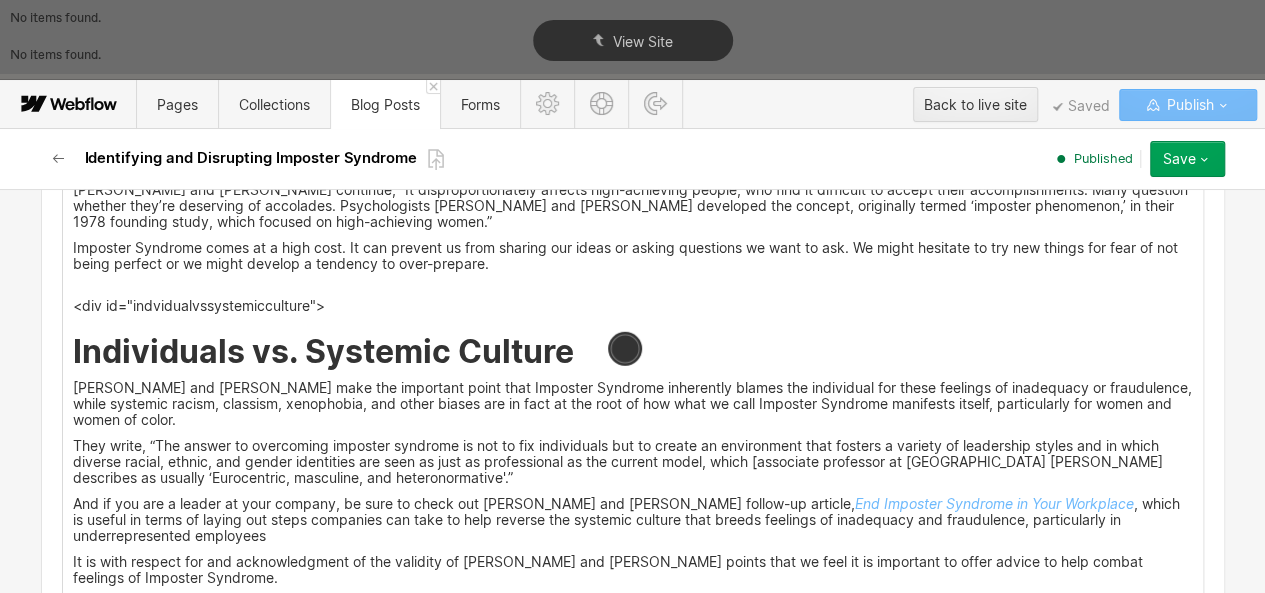 scroll, scrollTop: 2817, scrollLeft: 0, axis: vertical 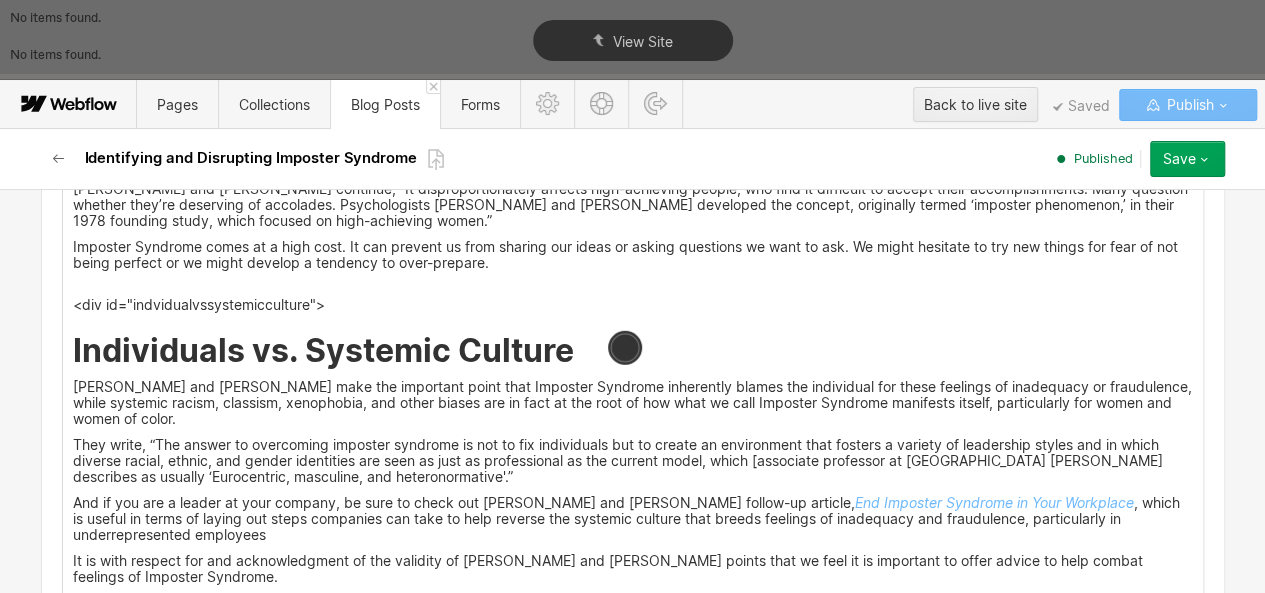 click at bounding box center (633, 47) 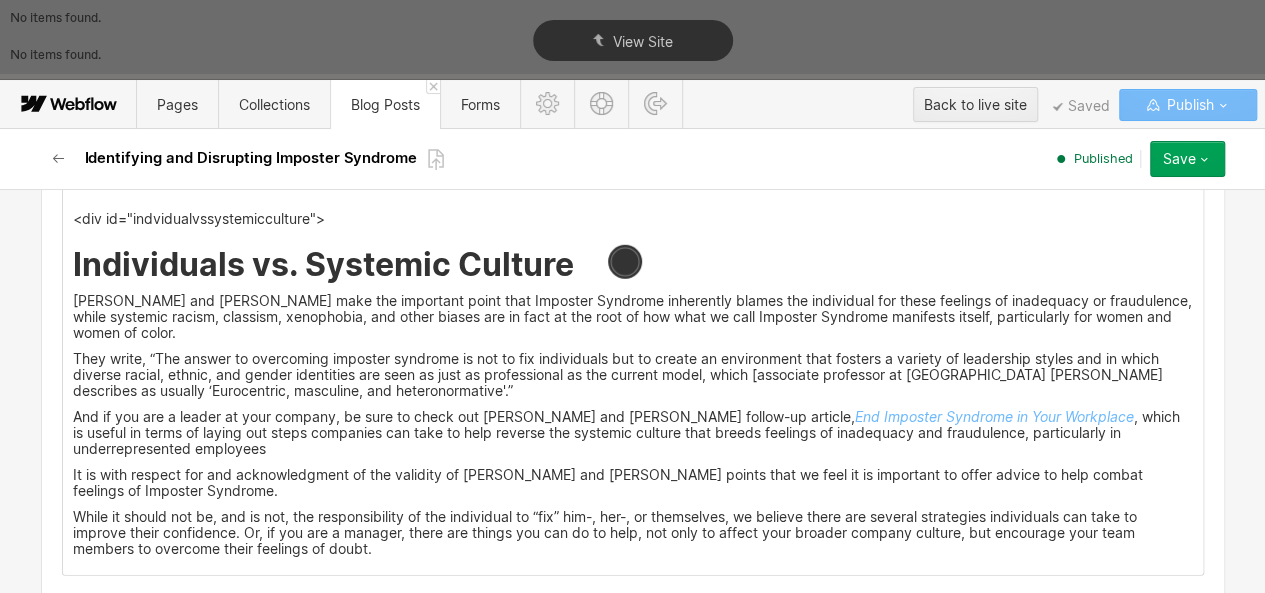 click at bounding box center (633, -39) 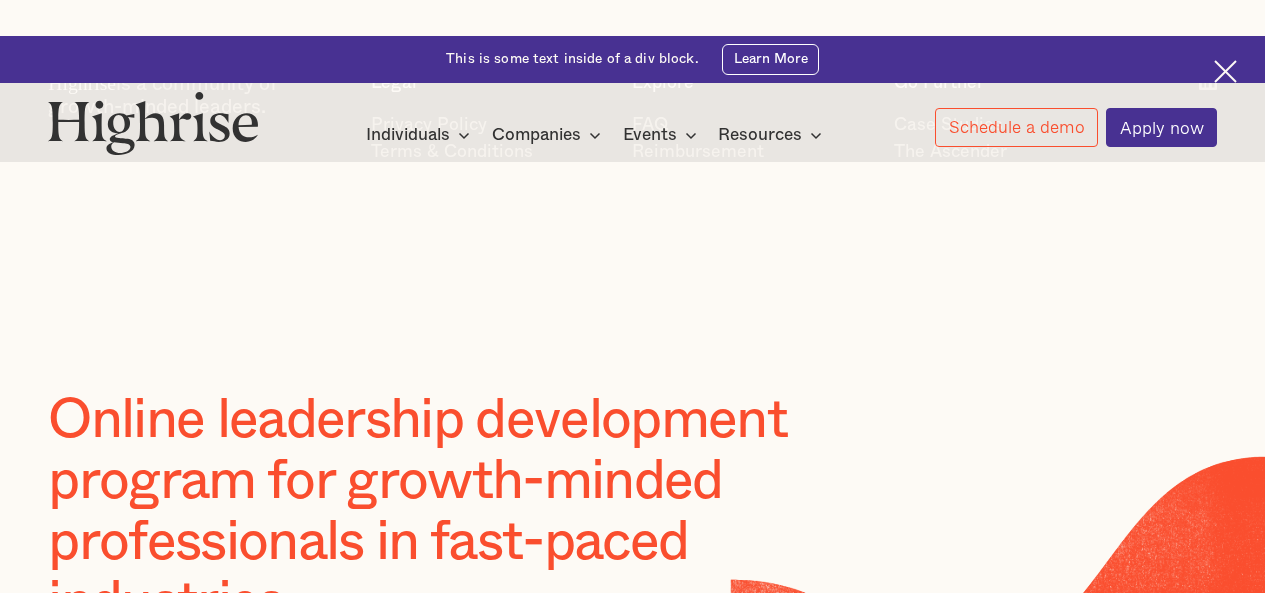 scroll, scrollTop: 0, scrollLeft: 0, axis: both 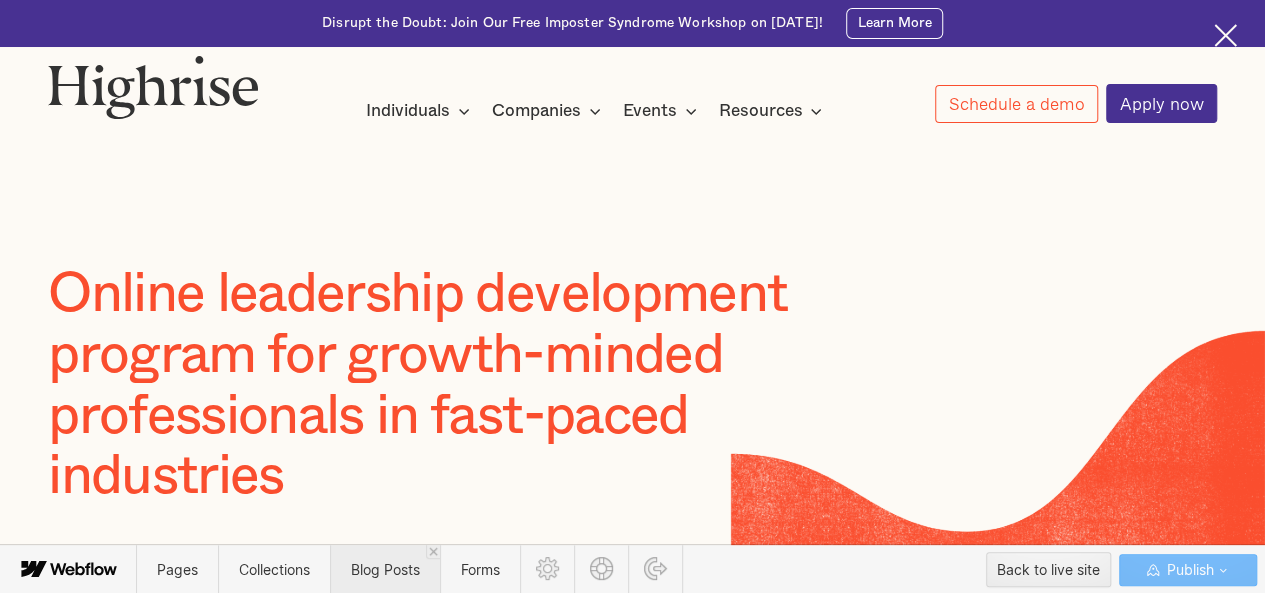 click on "Blog Posts" at bounding box center [385, 569] 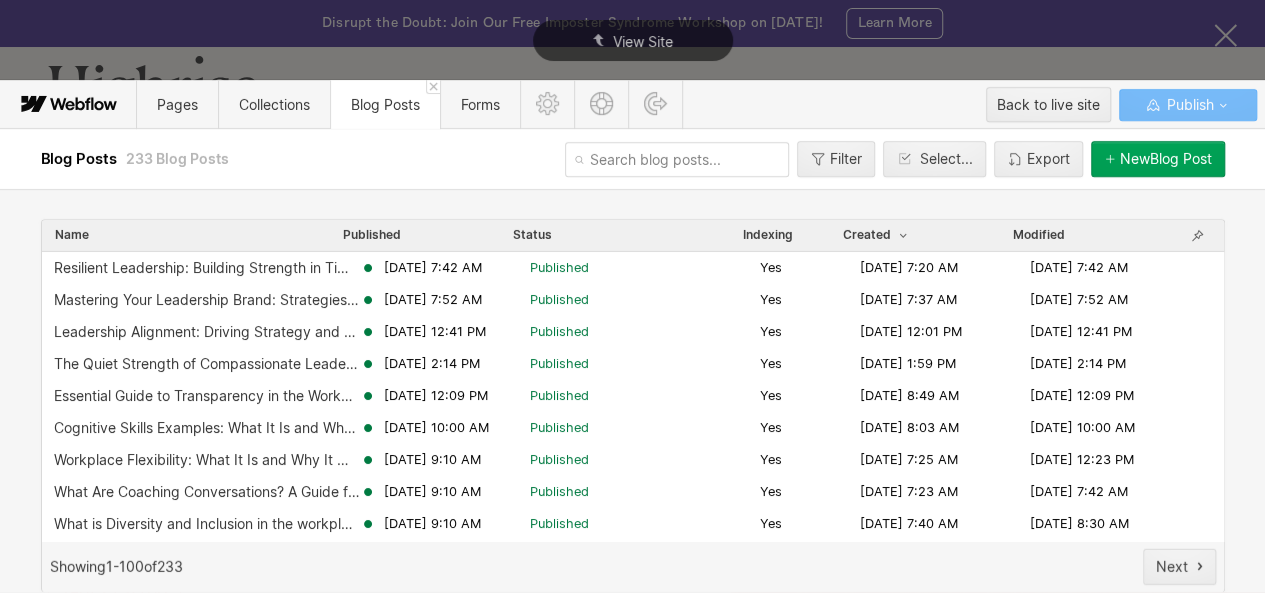 click at bounding box center (677, 159) 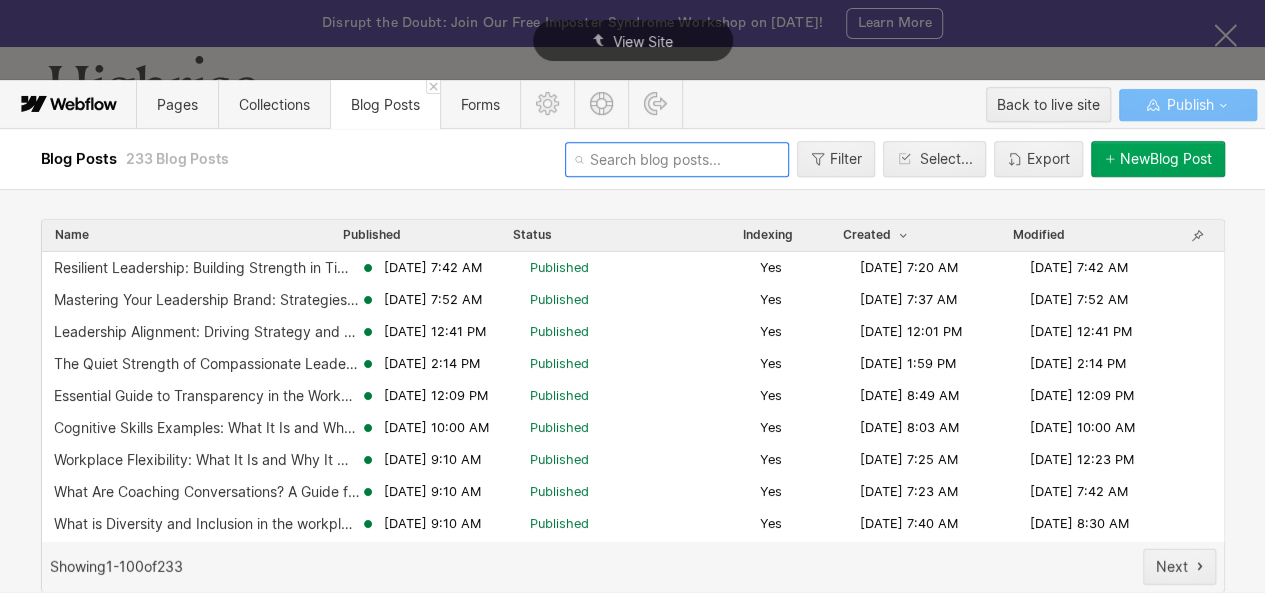 paste on "identifying-and-disrupting-imposter-syndrome-at-work" 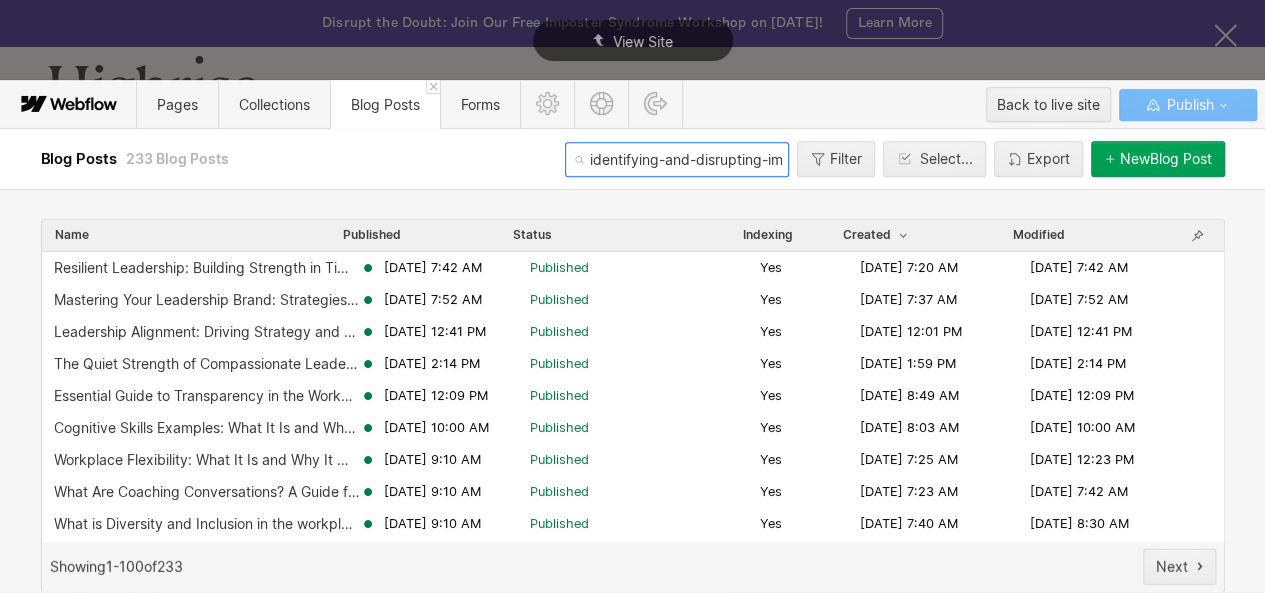 scroll, scrollTop: 0, scrollLeft: 174, axis: horizontal 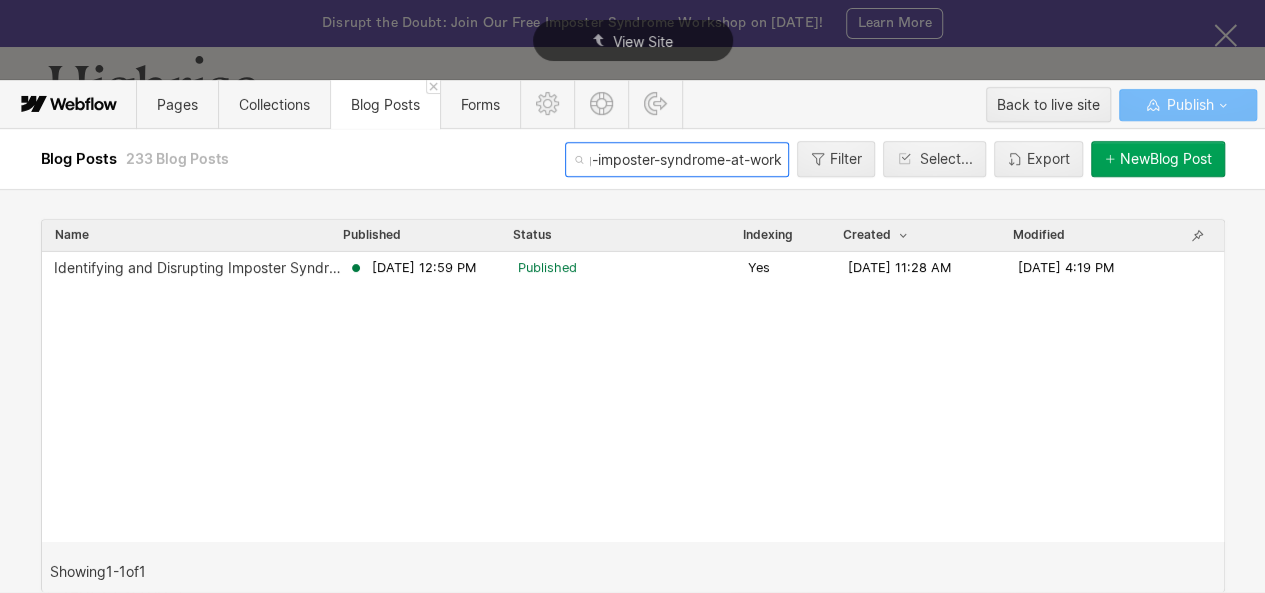 type on "identifying-and-disrupting-imposter-syndrome-at-work" 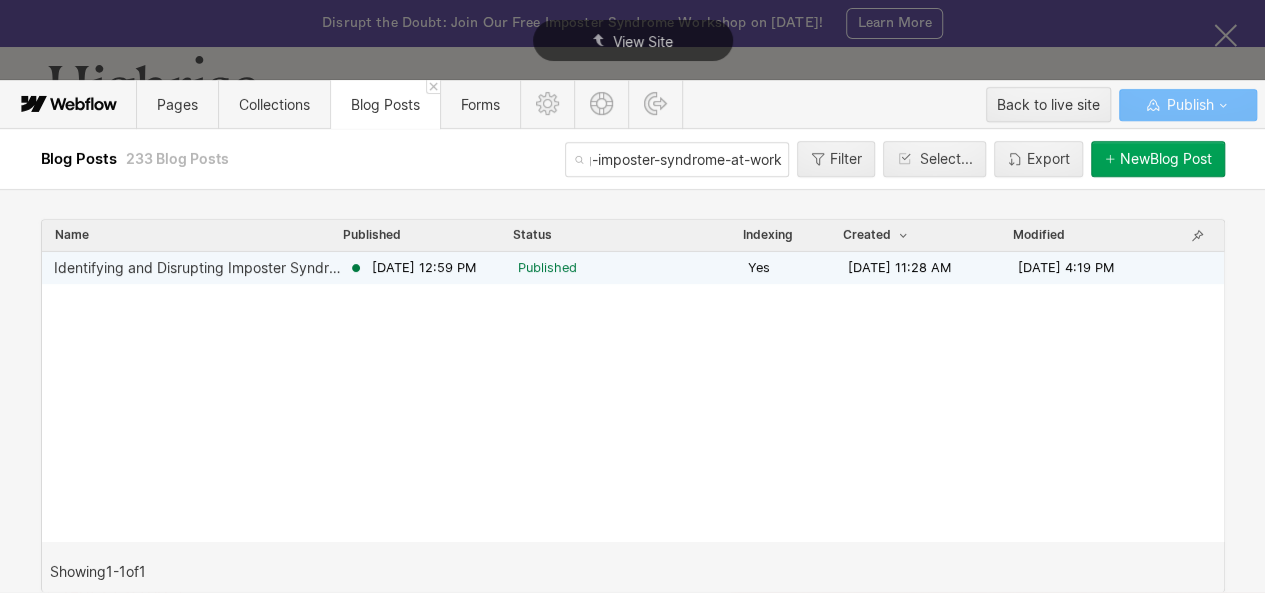 click on "[DATE] 12:59 PM" at bounding box center (433, 268) 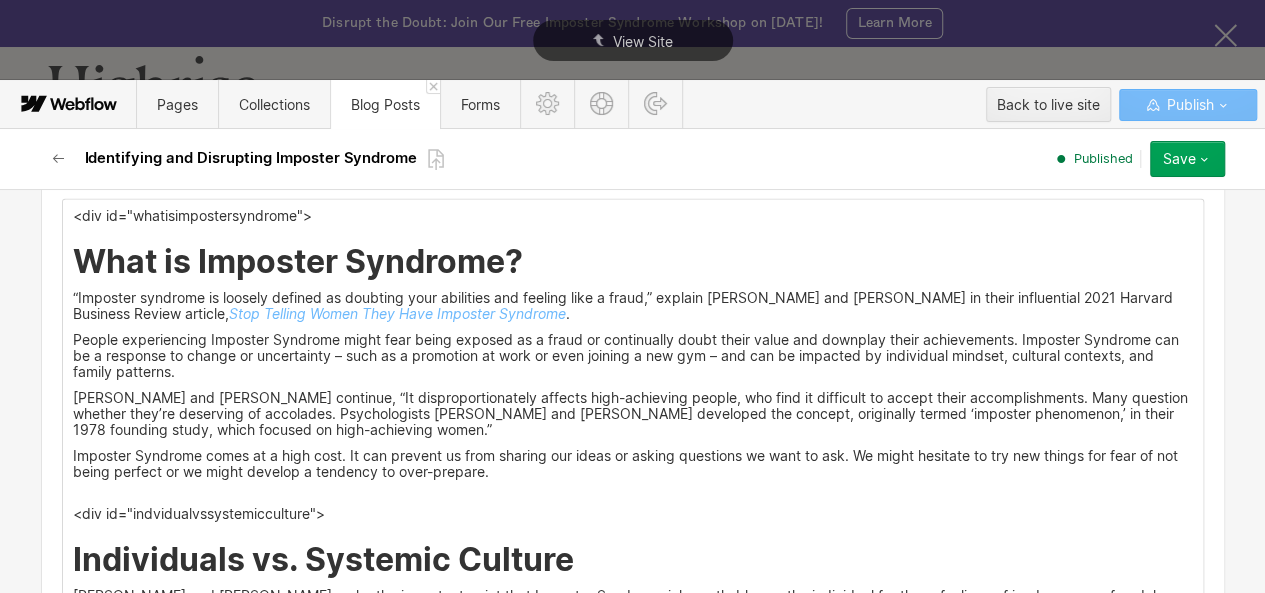 scroll, scrollTop: 2563, scrollLeft: 0, axis: vertical 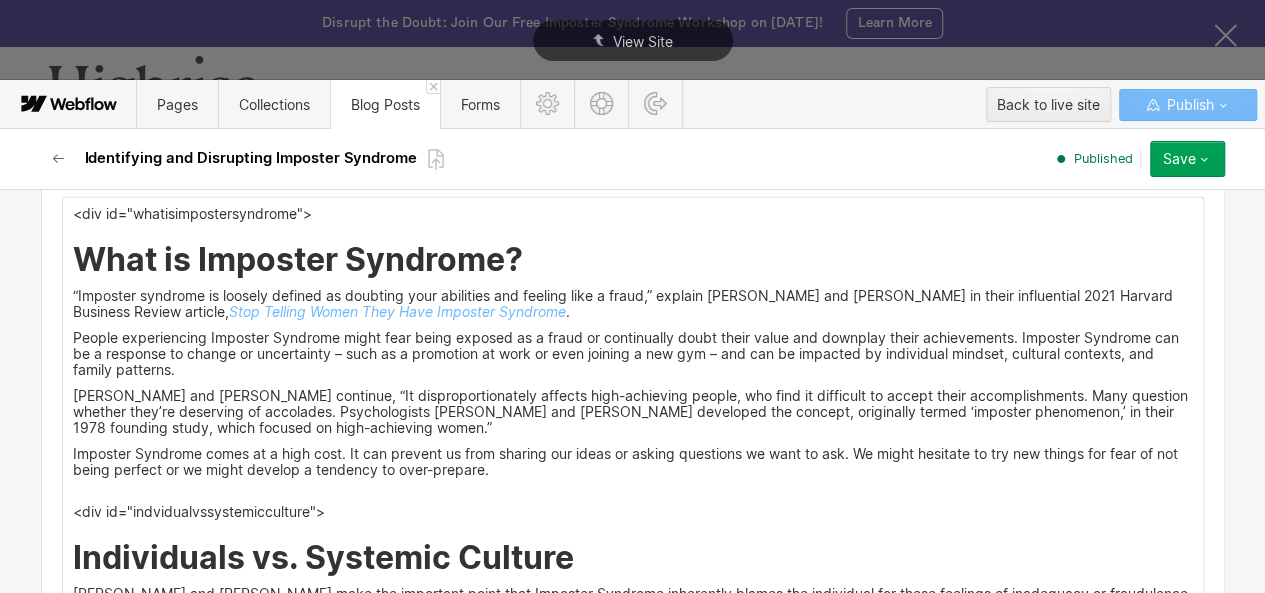 click on "What is Imposter Syndrome?" at bounding box center (633, 260) 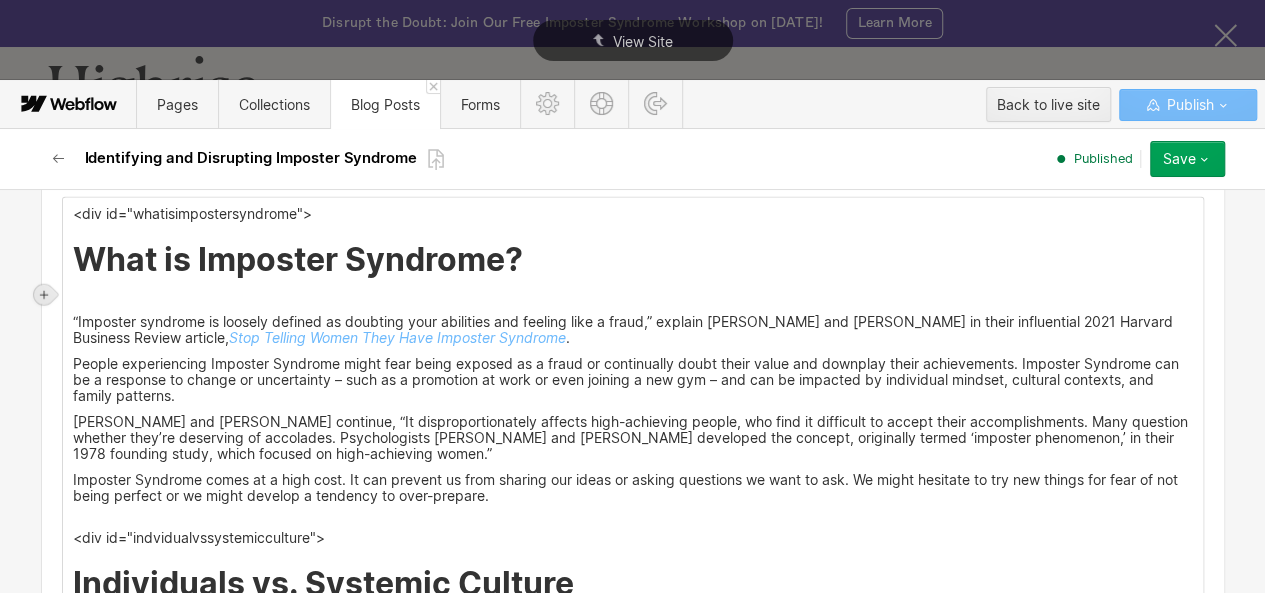 click at bounding box center [44, 295] 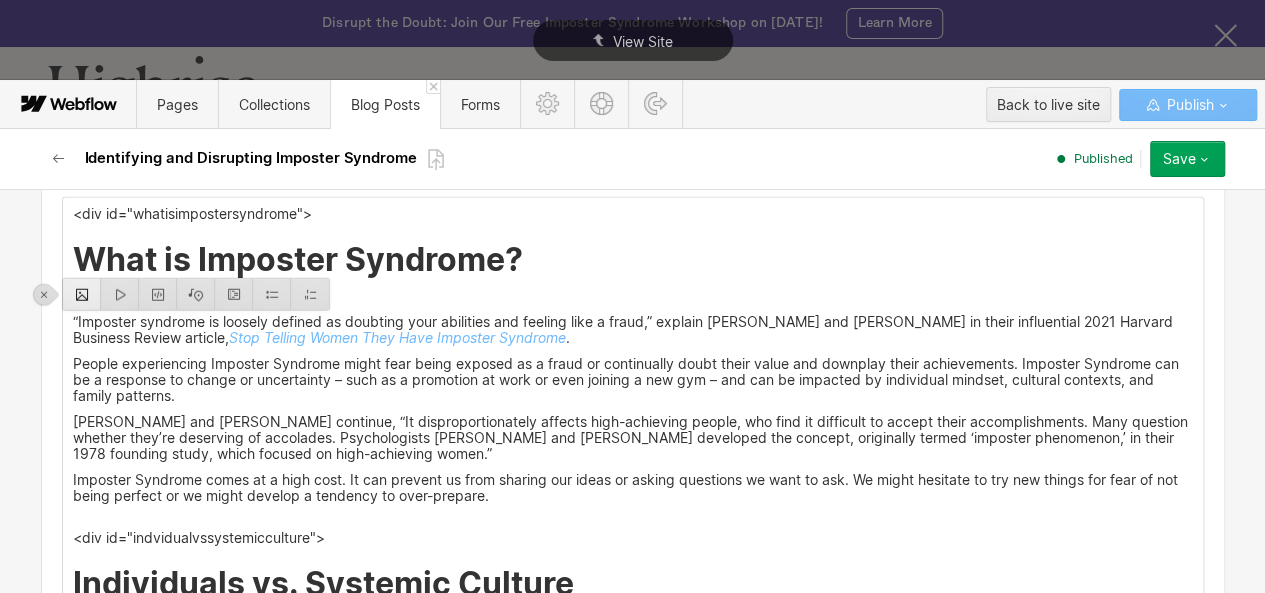 click at bounding box center (82, 294) 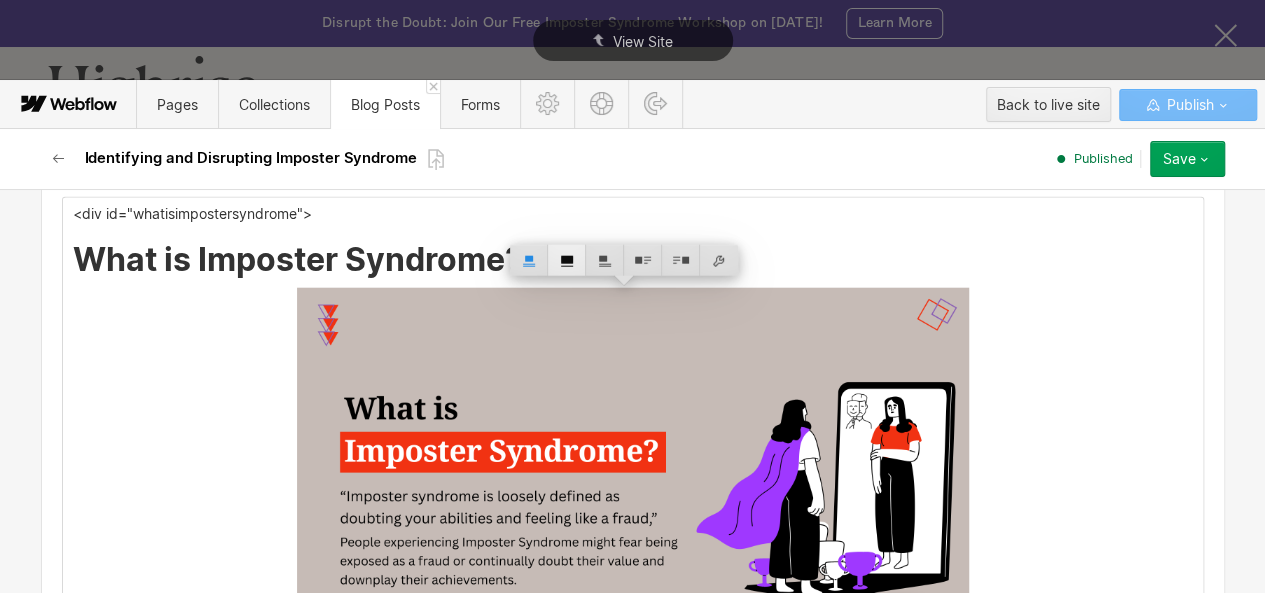 click at bounding box center (567, 260) 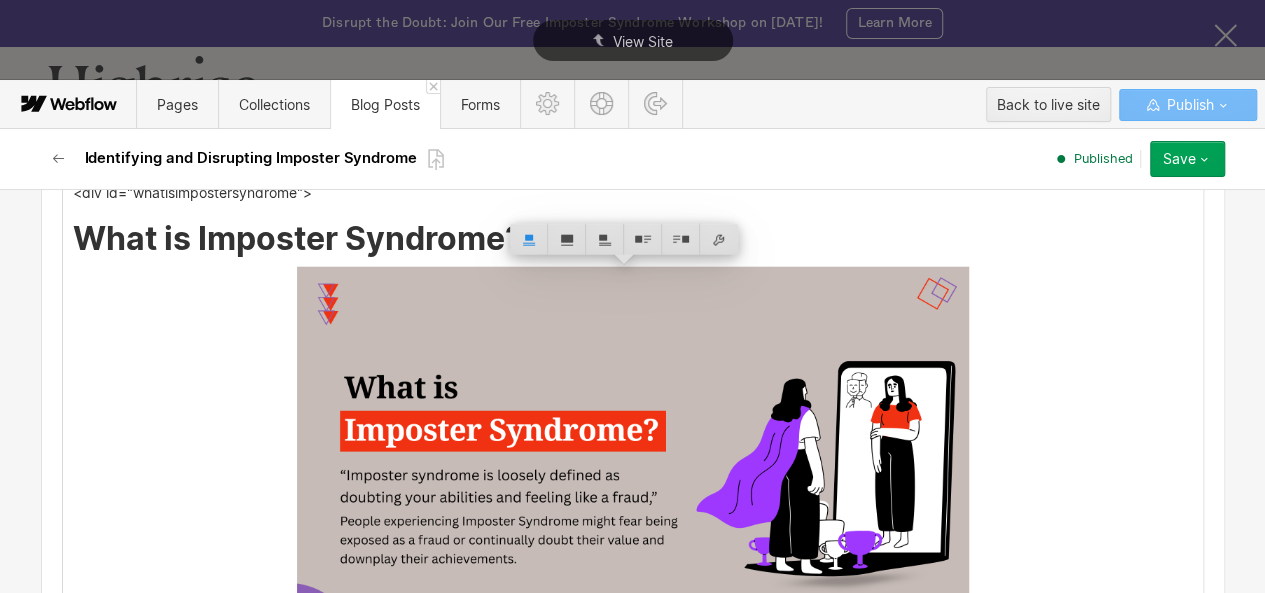 scroll, scrollTop: 2567, scrollLeft: 0, axis: vertical 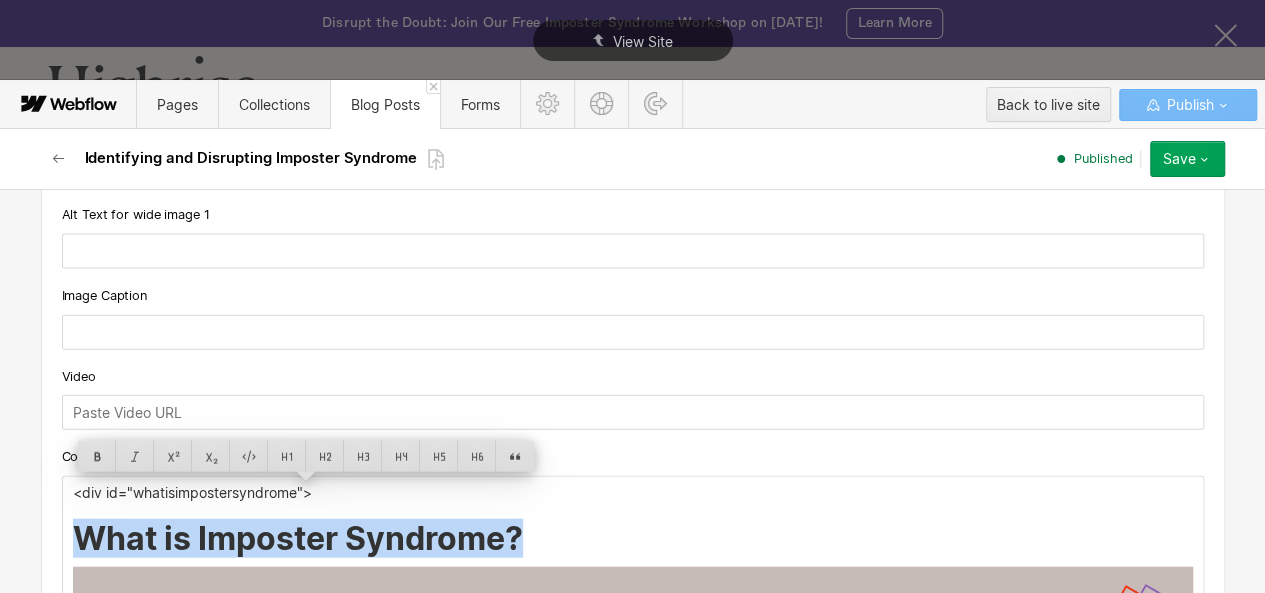 drag, startPoint x: 66, startPoint y: 242, endPoint x: 516, endPoint y: 540, distance: 539.7258 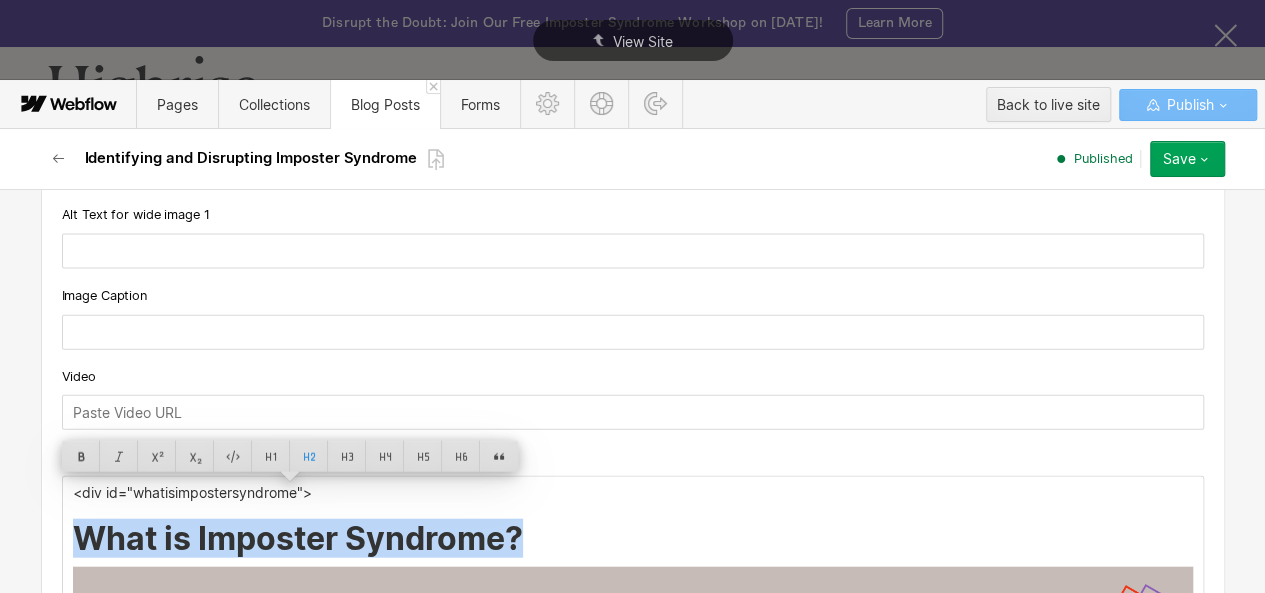 copy on "What is Imposter Syndrome?" 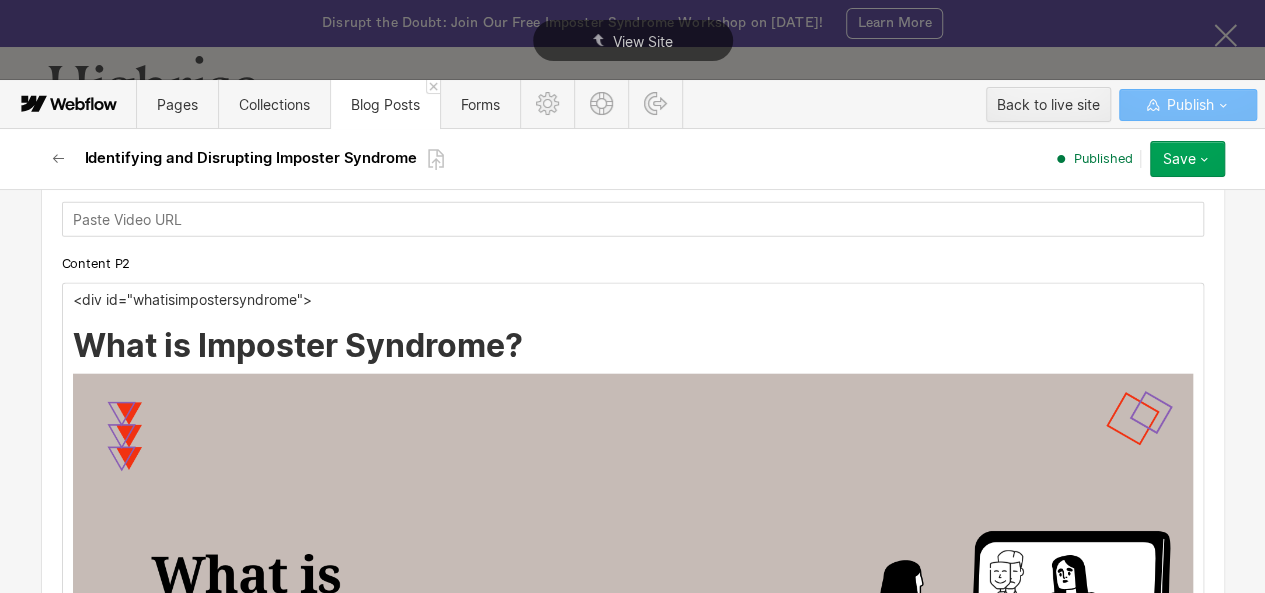 scroll, scrollTop: 2468, scrollLeft: 0, axis: vertical 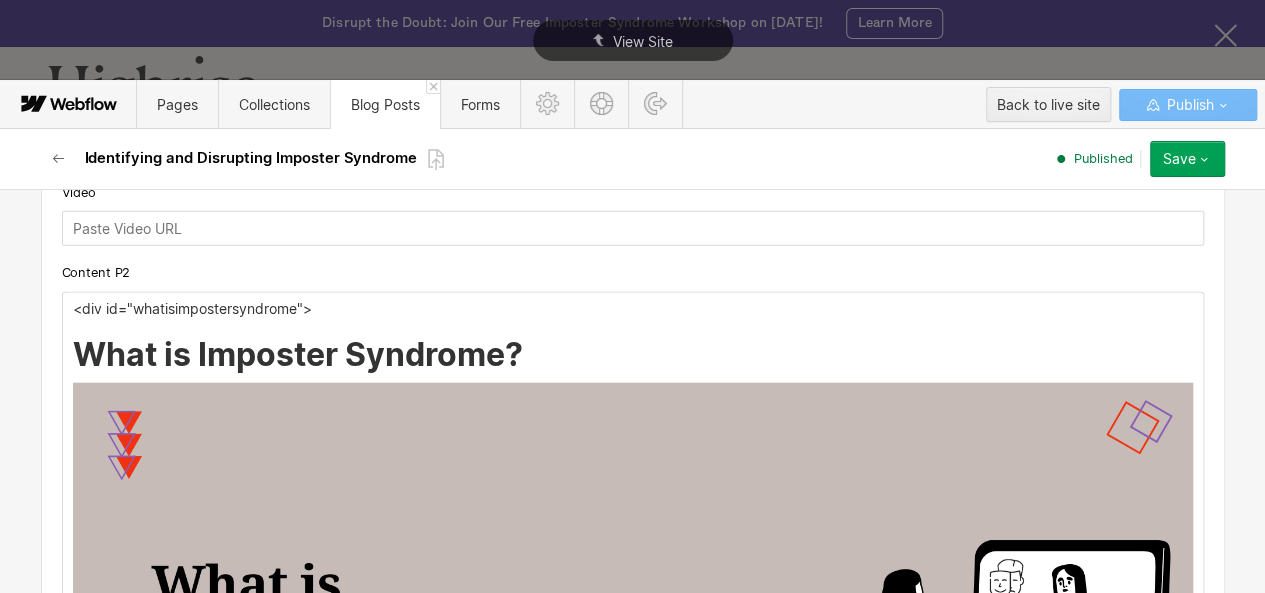 click at bounding box center [633, 698] 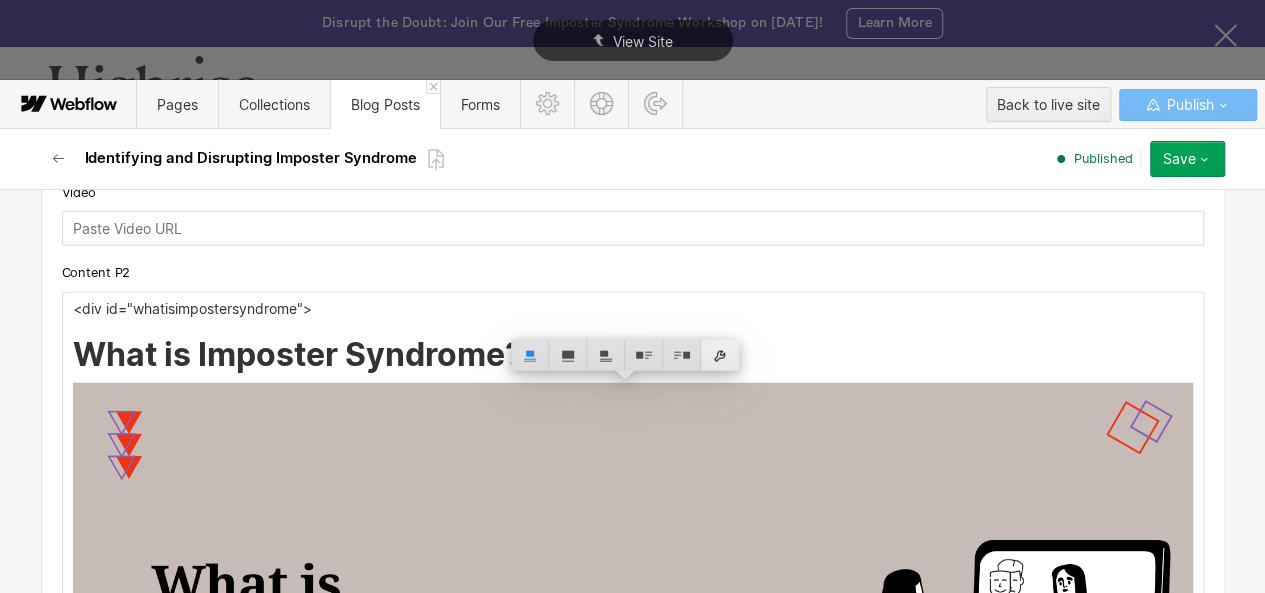 click at bounding box center [720, 355] 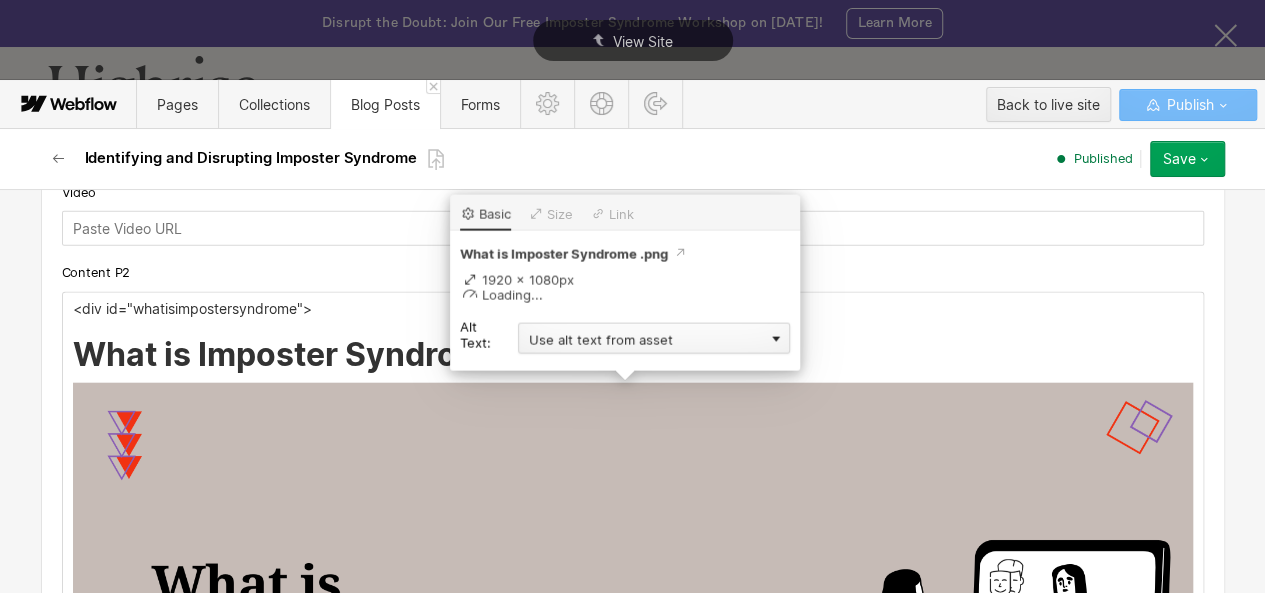 click on "Use alt text from asset" at bounding box center [654, 338] 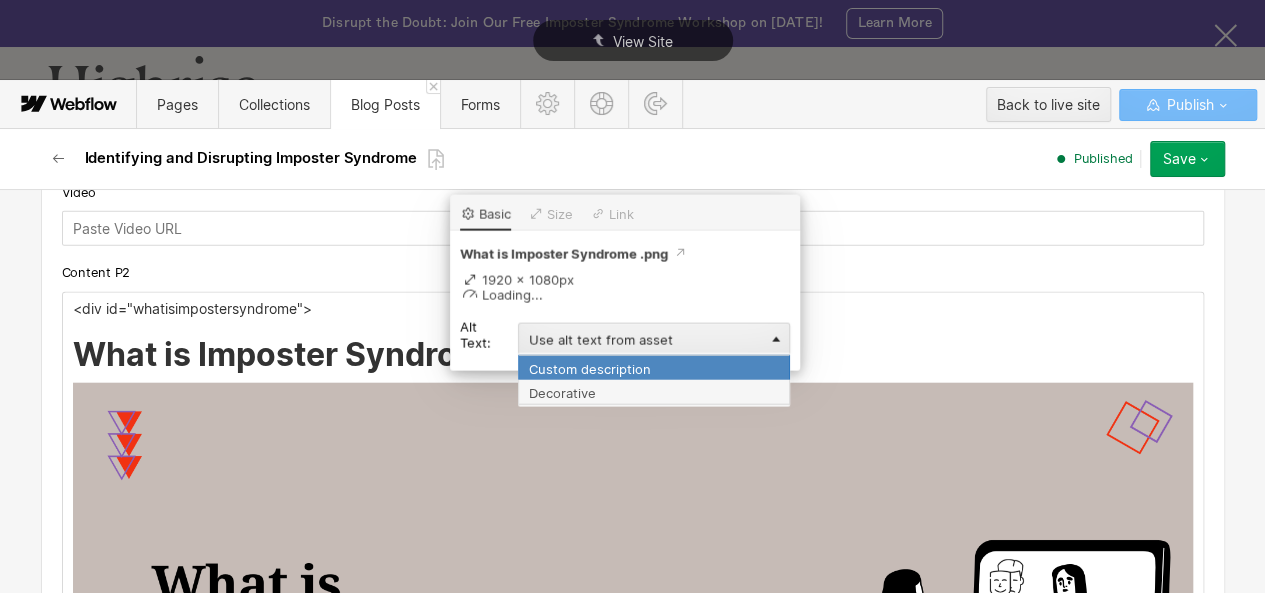 click on "Custom description" at bounding box center (654, 367) 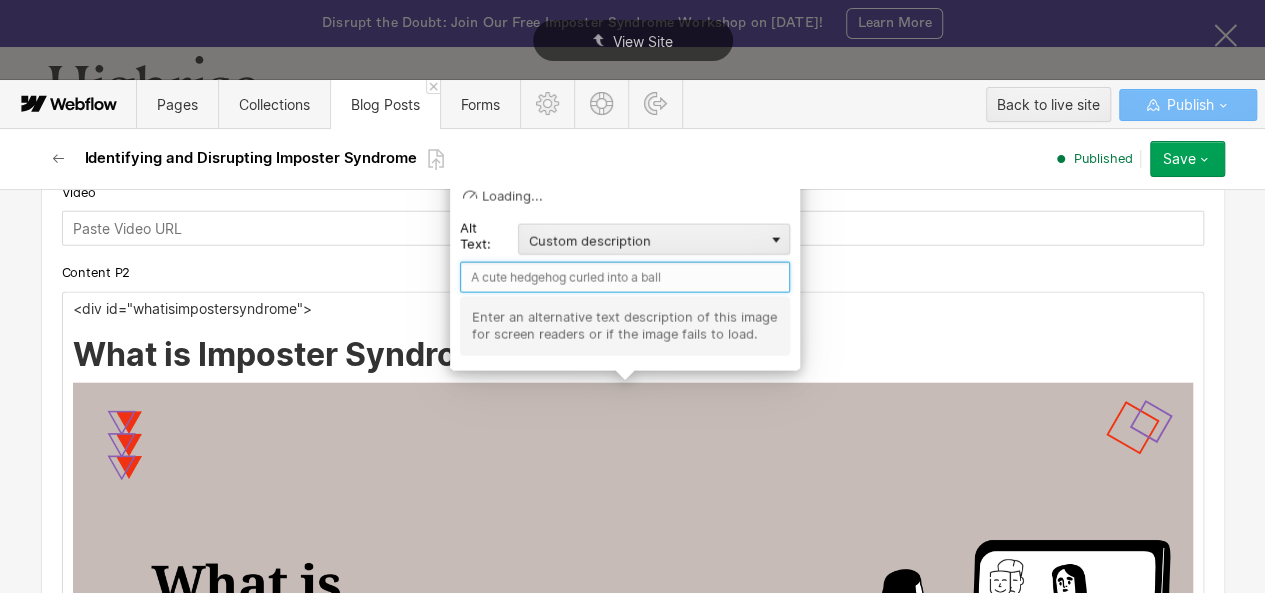 click at bounding box center (625, 277) 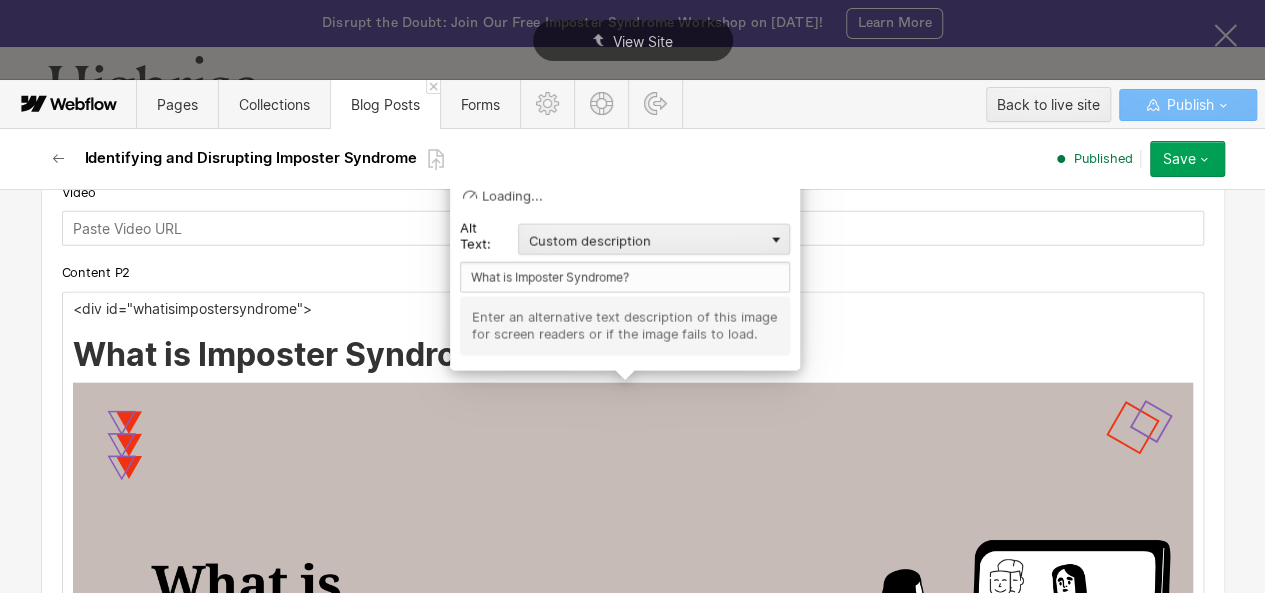 click at bounding box center [633, 698] 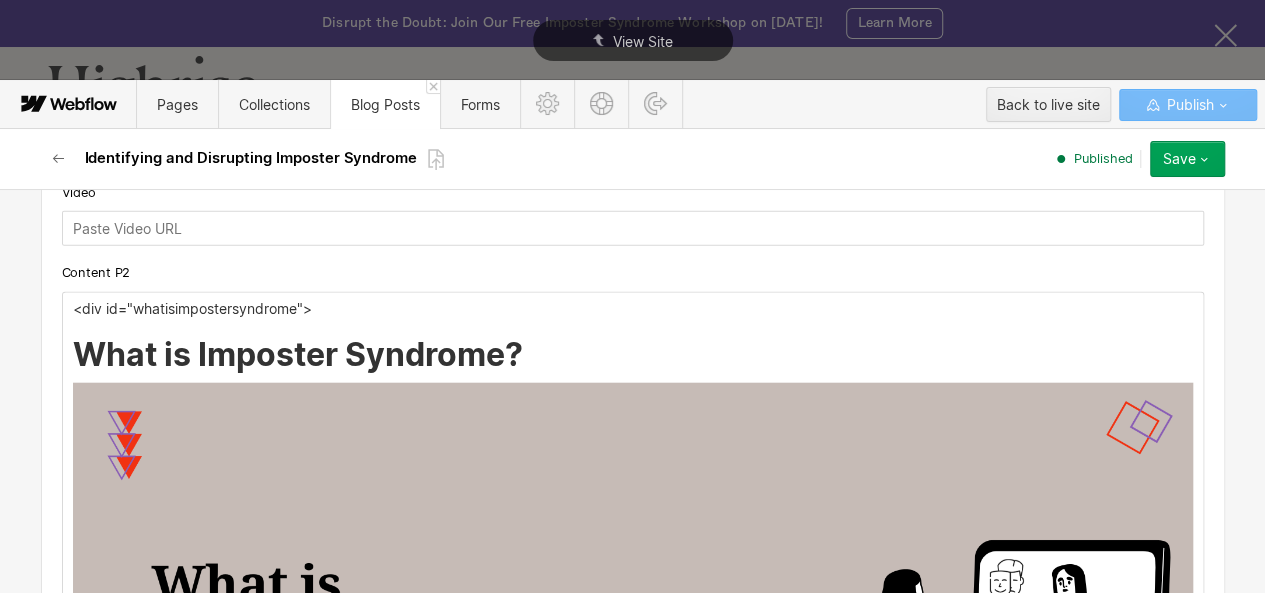 click on "Save" at bounding box center [1187, 159] 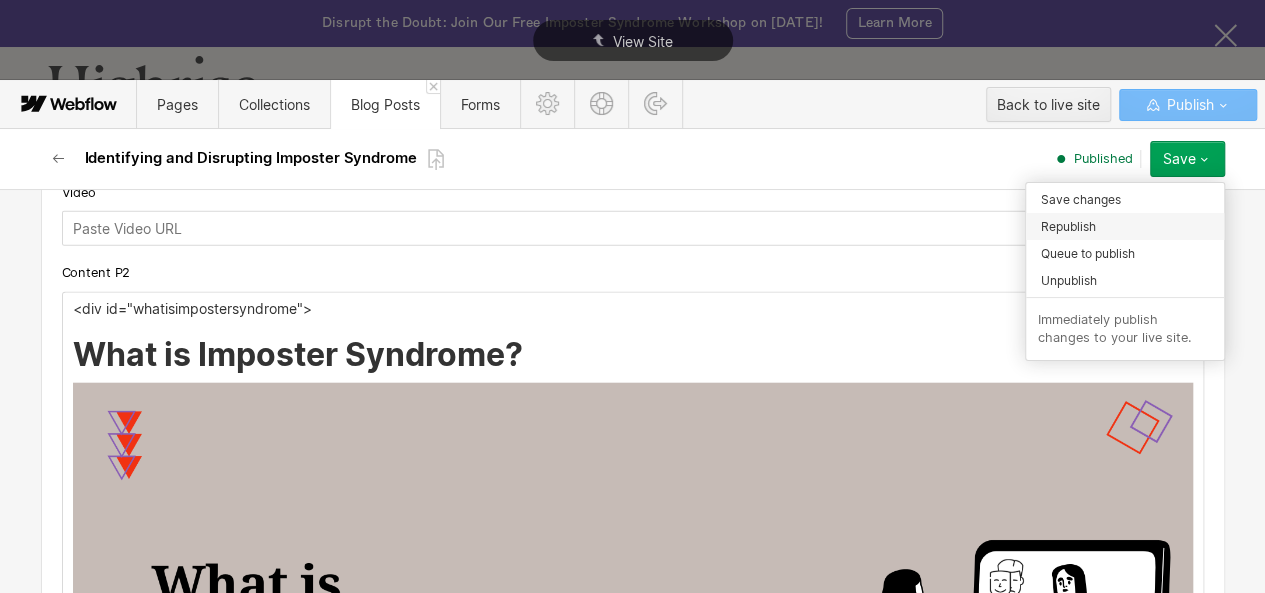 click on "Republish" at bounding box center [1125, 226] 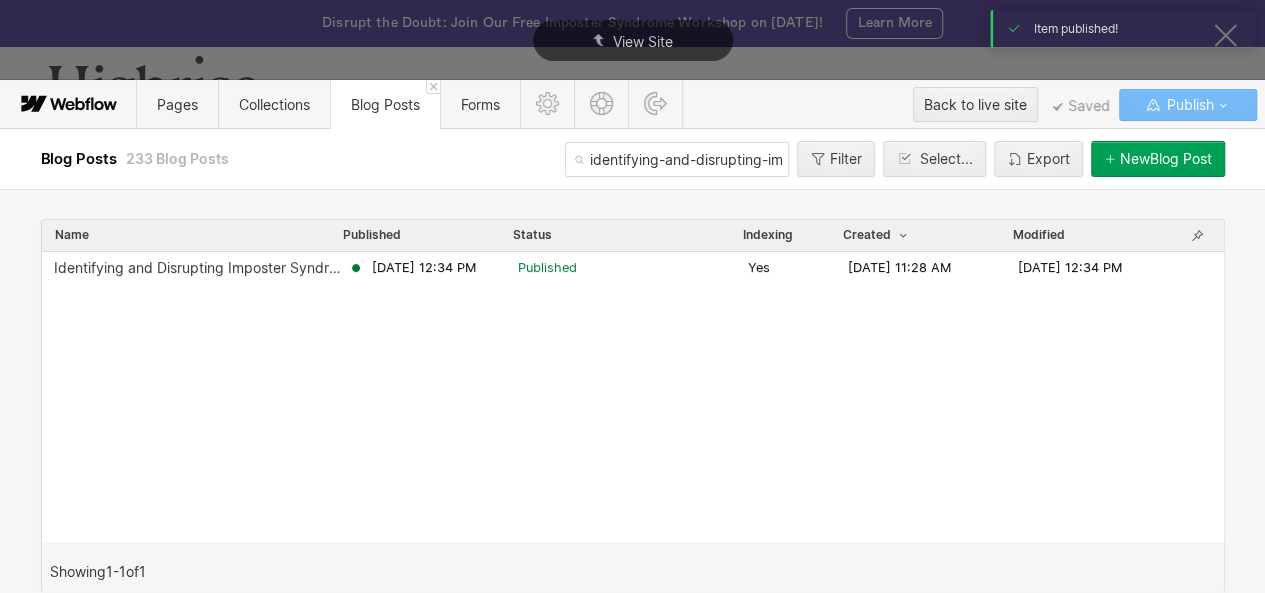 click on "Blog Posts     233   Blog Posts identifying-and-disrupting-imposter-syndrome-at-work Filter Select... Export New  Blog Post" at bounding box center [633, 159] 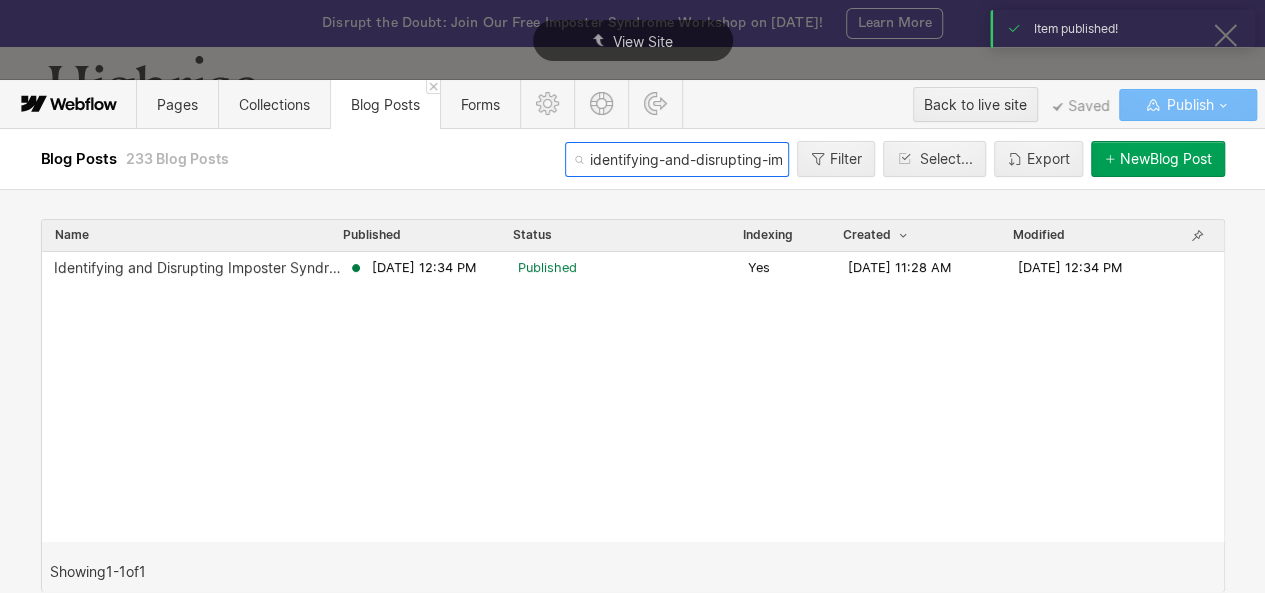 click on "identifying-and-disrupting-imposter-syndrome-at-work" at bounding box center (677, 159) 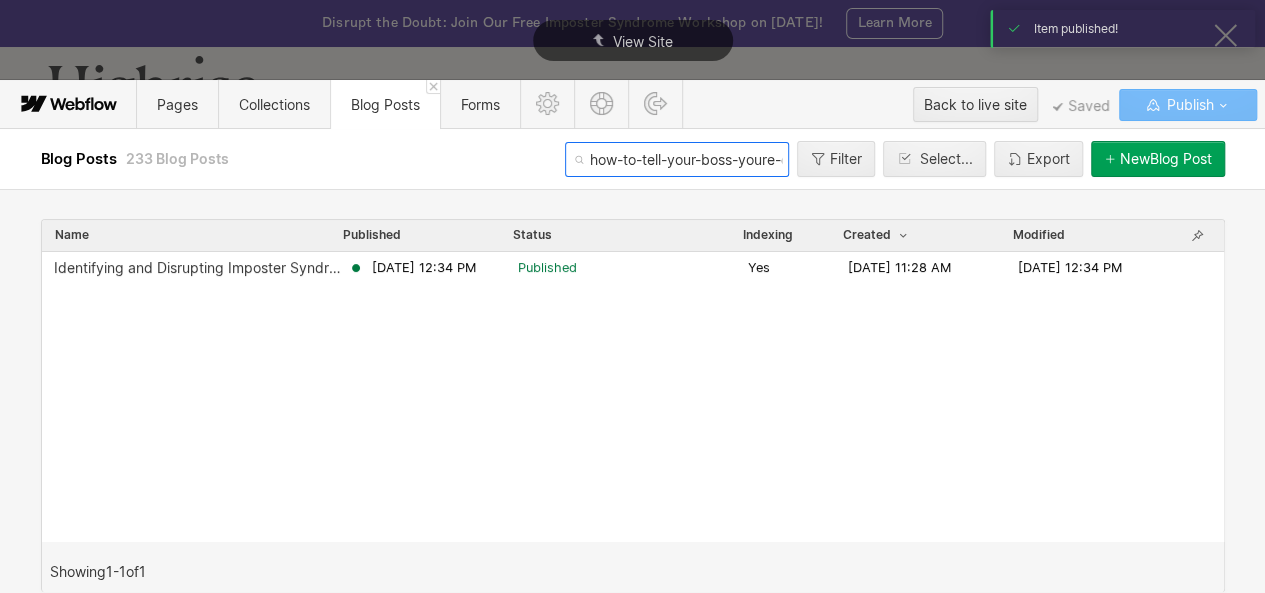scroll, scrollTop: 0, scrollLeft: 206, axis: horizontal 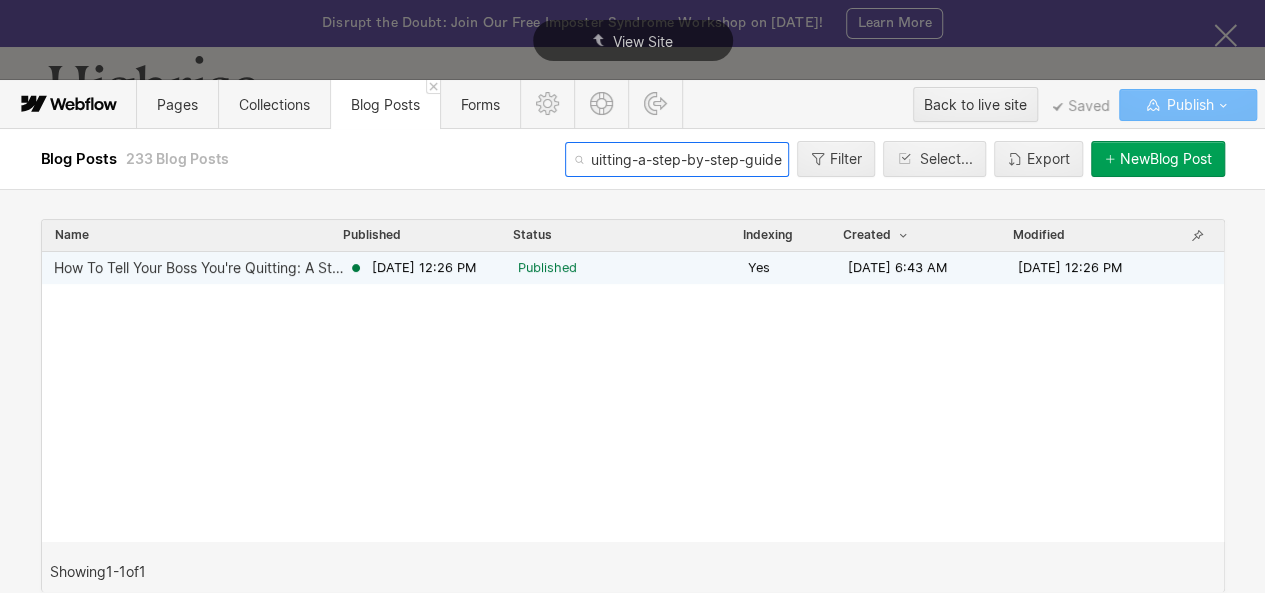 type on "how-to-tell-your-boss-youre-quitting-a-step-by-step-guide" 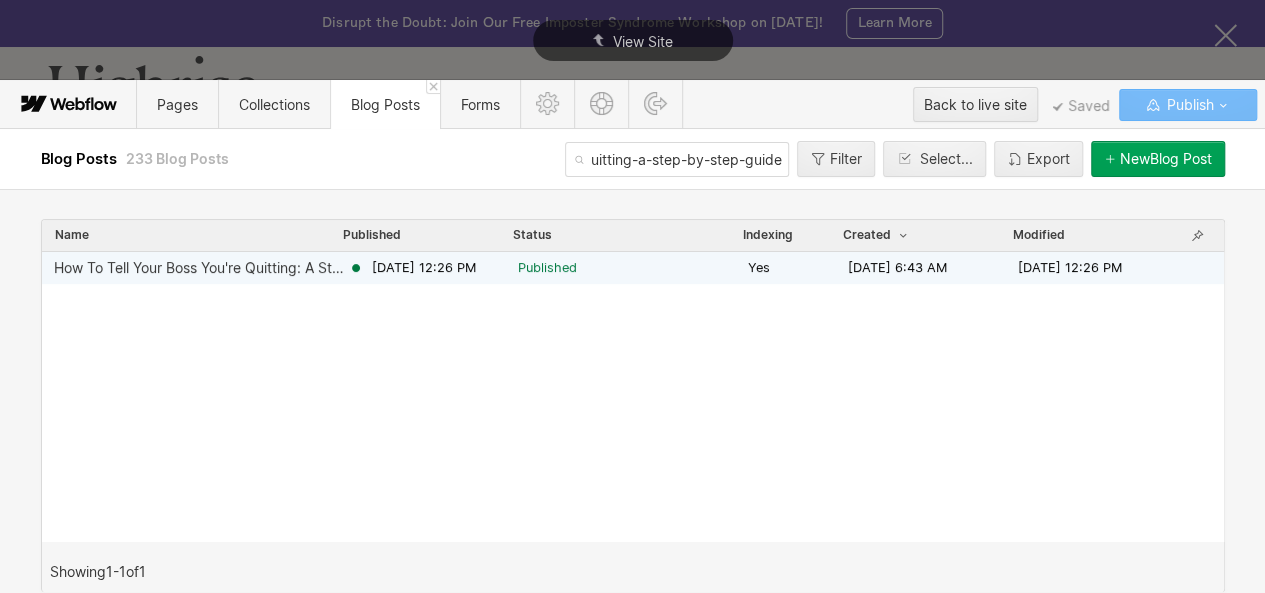 scroll, scrollTop: 0, scrollLeft: 0, axis: both 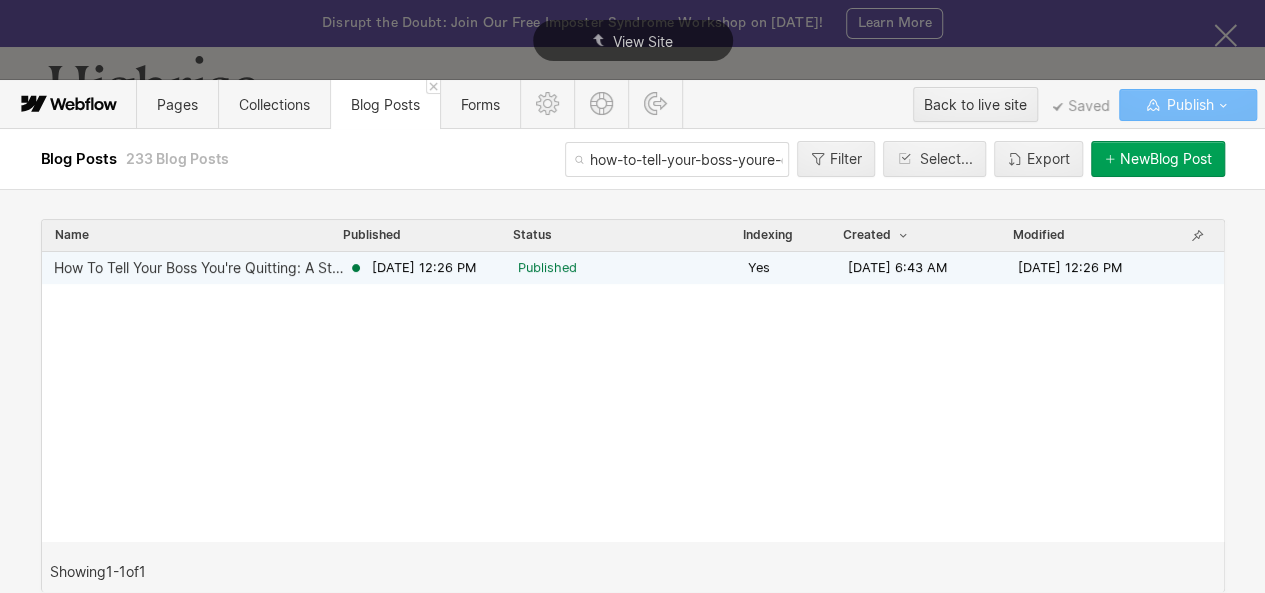 click on "[DATE] 12:26 PM" at bounding box center [424, 268] 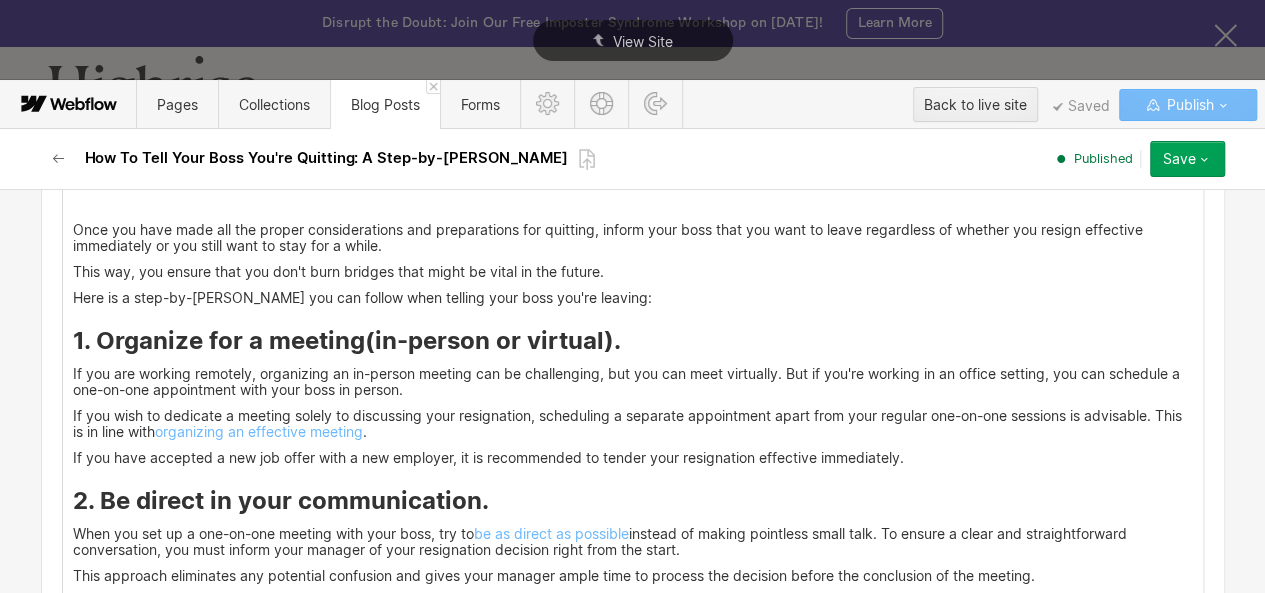 scroll, scrollTop: 2708, scrollLeft: 0, axis: vertical 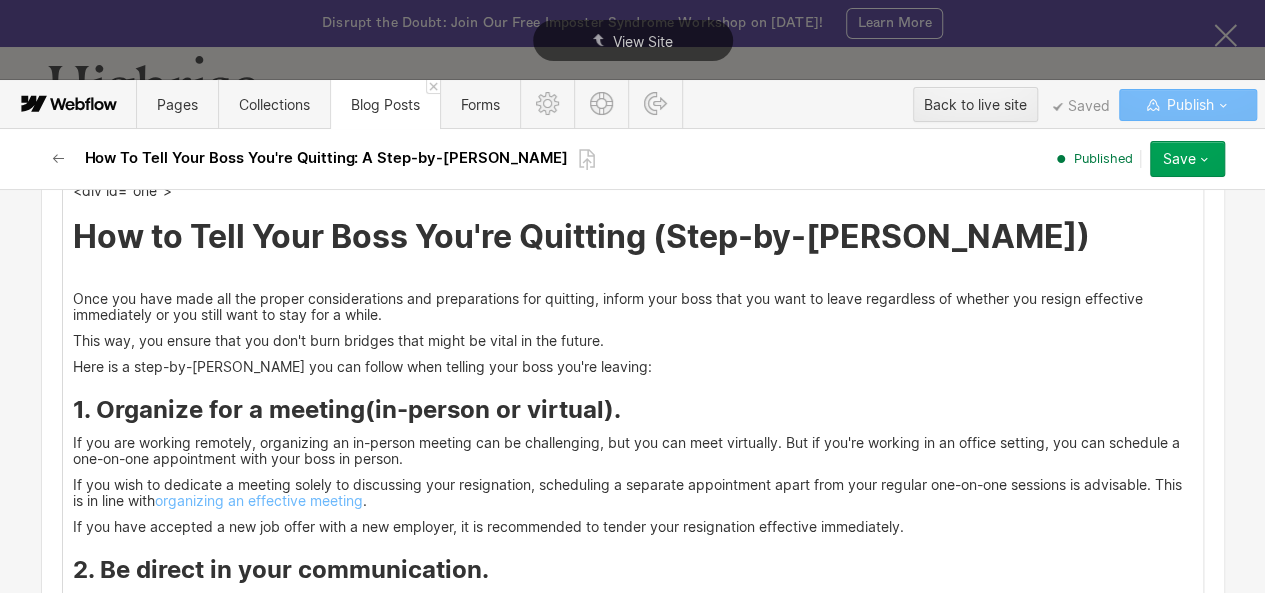 click on "‍" at bounding box center (633, 273) 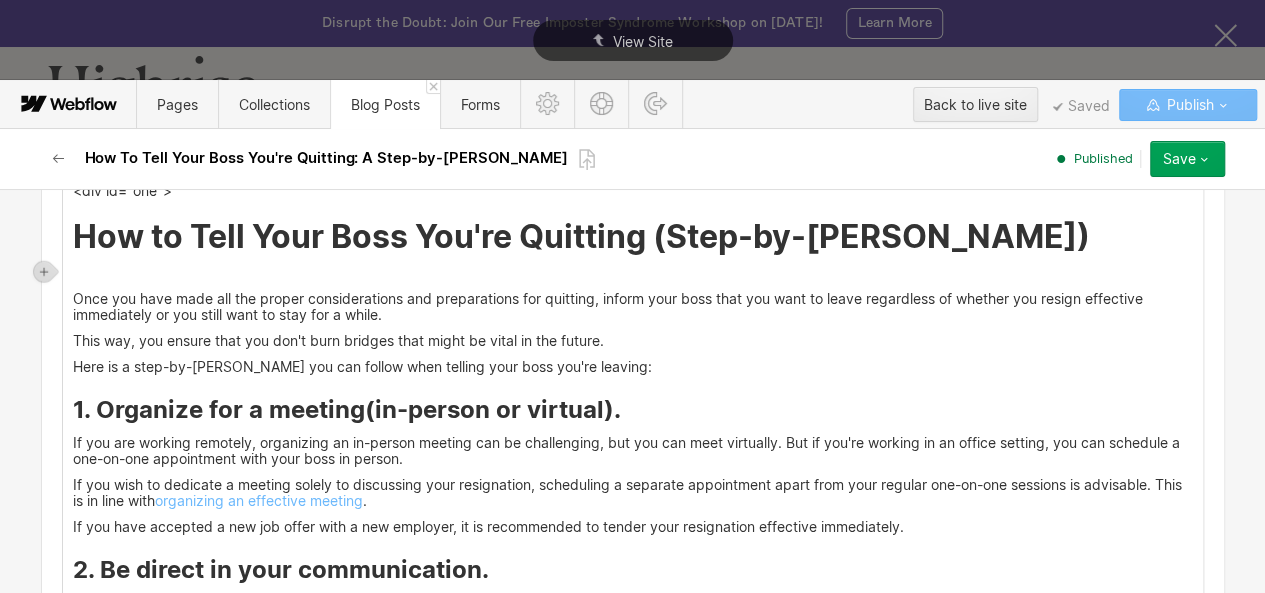 scroll, scrollTop: 2708, scrollLeft: 0, axis: vertical 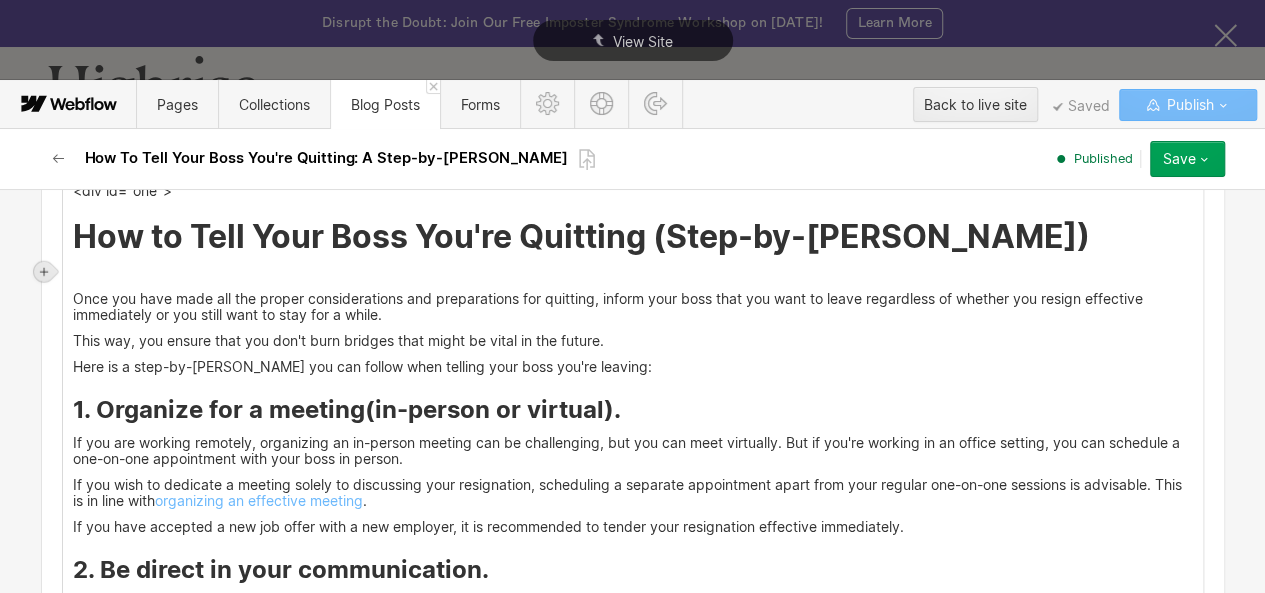 click at bounding box center (44, 272) 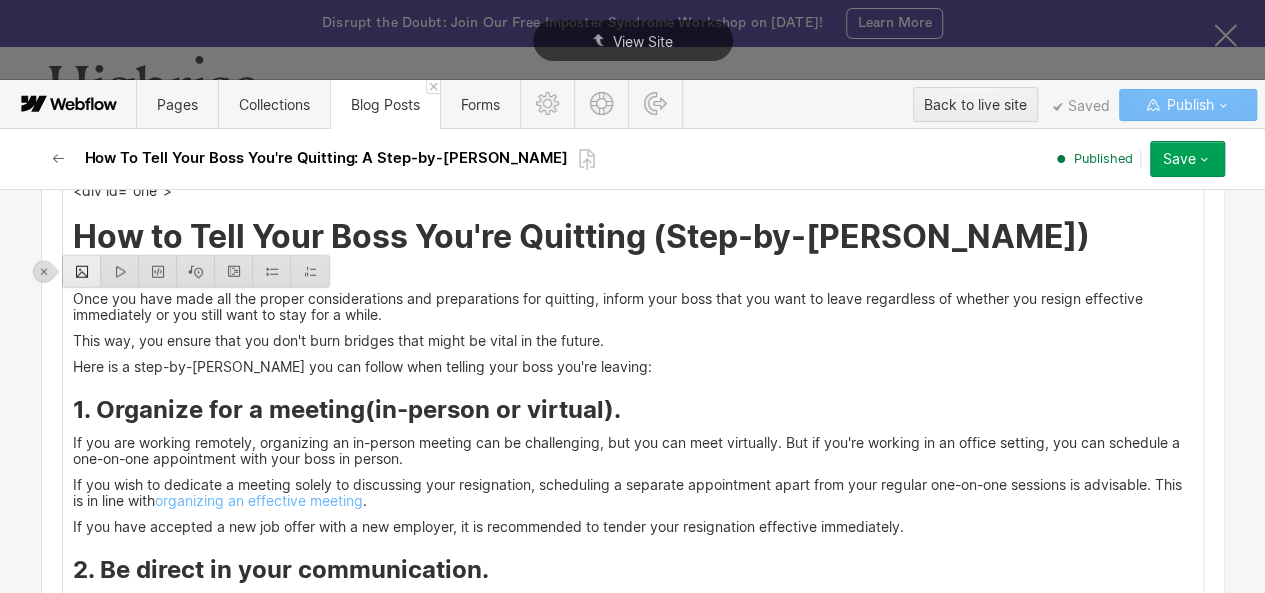 click at bounding box center (82, 271) 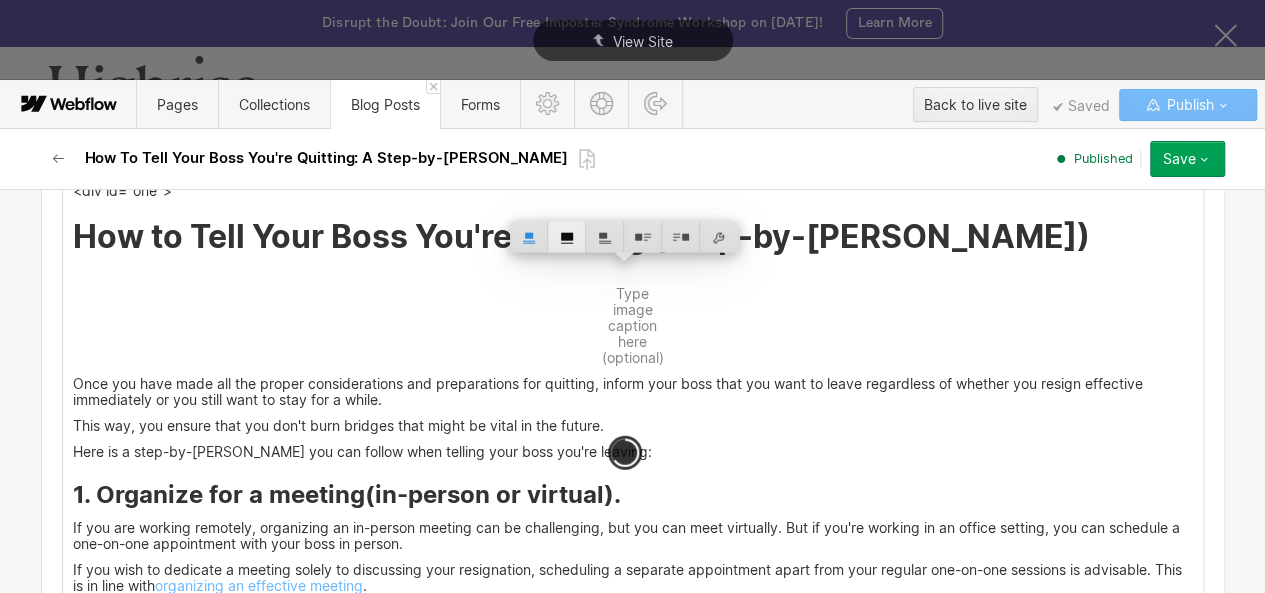 click at bounding box center [567, 237] 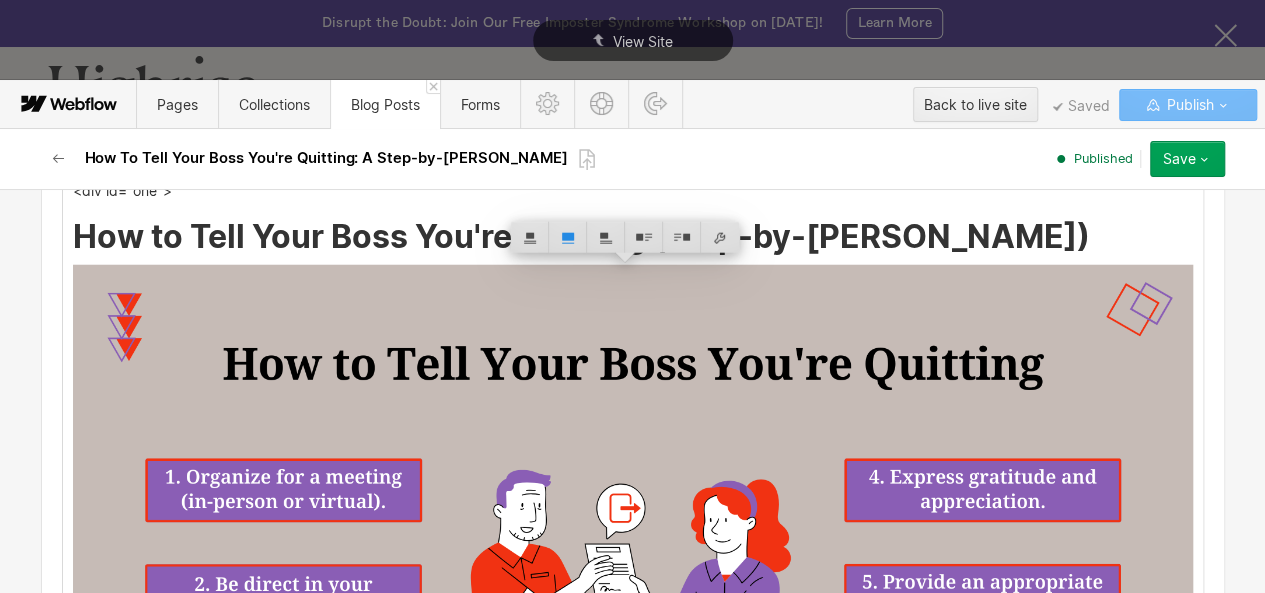 click on "How to Tell Your Boss You're Quitting (Step-by-[PERSON_NAME])" at bounding box center [633, 237] 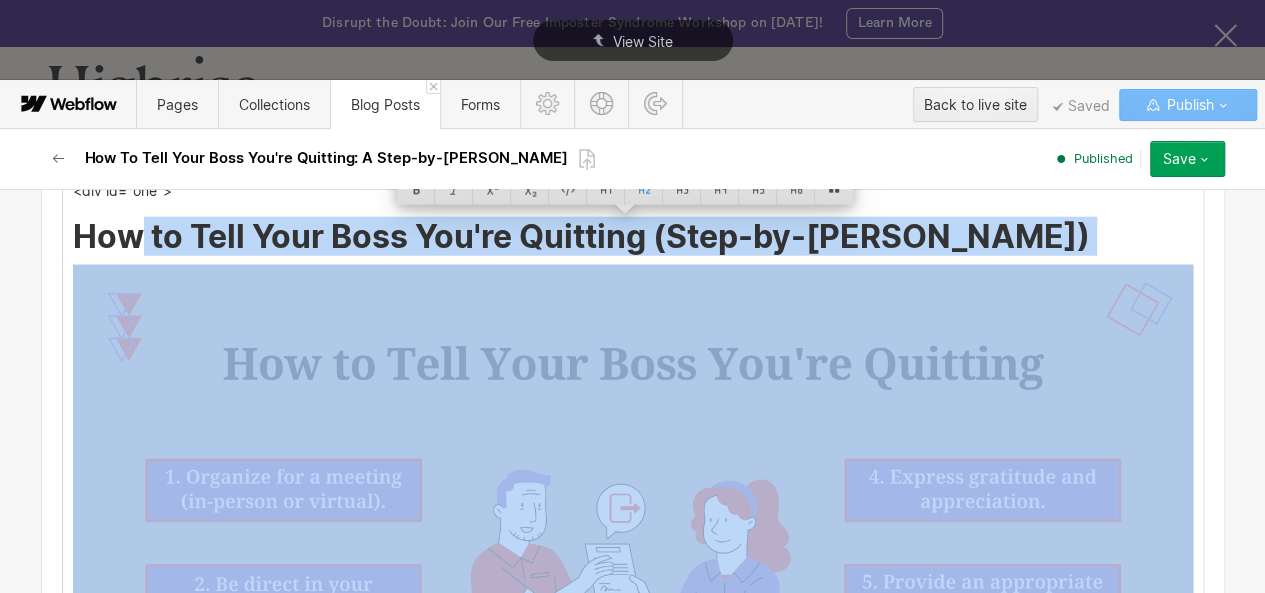 drag, startPoint x: 124, startPoint y: 245, endPoint x: 382, endPoint y: 239, distance: 258.06976 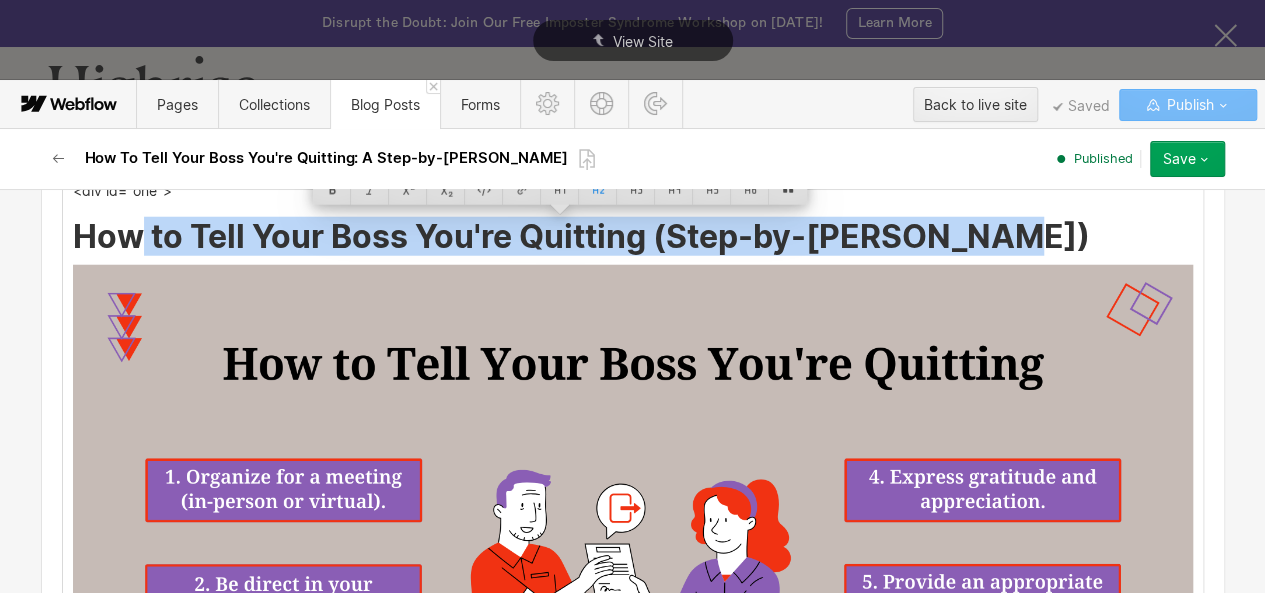 click on "How to Tell Your Boss You're Quitting (Step-by-[PERSON_NAME])" at bounding box center [633, 237] 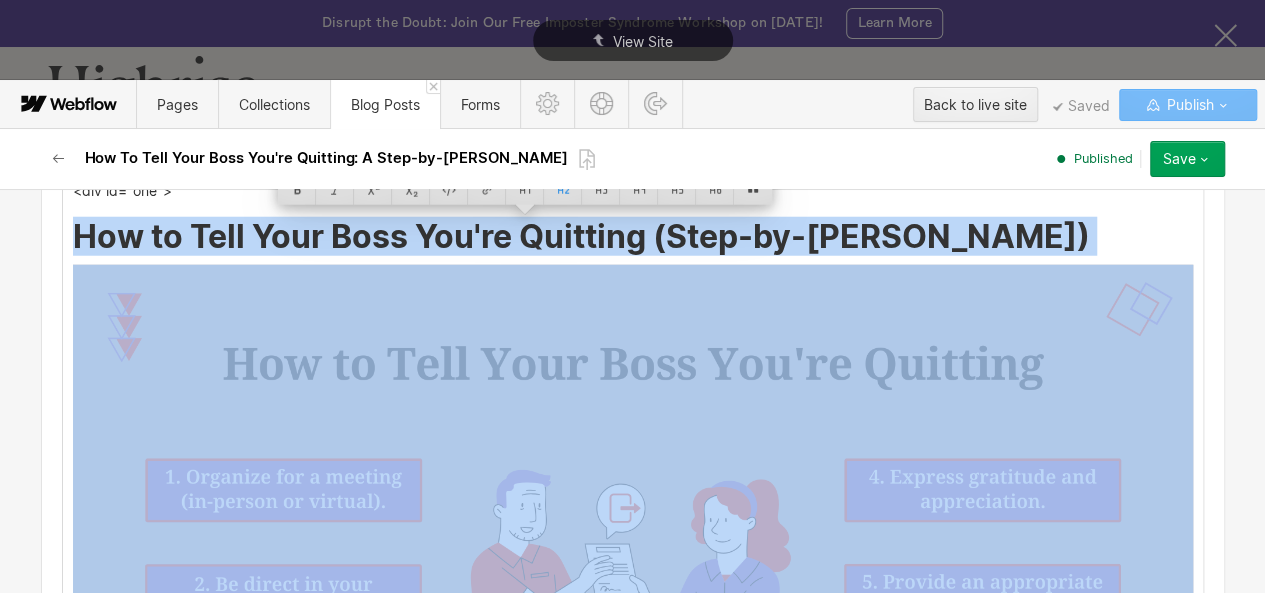 drag, startPoint x: 120, startPoint y: 237, endPoint x: 981, endPoint y: 231, distance: 861.02094 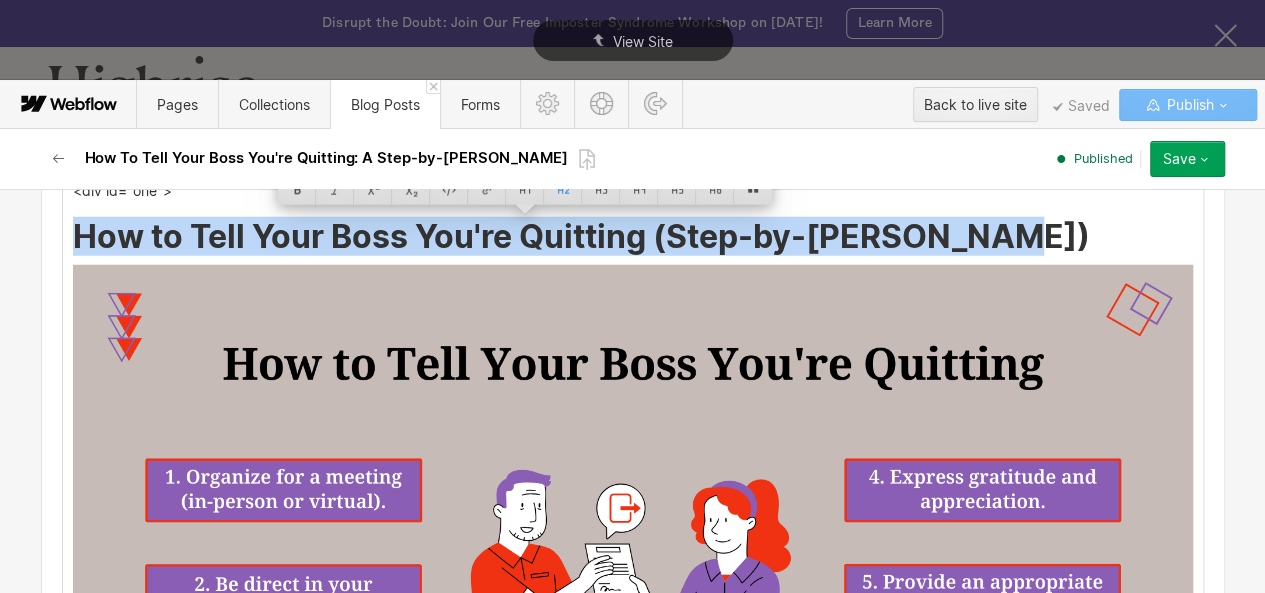 copy on "How to Tell Your Boss You're Quitting (Step-by-[PERSON_NAME])" 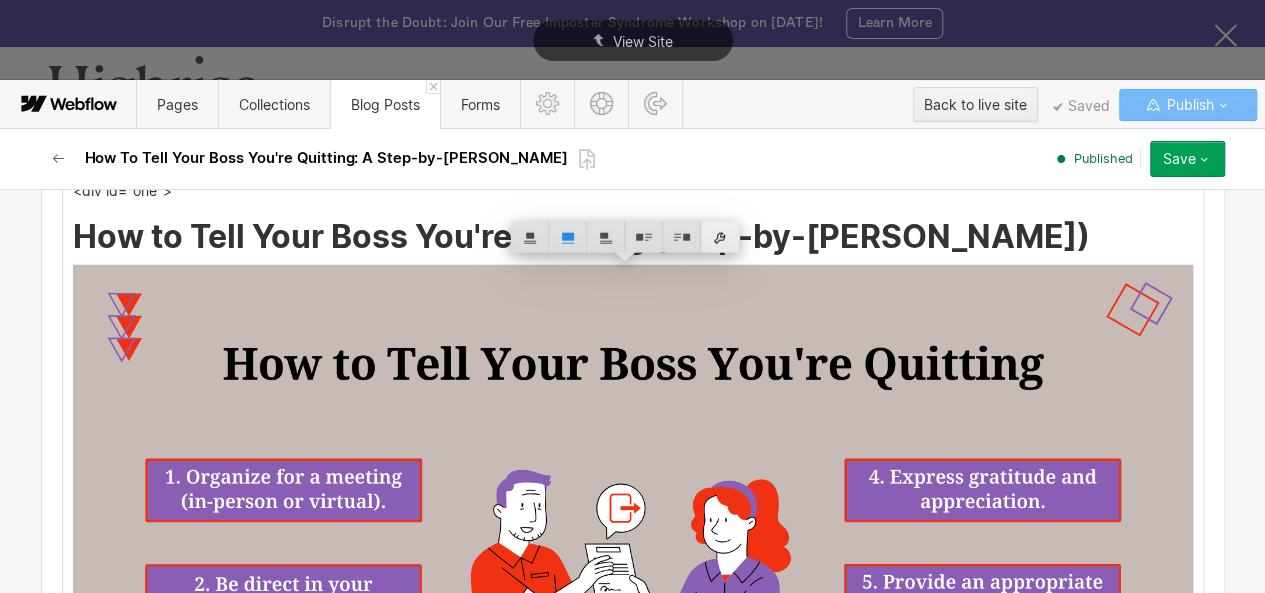 click at bounding box center (720, 237) 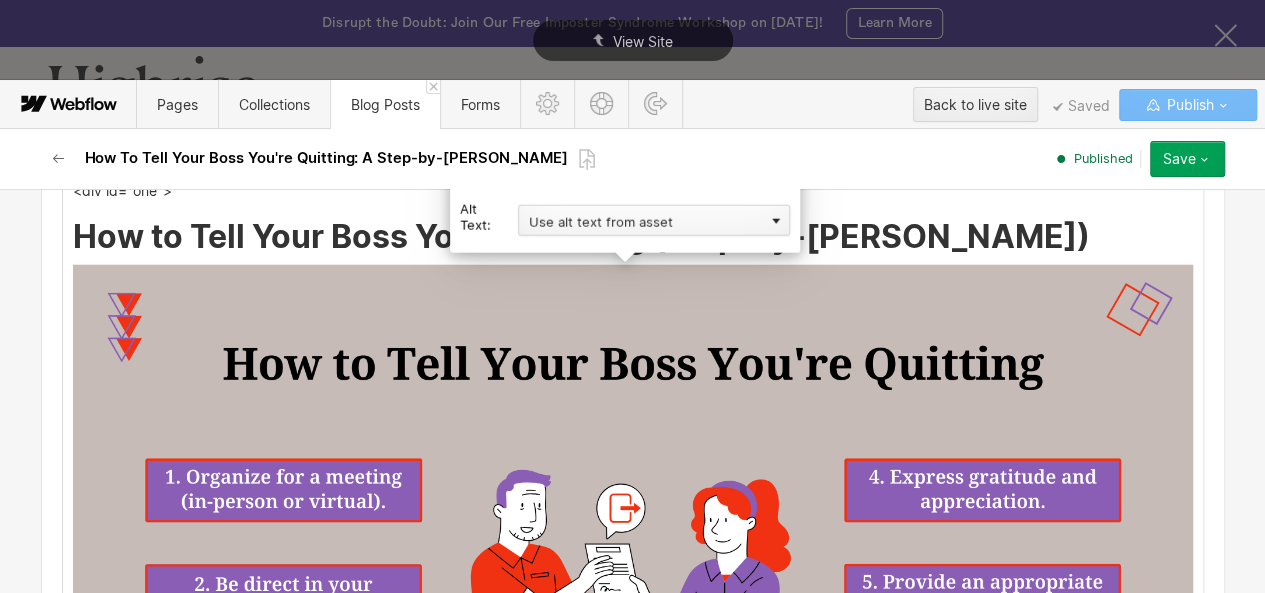 click on "Use alt text from asset" at bounding box center [654, 220] 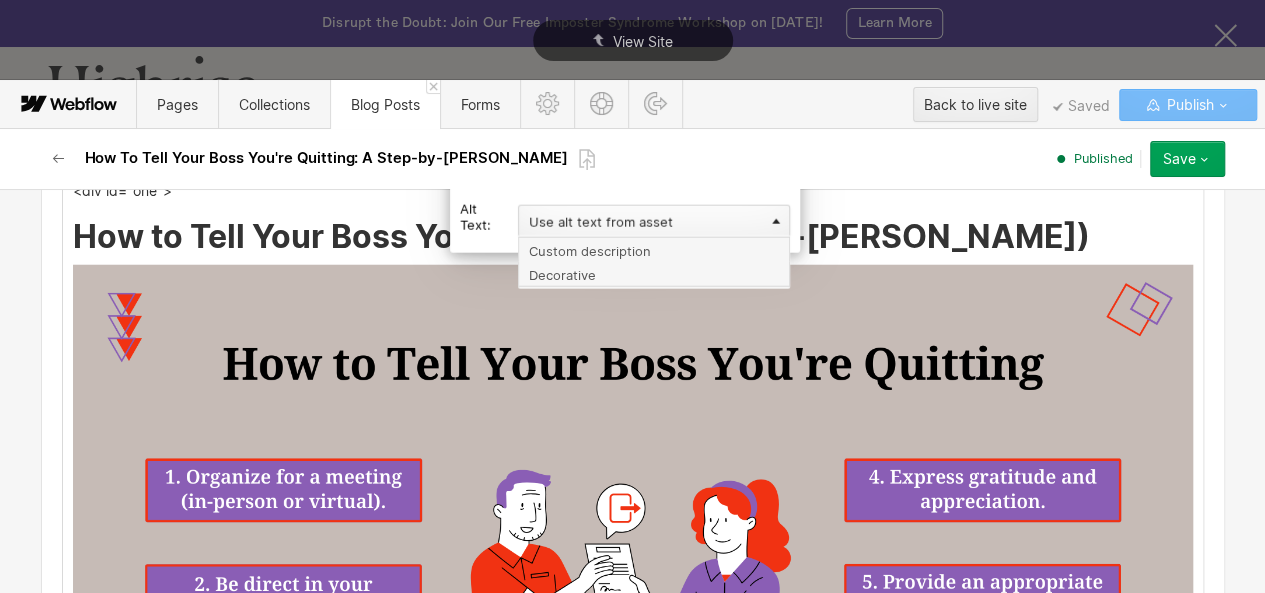 scroll, scrollTop: 2606, scrollLeft: 0, axis: vertical 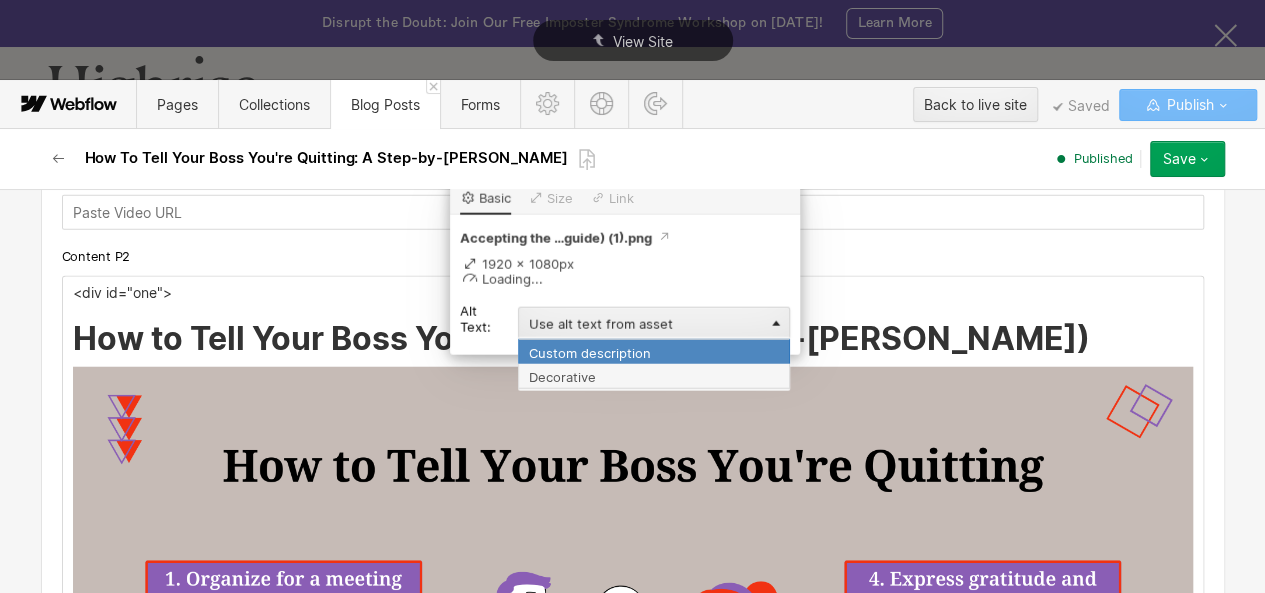 click on "Custom description" at bounding box center [654, 351] 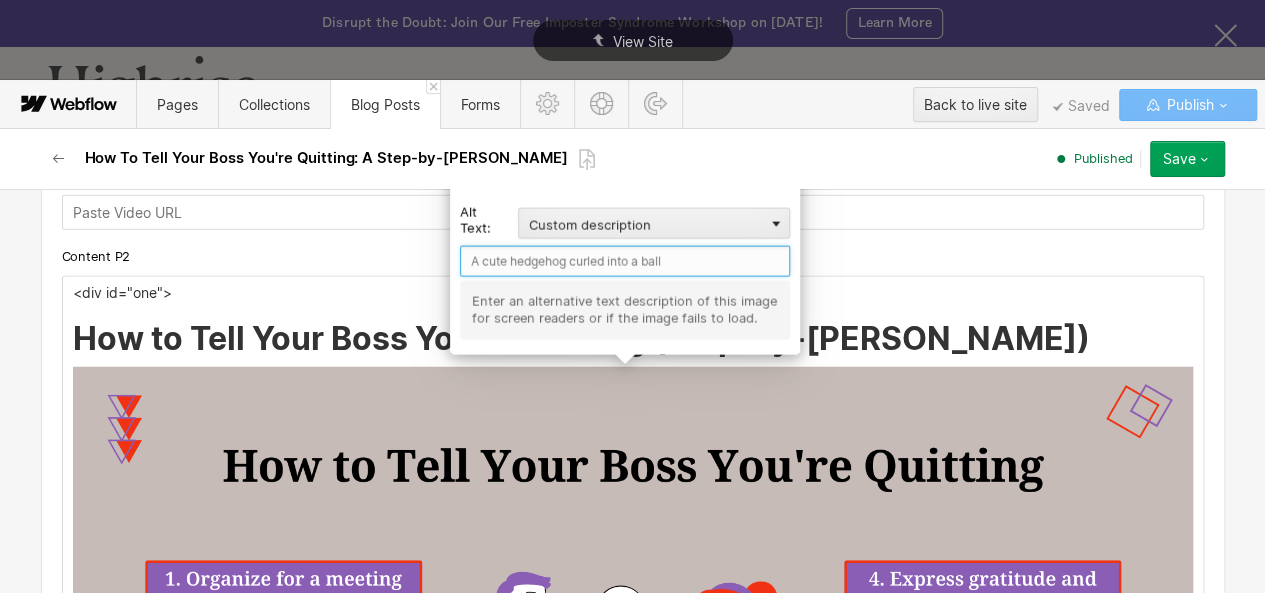 click at bounding box center (625, 261) 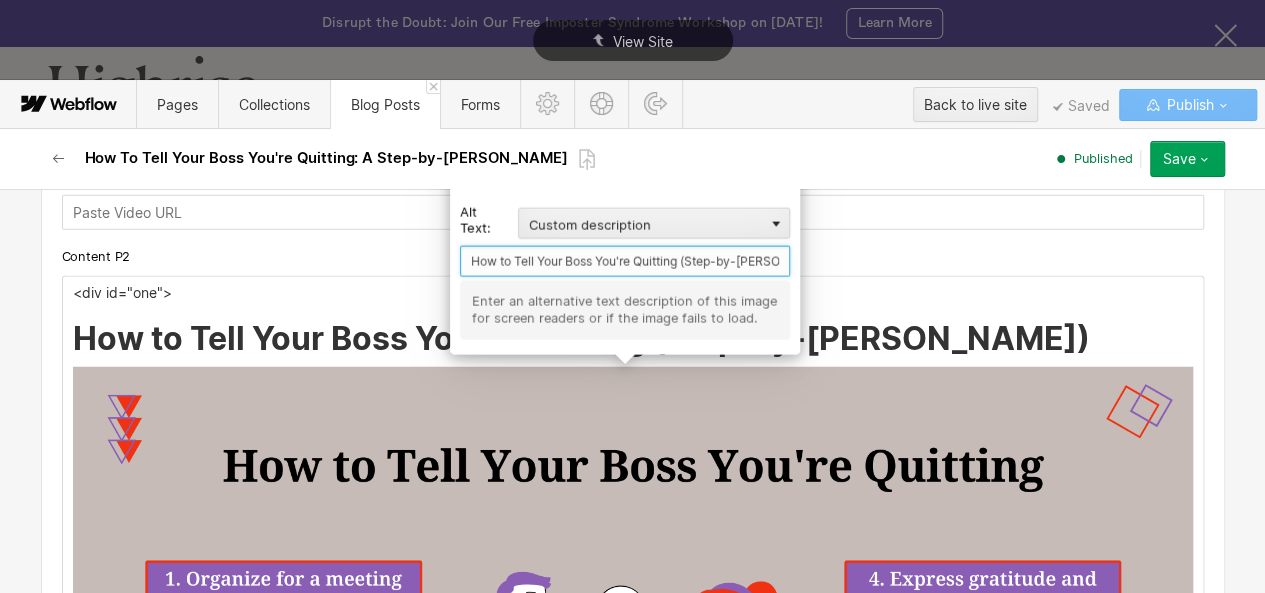 scroll, scrollTop: 0, scrollLeft: 27, axis: horizontal 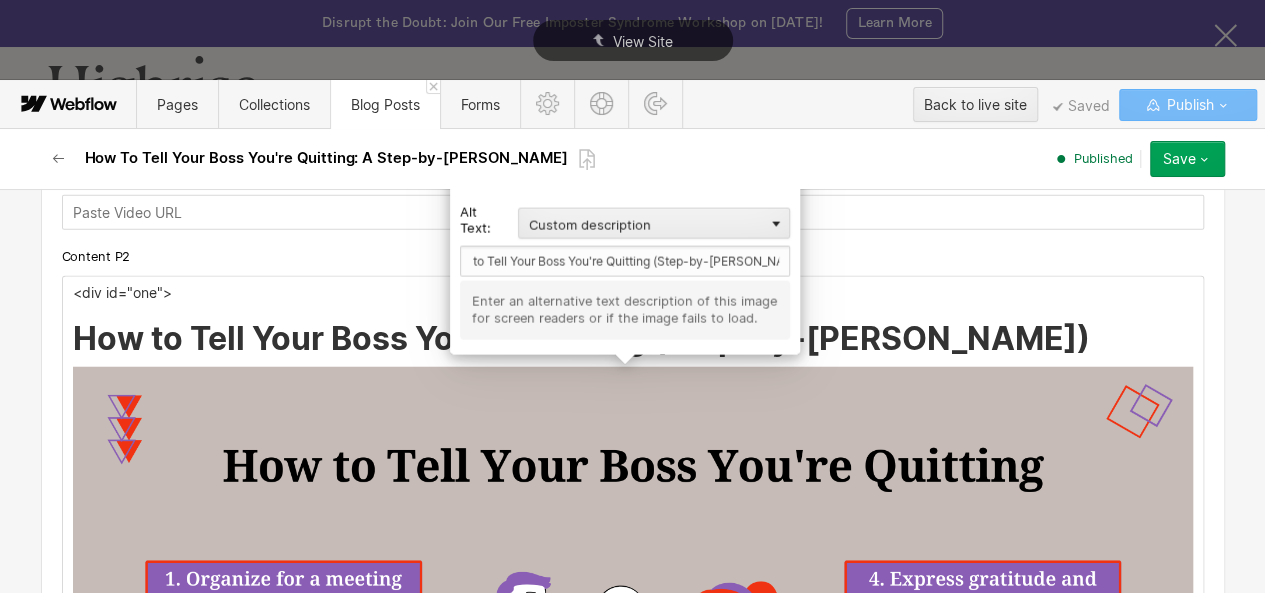 click at bounding box center (633, 682) 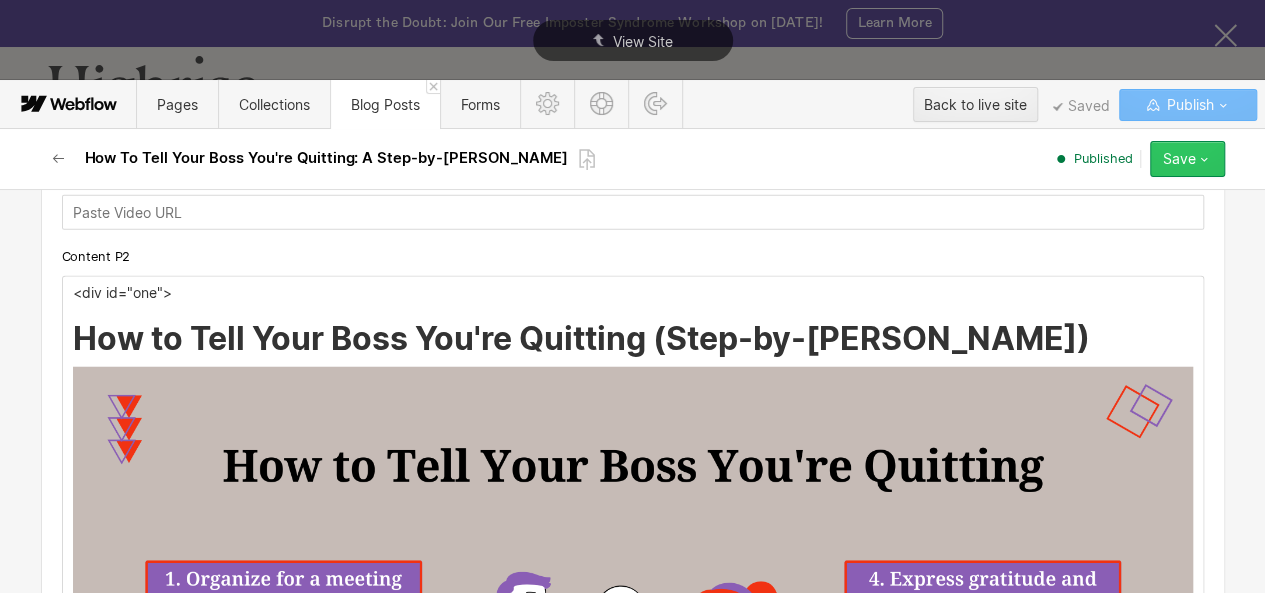 click 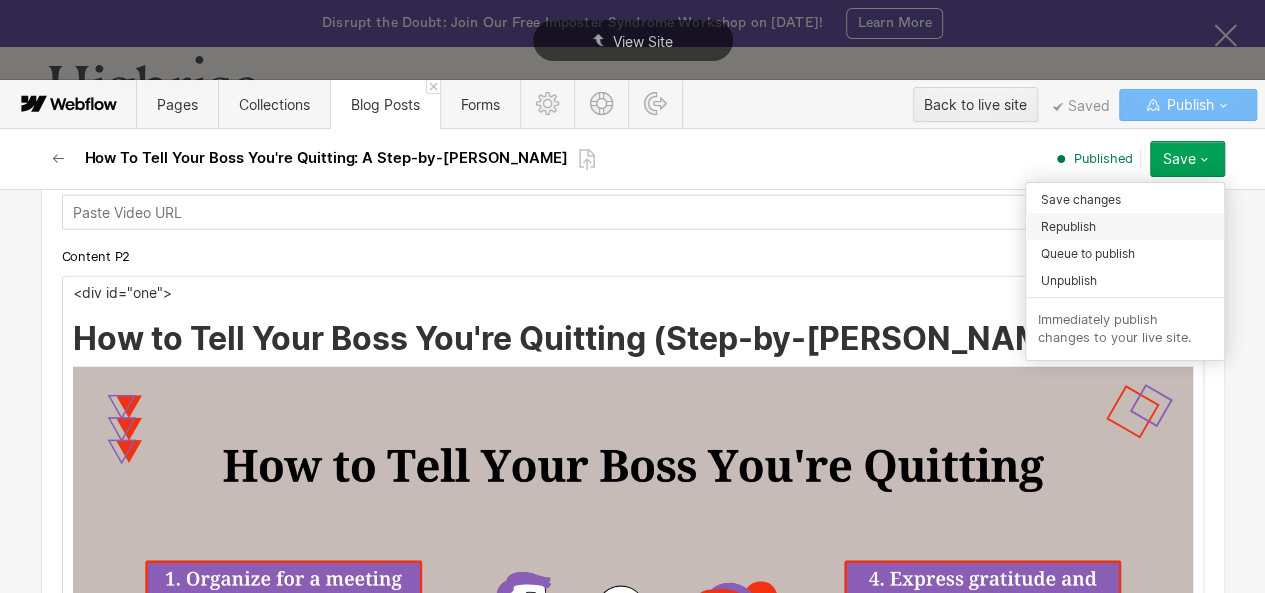 click on "Republish" at bounding box center [1125, 226] 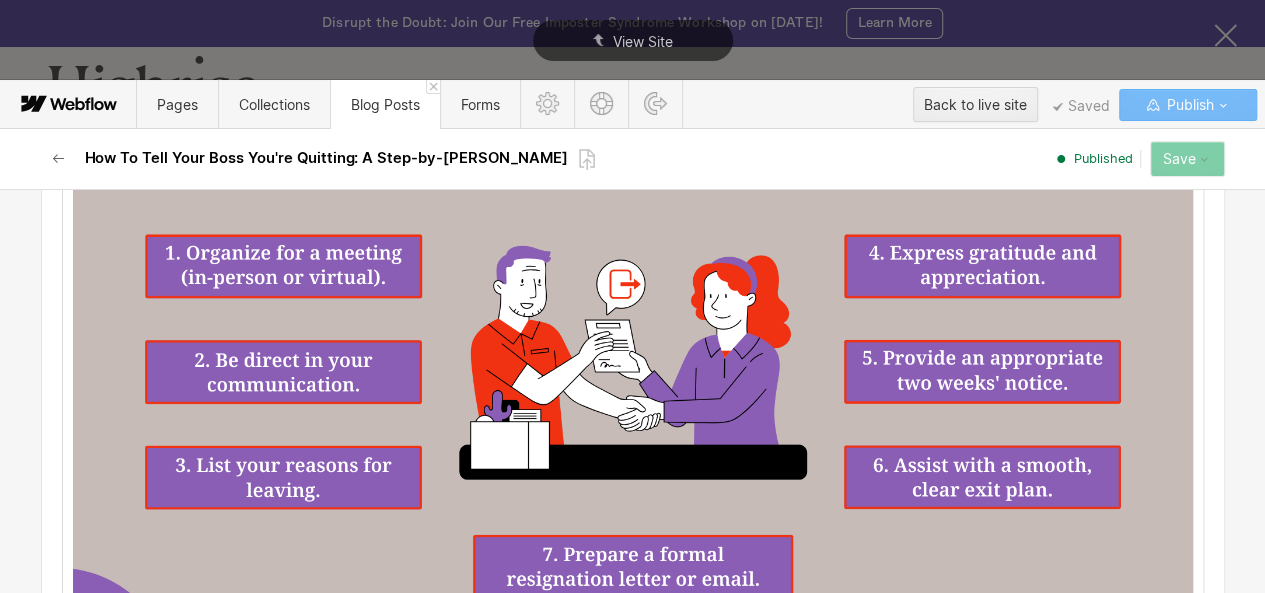 scroll, scrollTop: 3083, scrollLeft: 0, axis: vertical 